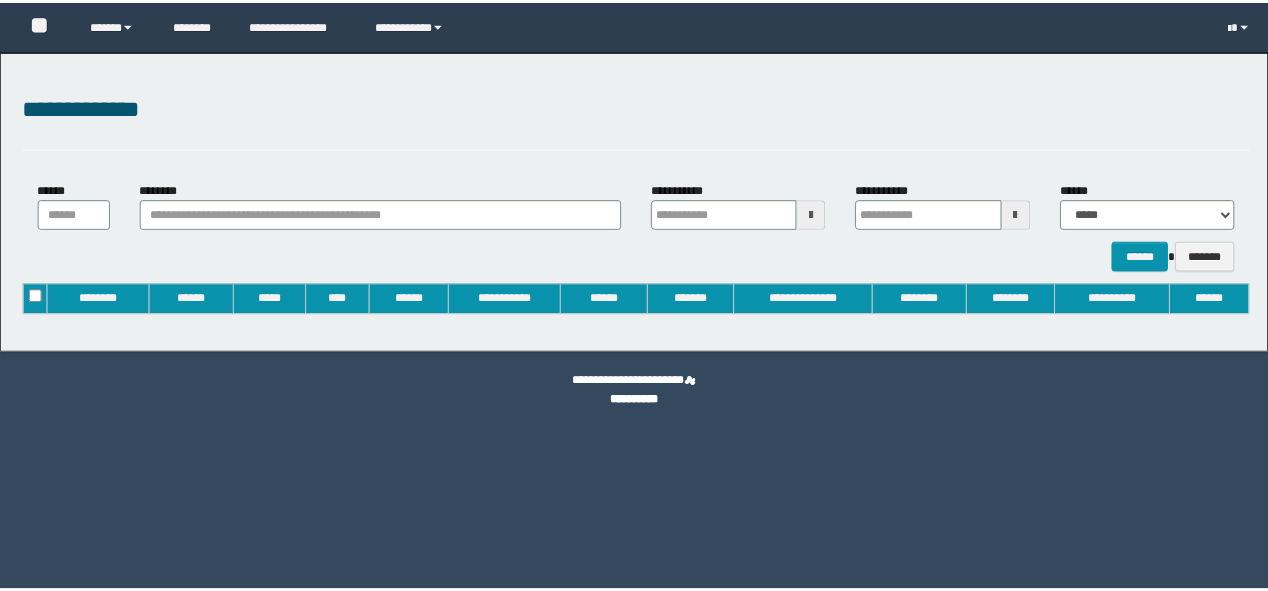 scroll, scrollTop: 0, scrollLeft: 0, axis: both 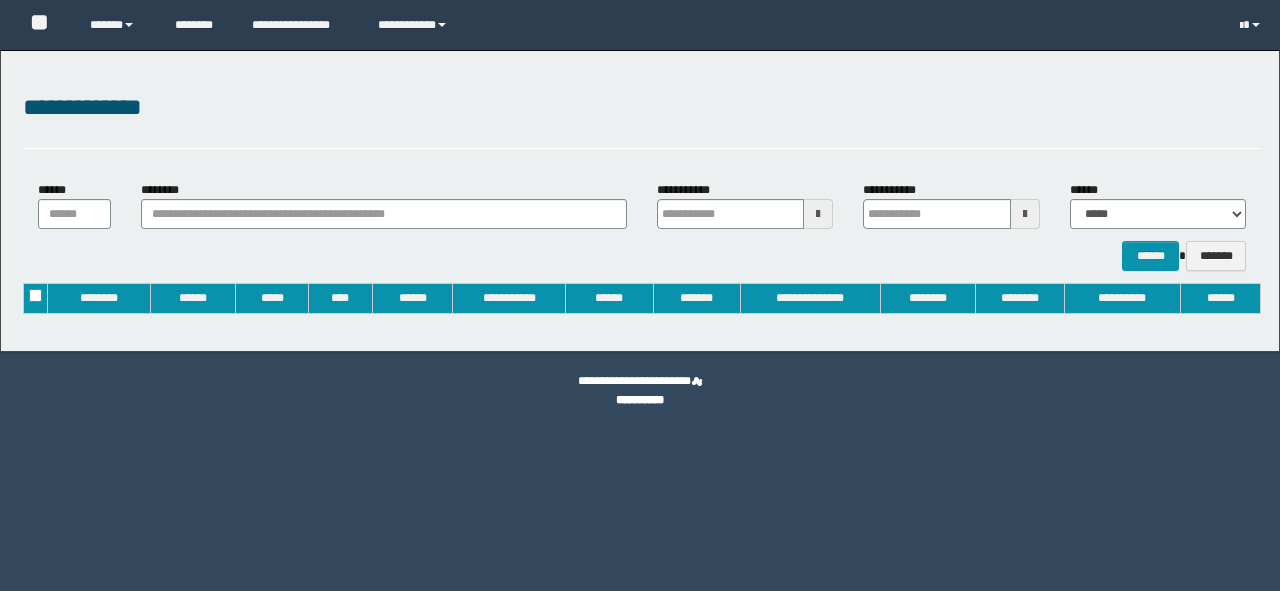 type on "**********" 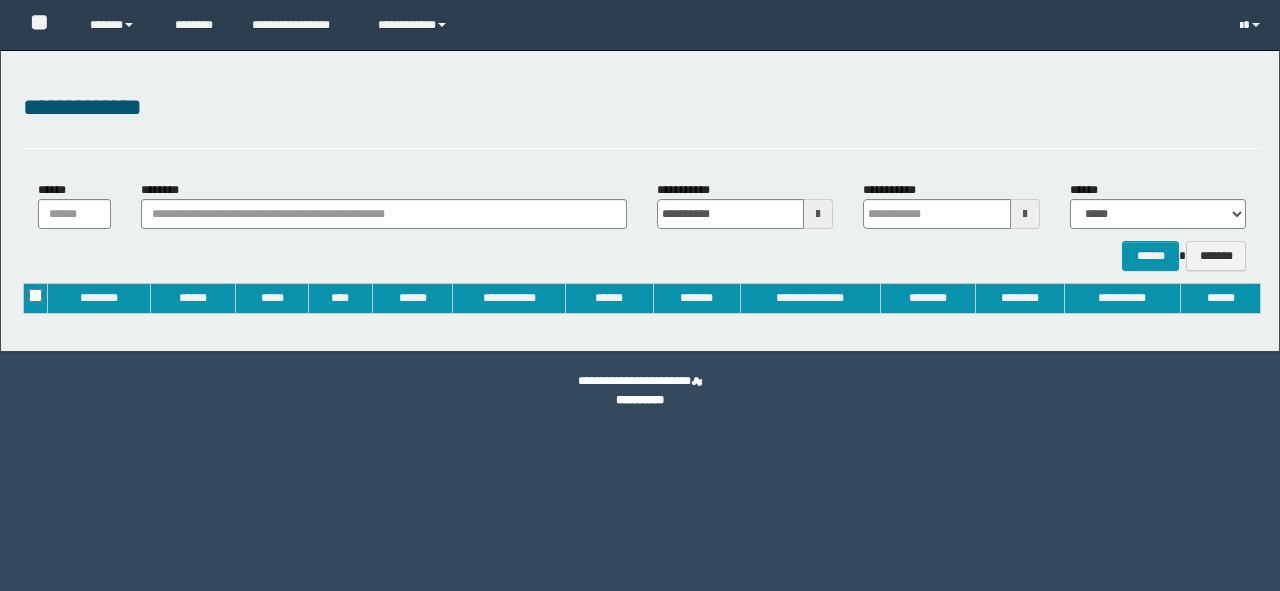 type on "**********" 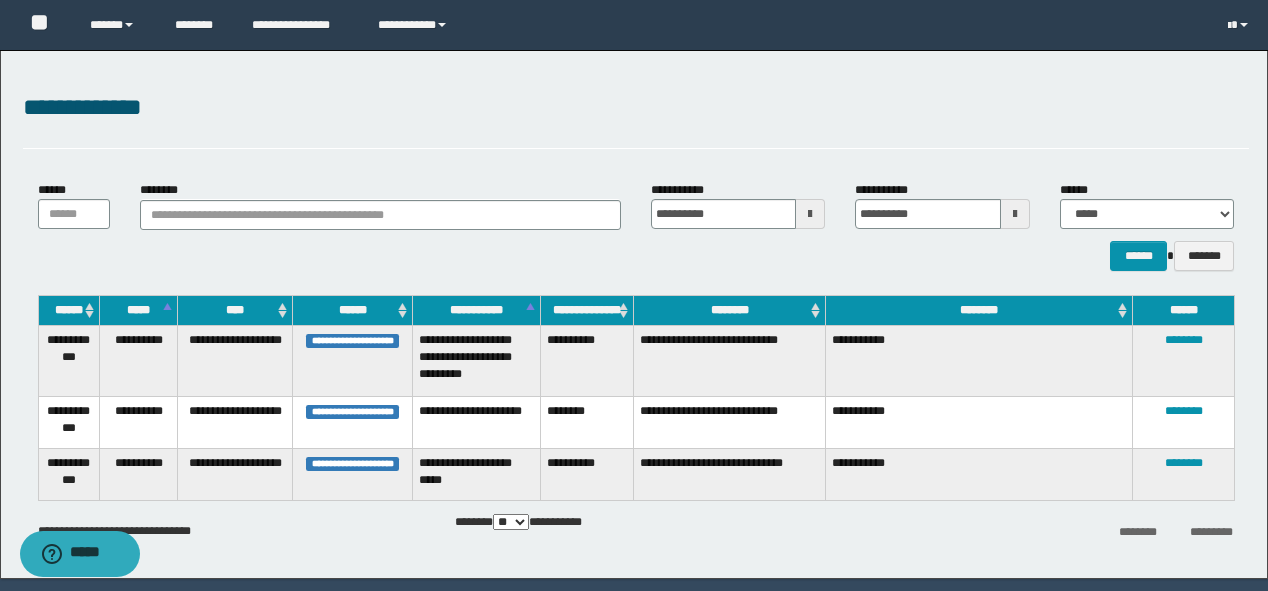 scroll, scrollTop: 0, scrollLeft: 0, axis: both 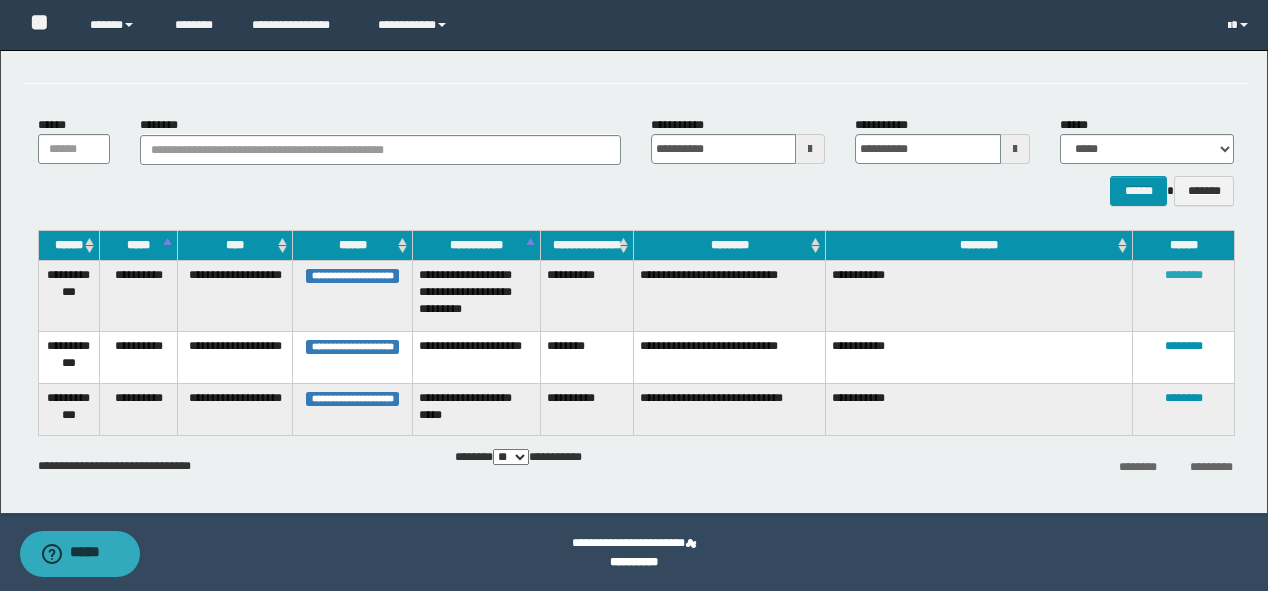 click on "********" at bounding box center (1184, 275) 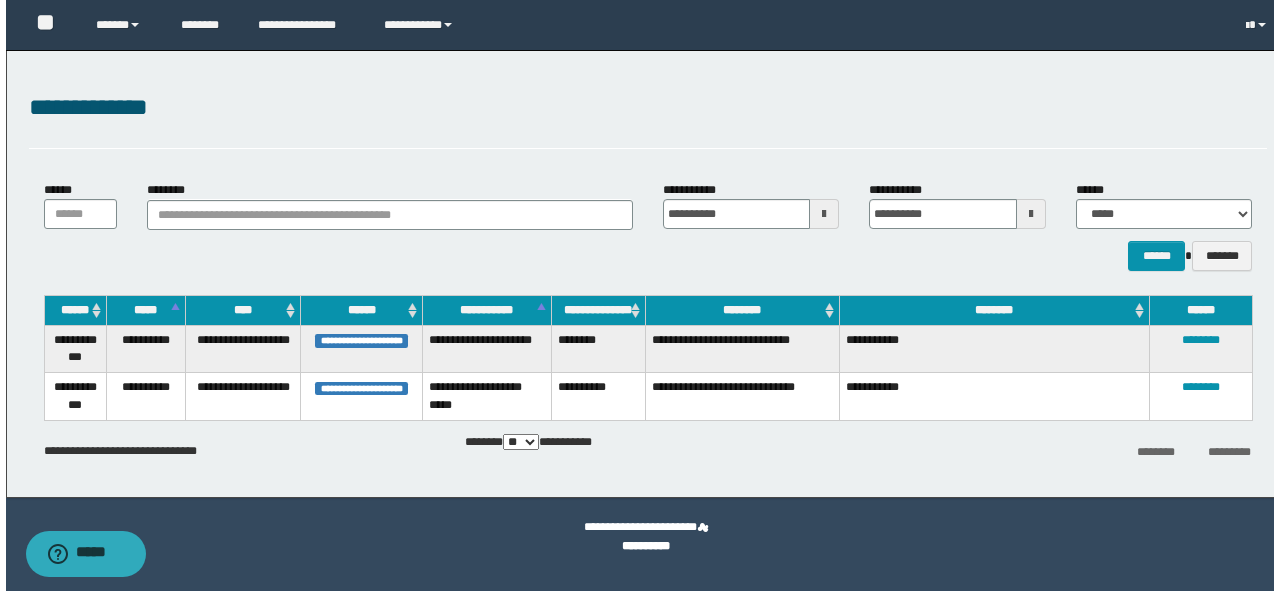 scroll, scrollTop: 0, scrollLeft: 0, axis: both 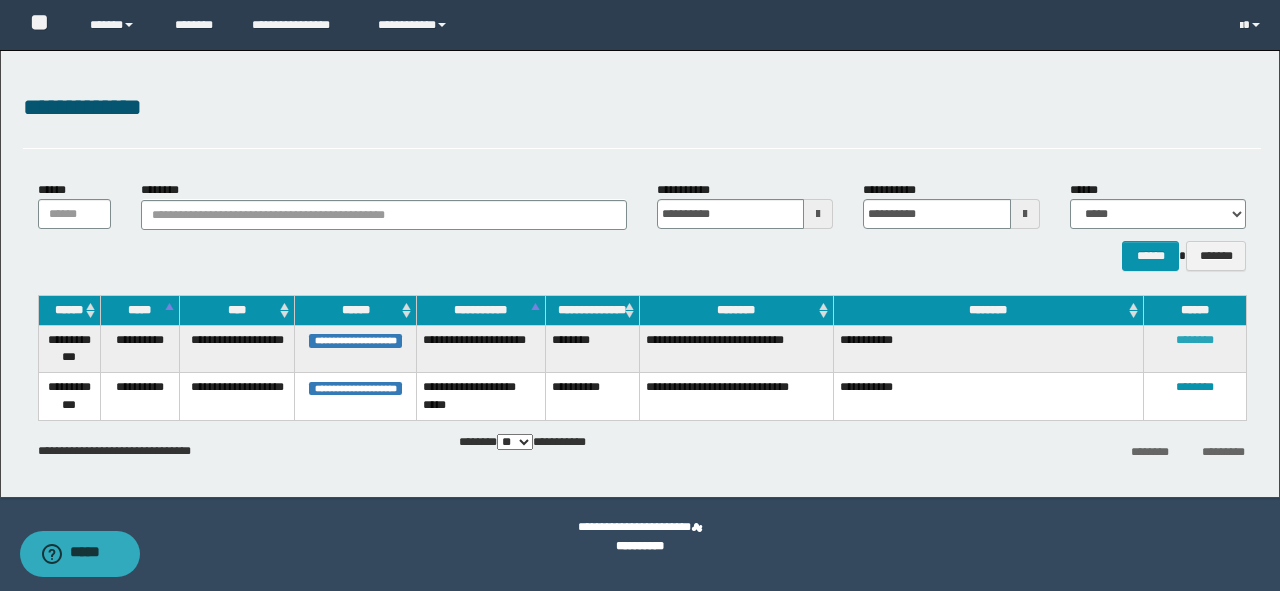 click on "********" at bounding box center (1195, 340) 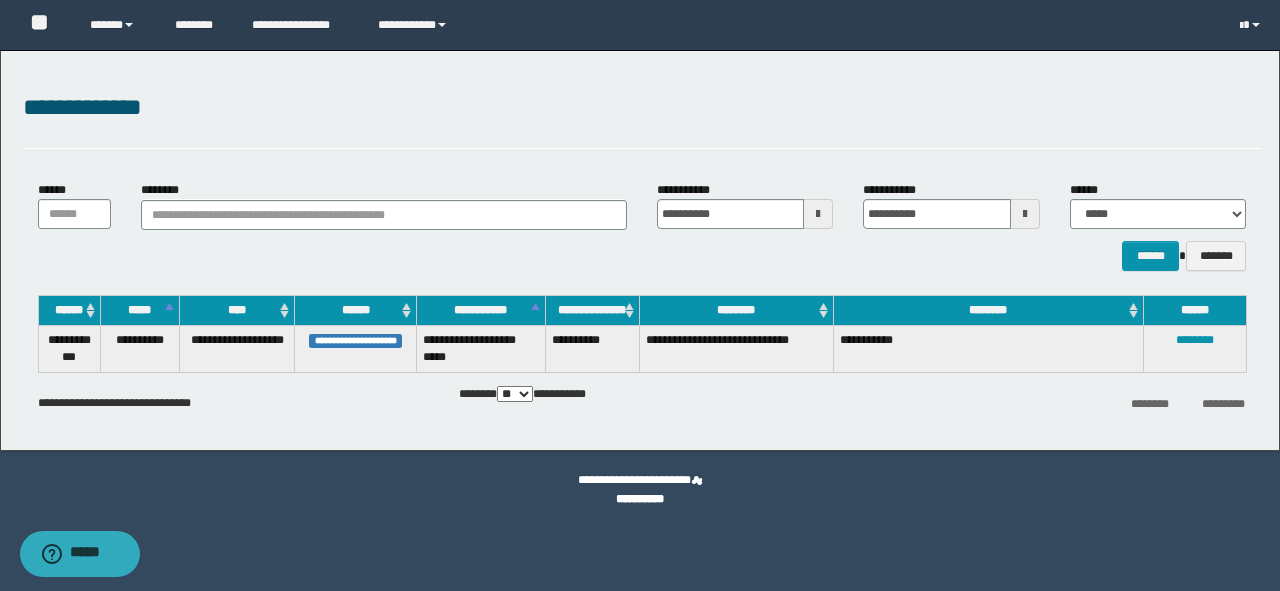 click on "********" at bounding box center [1195, 349] 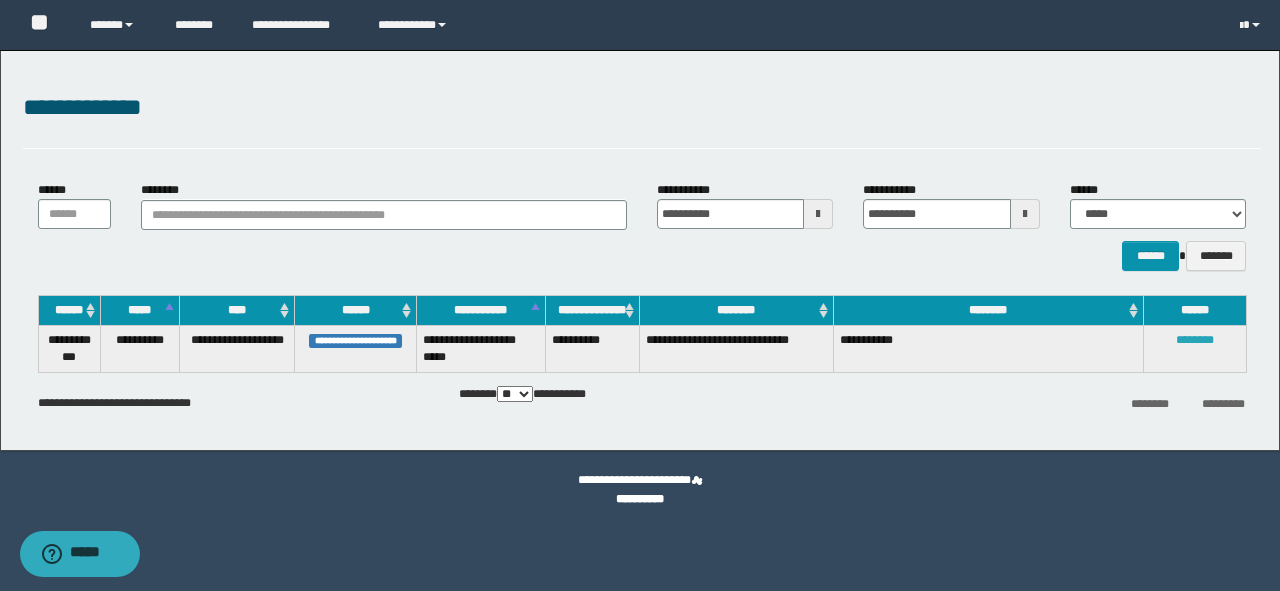 click on "********" at bounding box center [1195, 340] 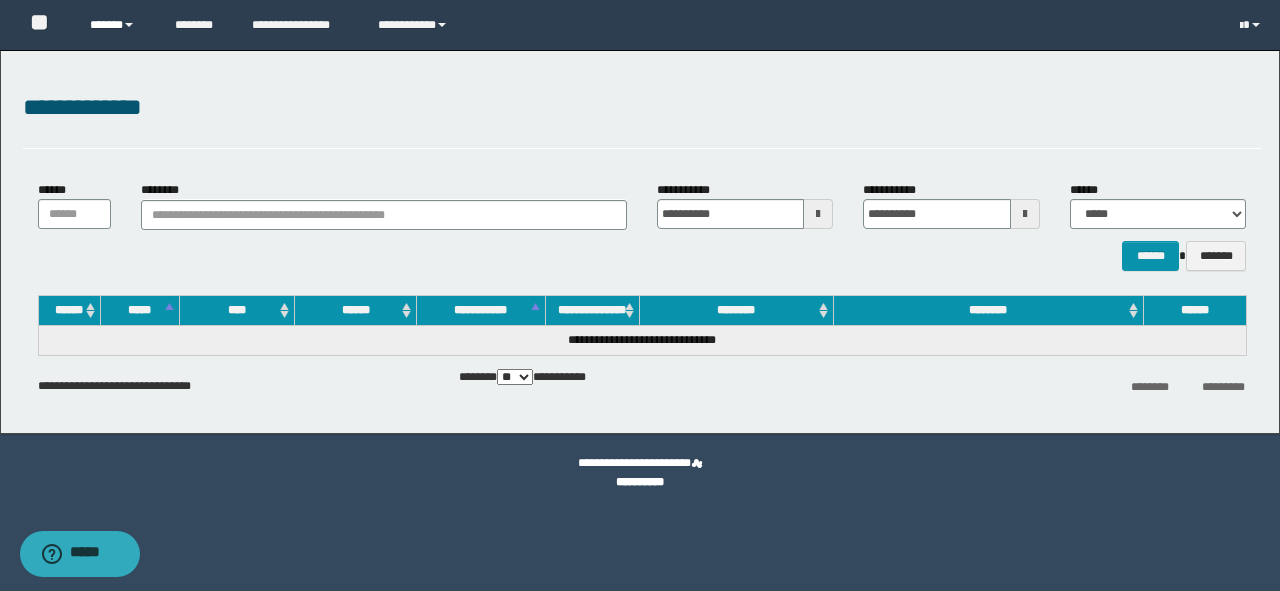 click on "******" at bounding box center (117, 25) 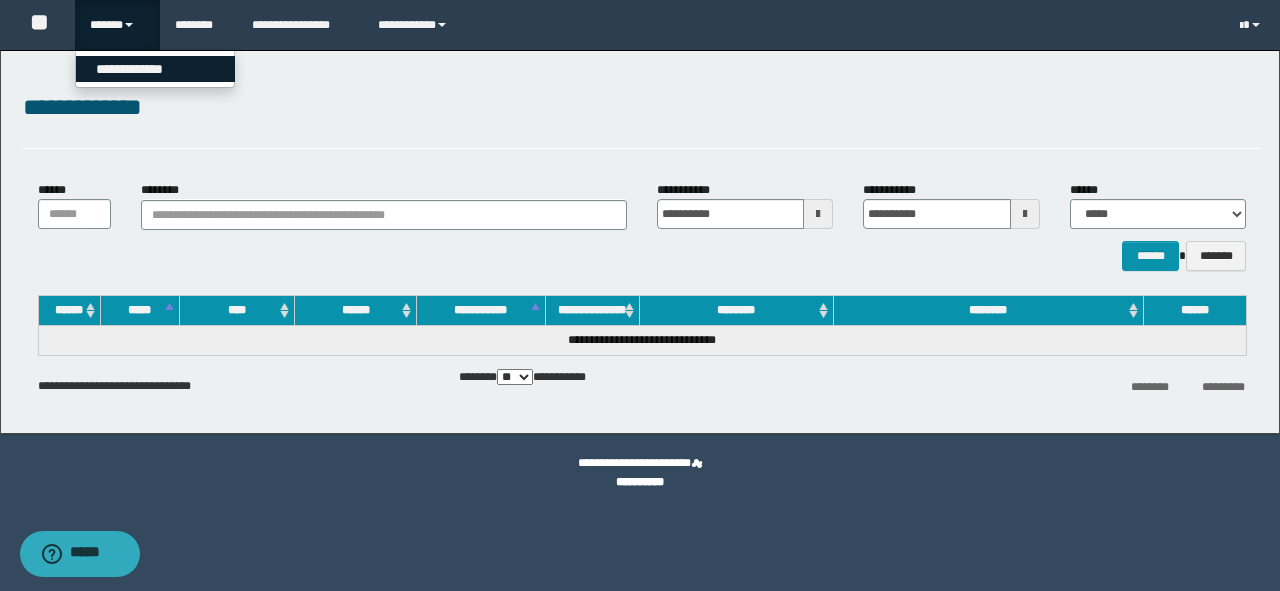click on "**********" at bounding box center (155, 69) 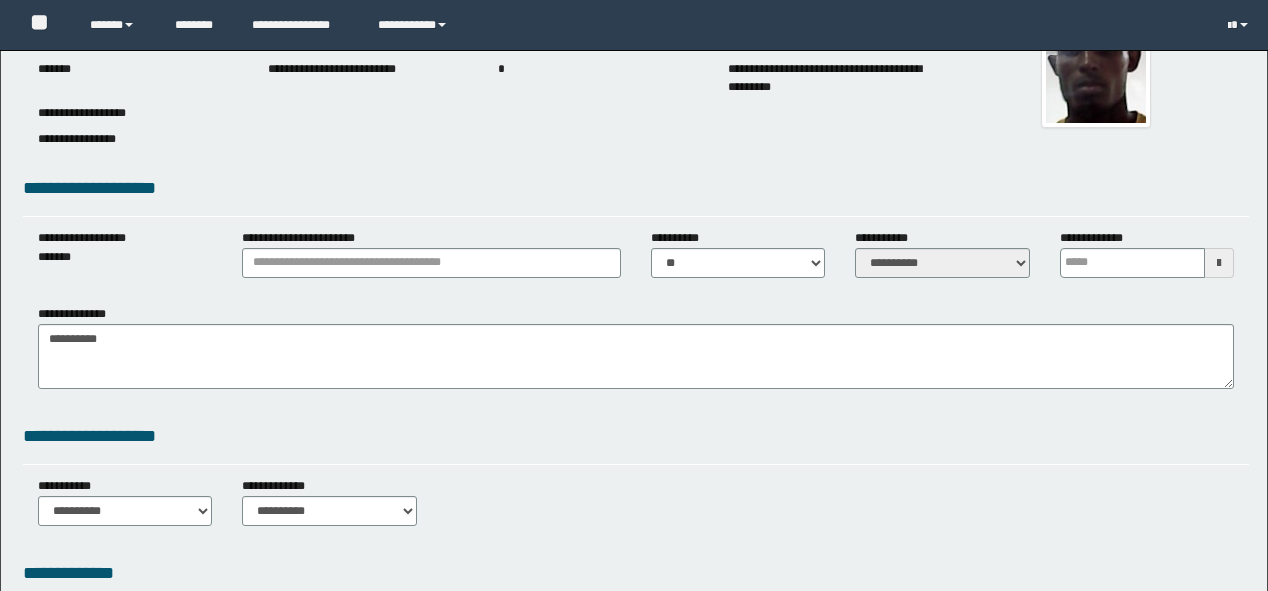 scroll, scrollTop: 160, scrollLeft: 0, axis: vertical 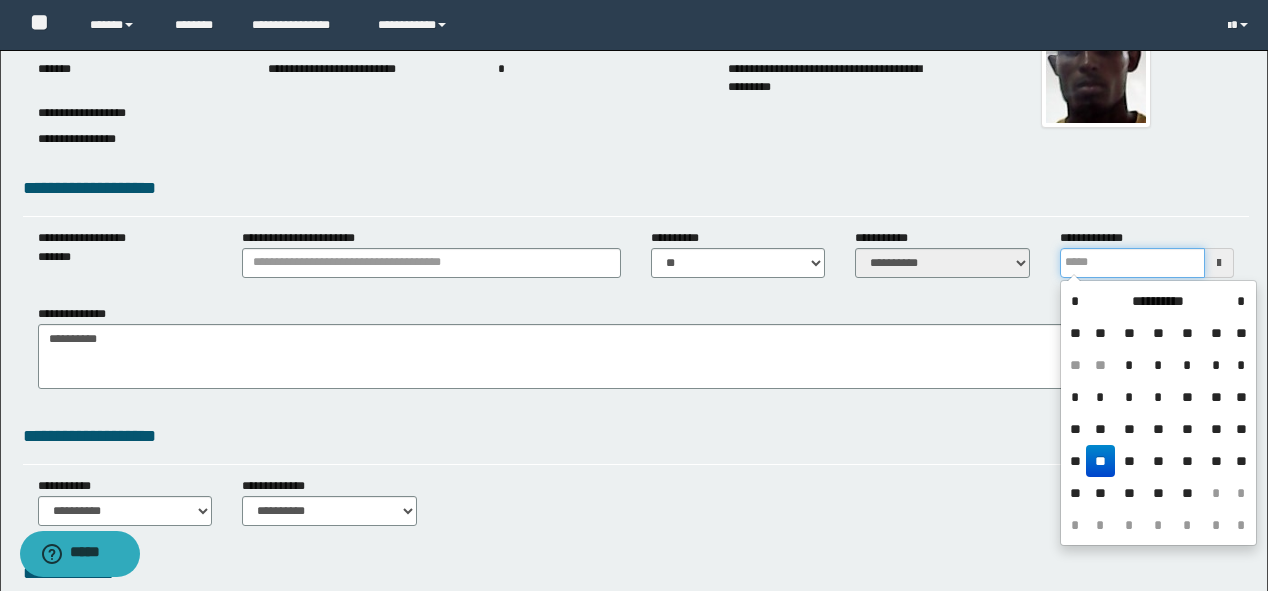 click at bounding box center (1132, 263) 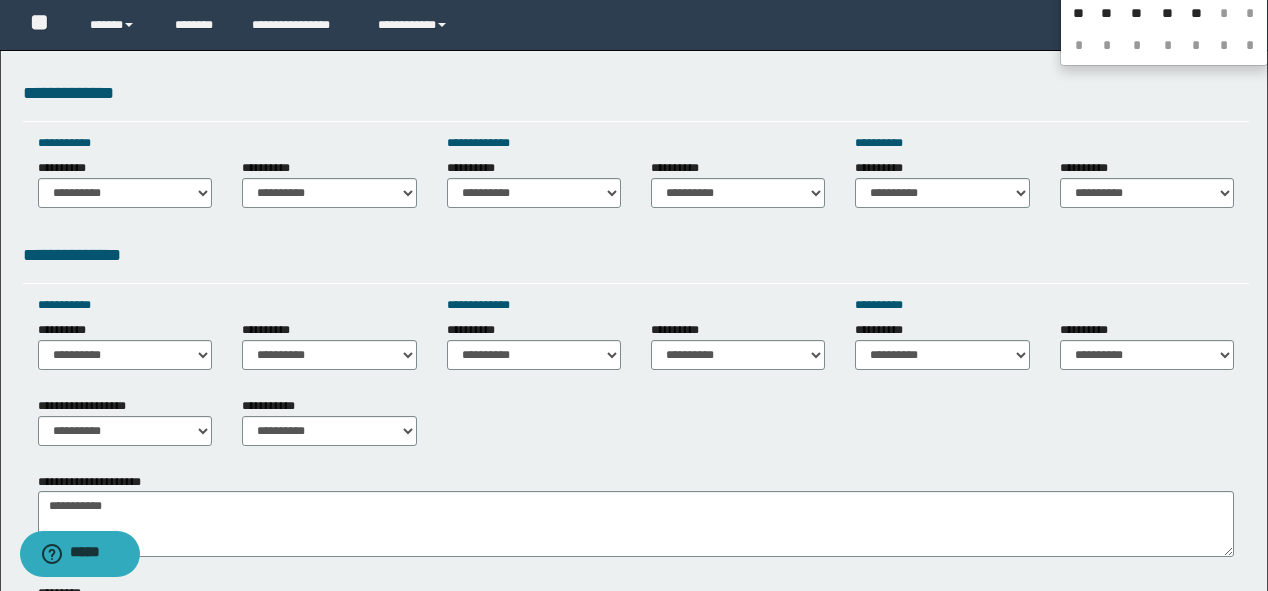 scroll, scrollTop: 800, scrollLeft: 0, axis: vertical 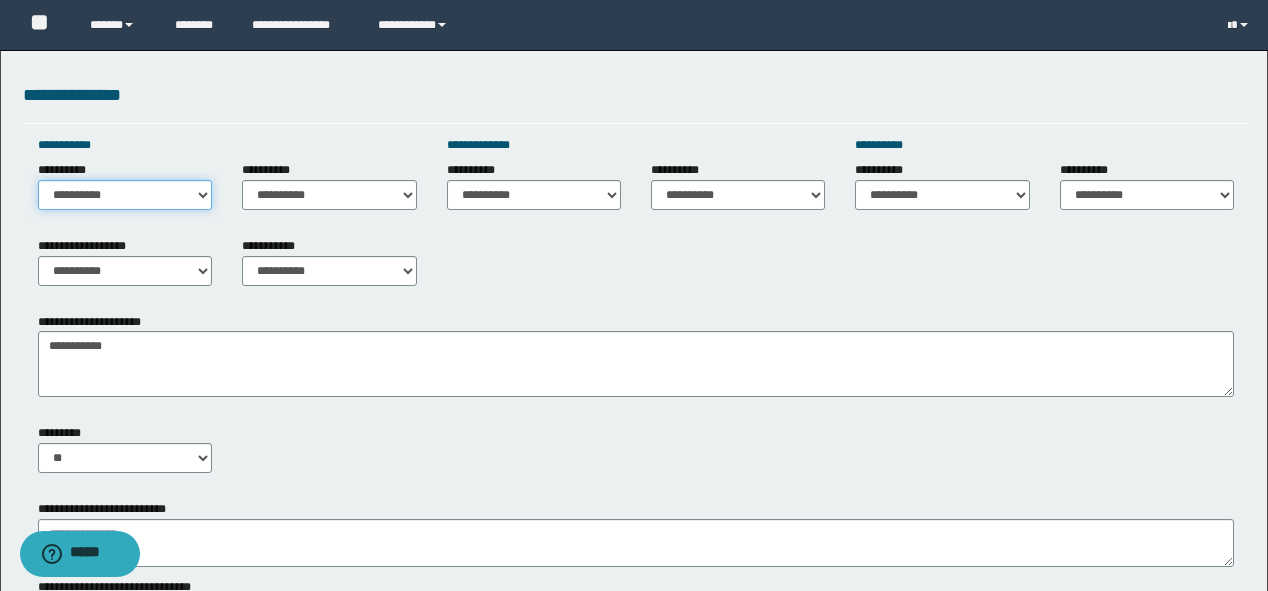 click on "**********" at bounding box center (125, 195) 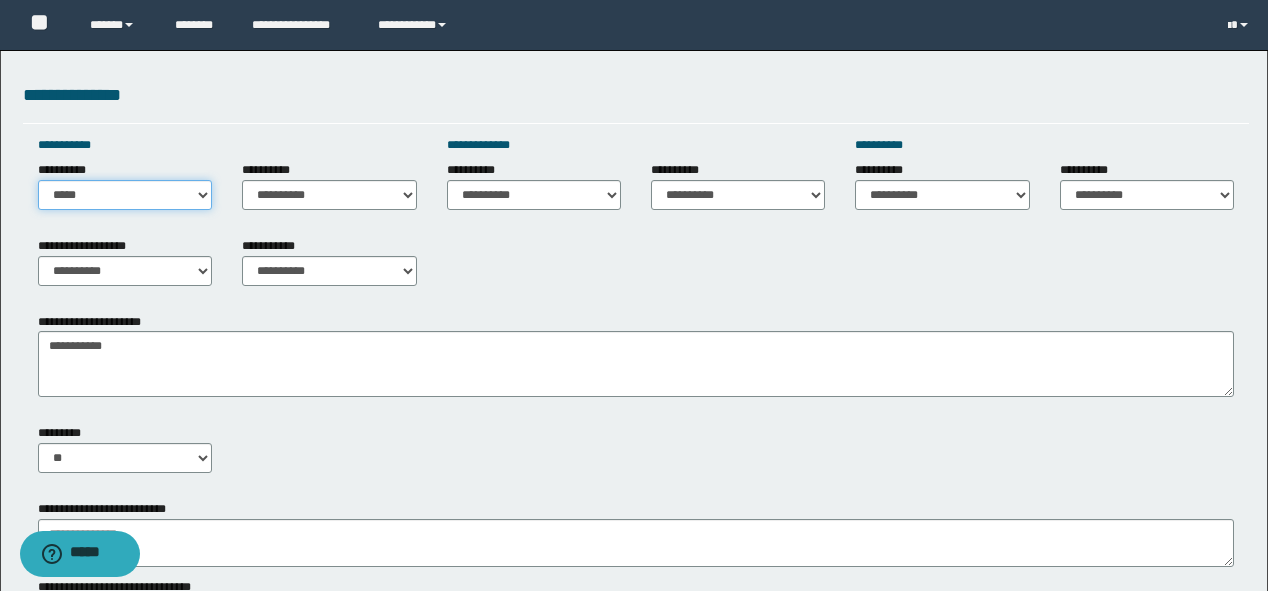 click on "**********" at bounding box center [125, 195] 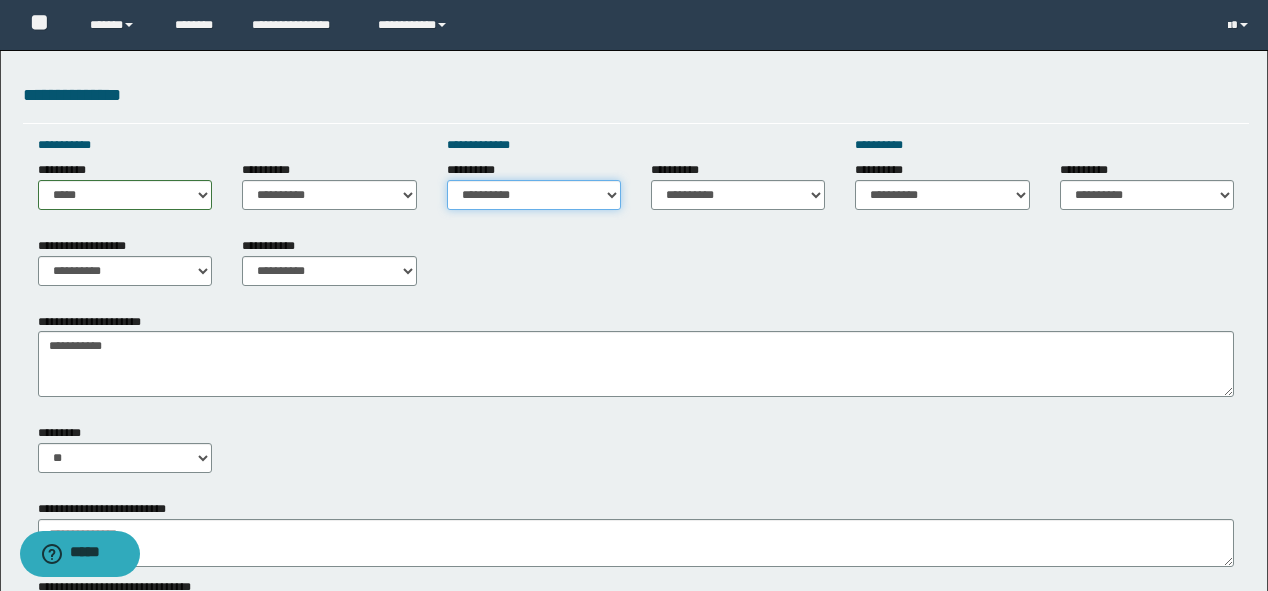 click on "**********" at bounding box center (534, 195) 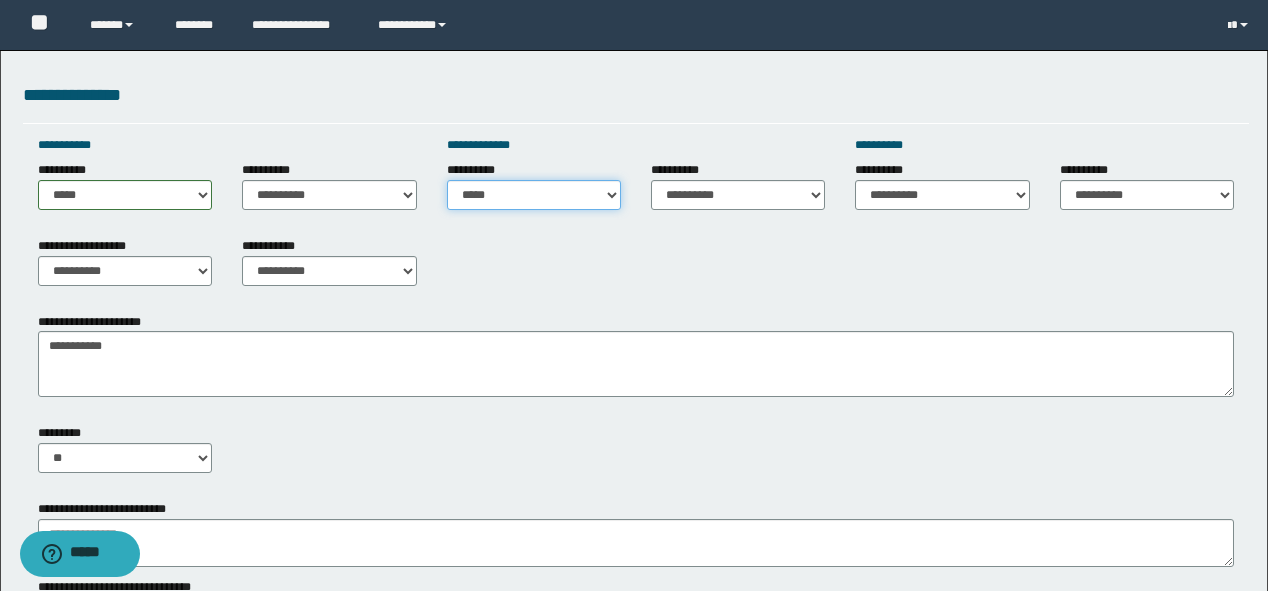 click on "**********" at bounding box center (534, 195) 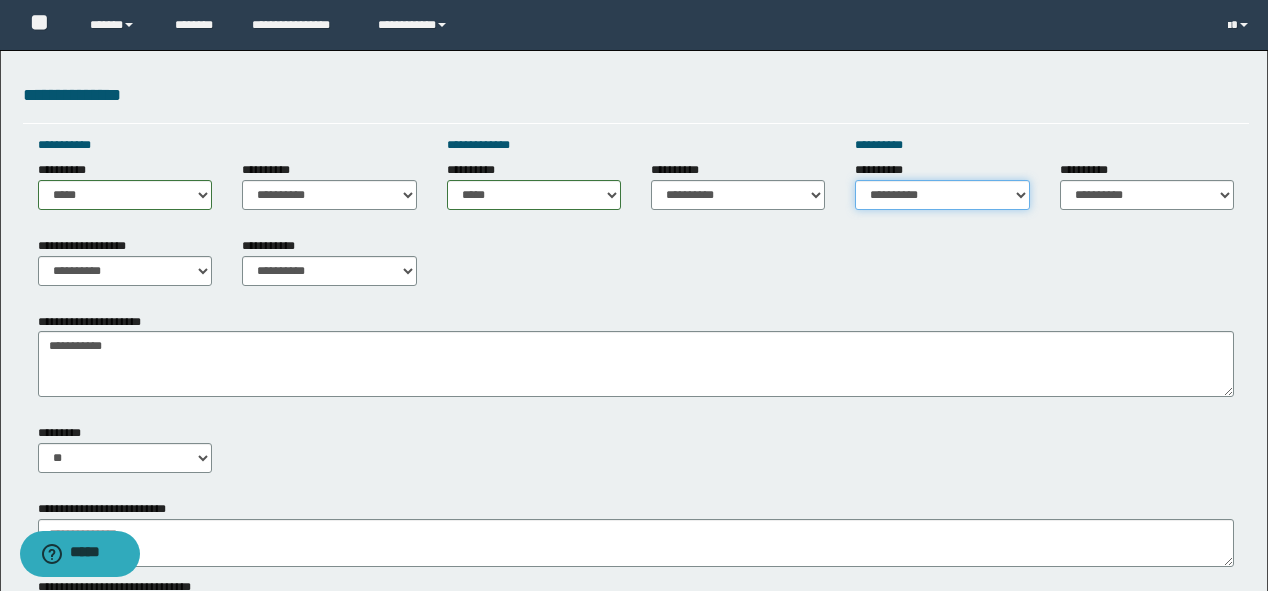 click on "**********" at bounding box center (942, 195) 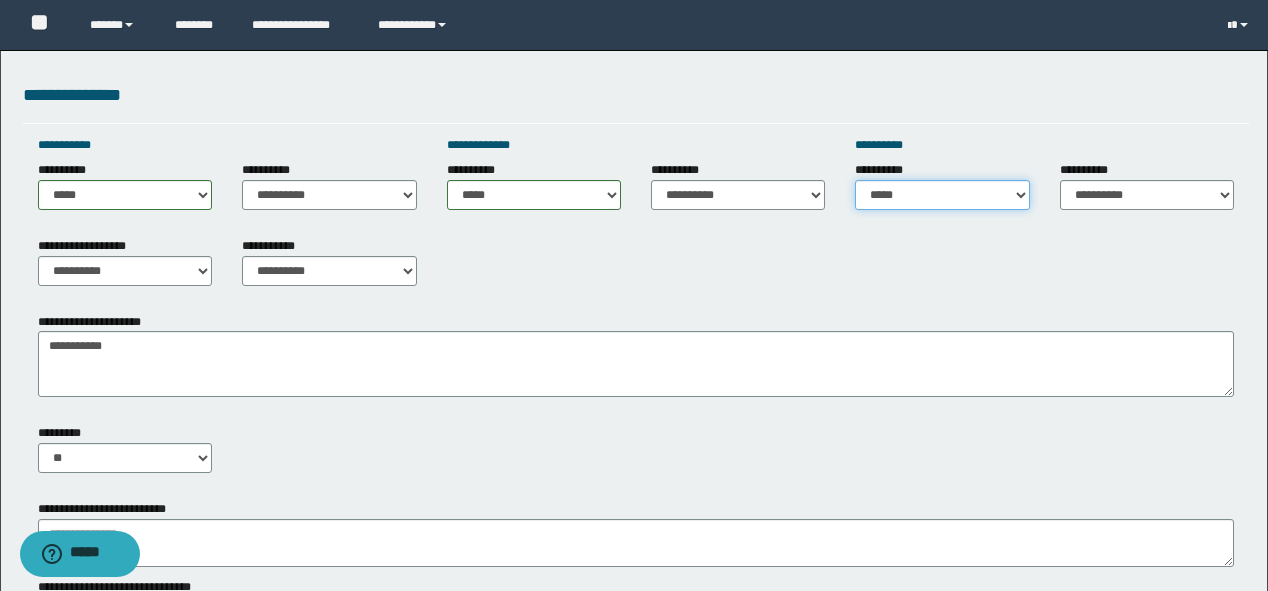click on "**********" at bounding box center [942, 195] 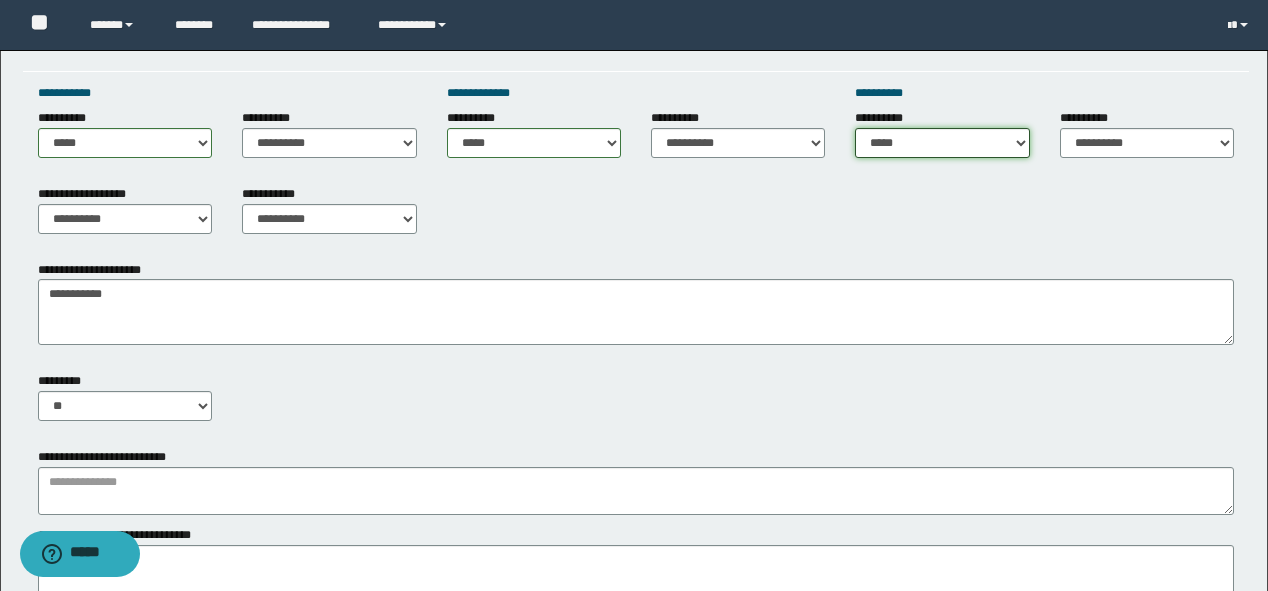 scroll, scrollTop: 880, scrollLeft: 0, axis: vertical 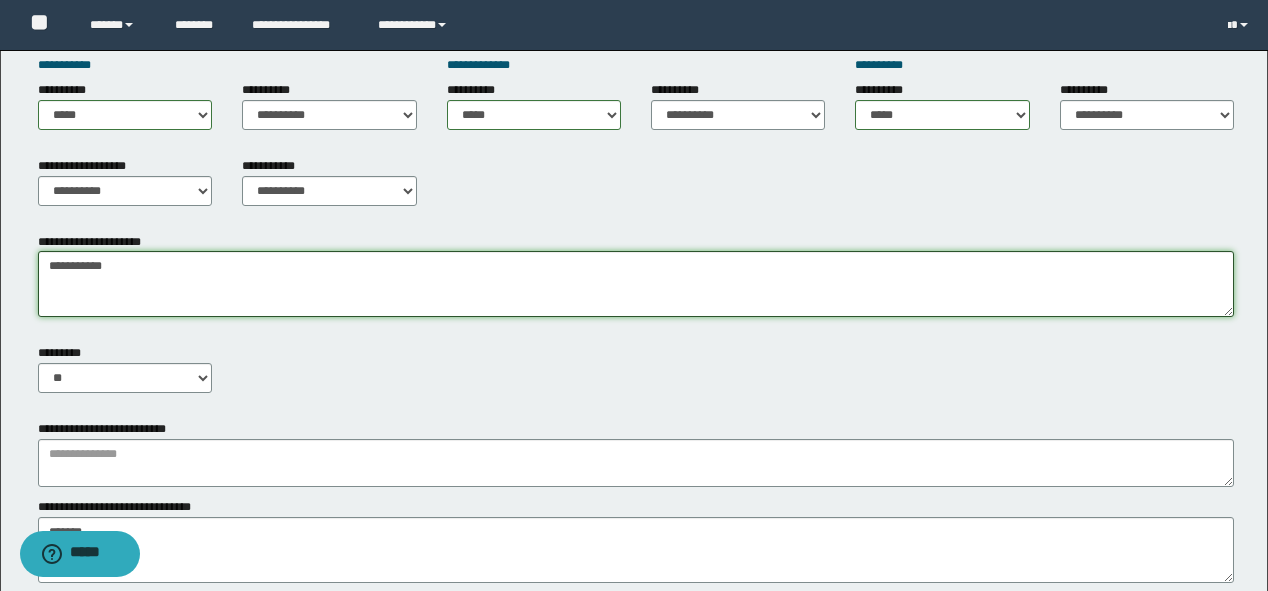 drag, startPoint x: 148, startPoint y: 269, endPoint x: 29, endPoint y: 267, distance: 119.01681 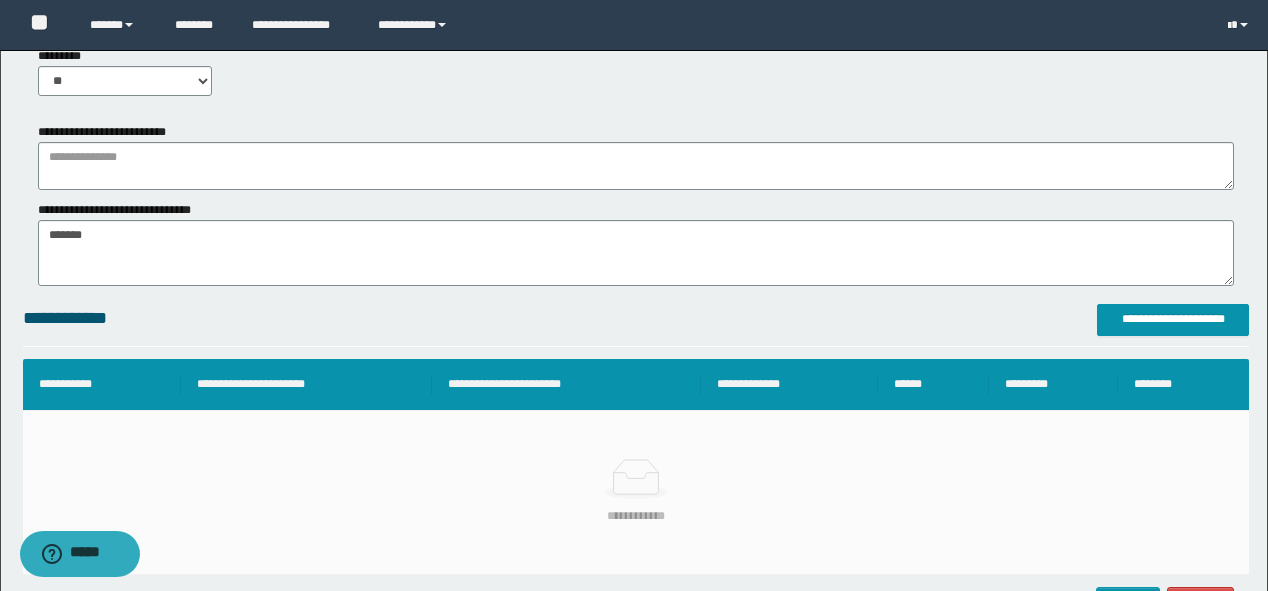 scroll, scrollTop: 1040, scrollLeft: 0, axis: vertical 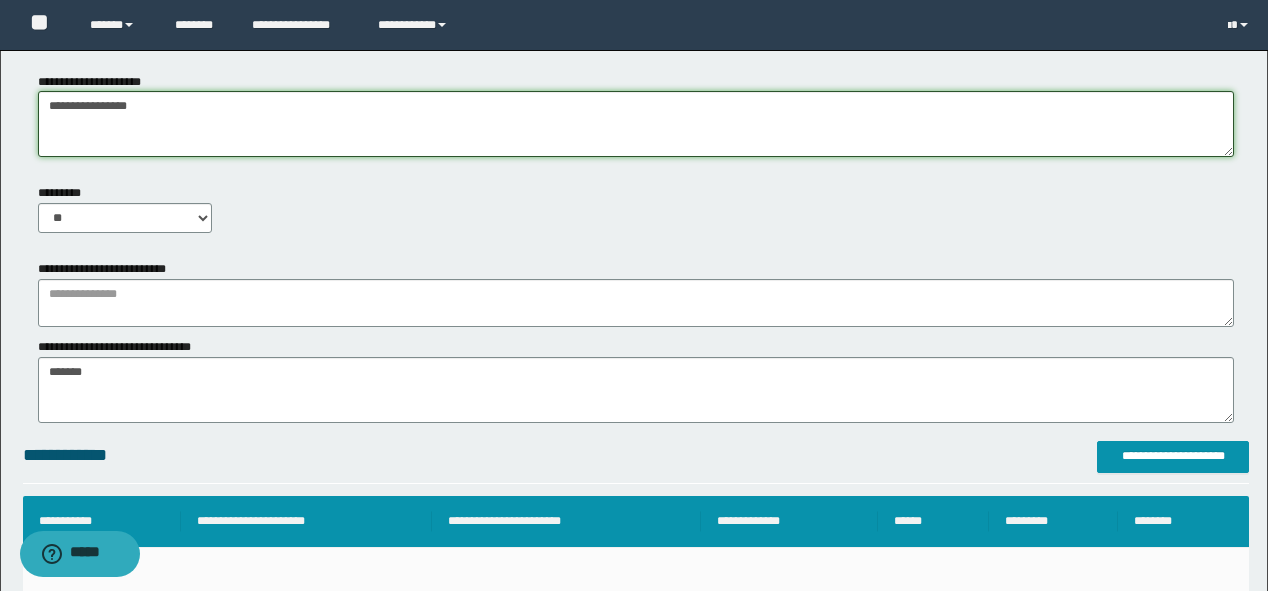 type on "**********" 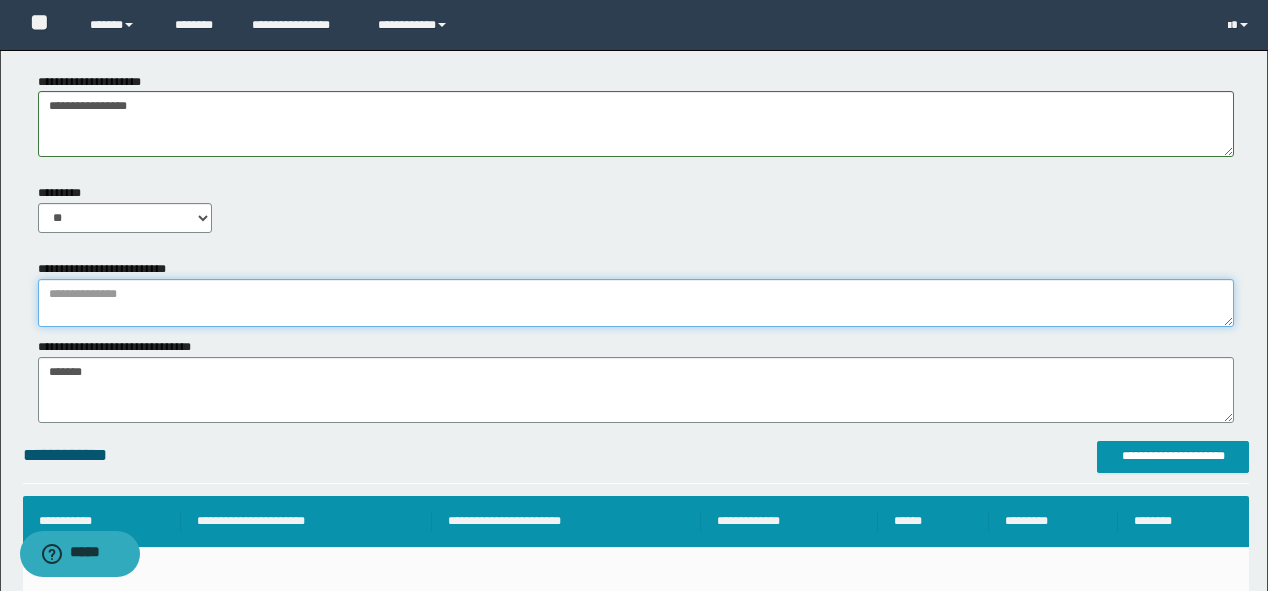 click at bounding box center (636, 303) 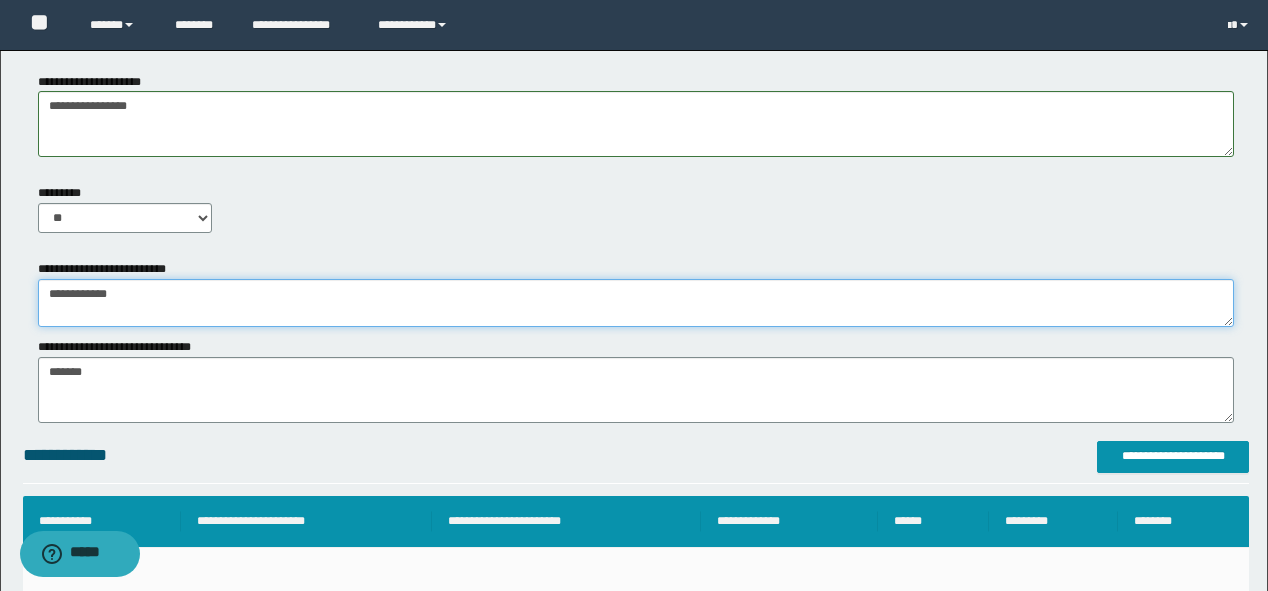 drag, startPoint x: 101, startPoint y: 290, endPoint x: 47, endPoint y: 298, distance: 54.589375 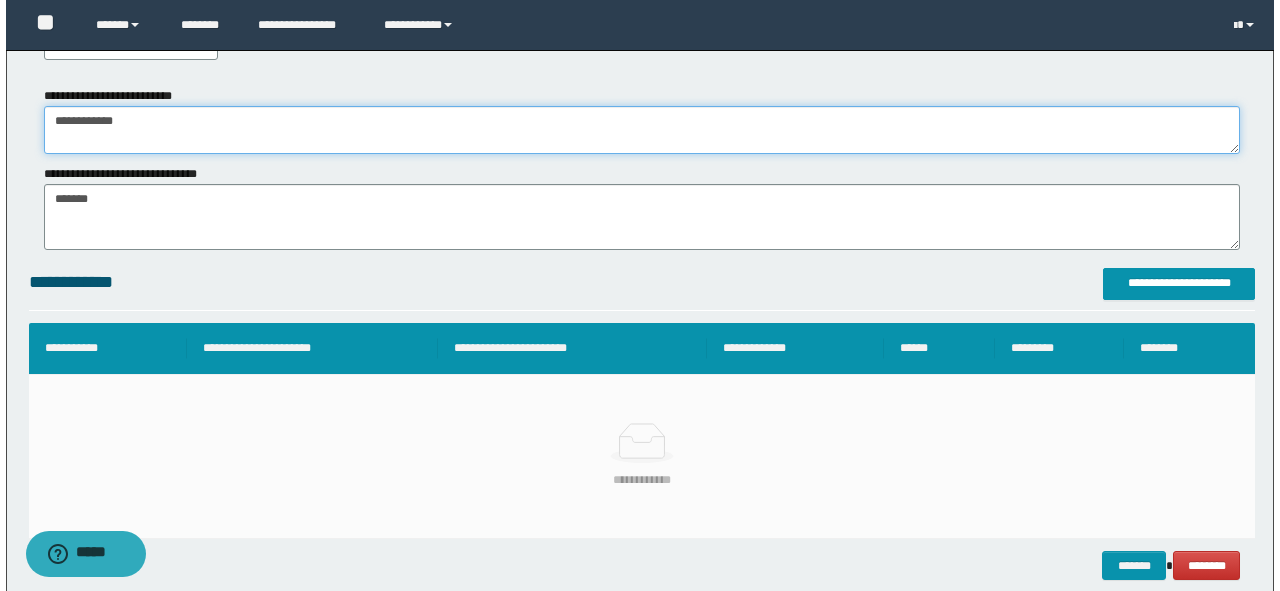 scroll, scrollTop: 1070, scrollLeft: 0, axis: vertical 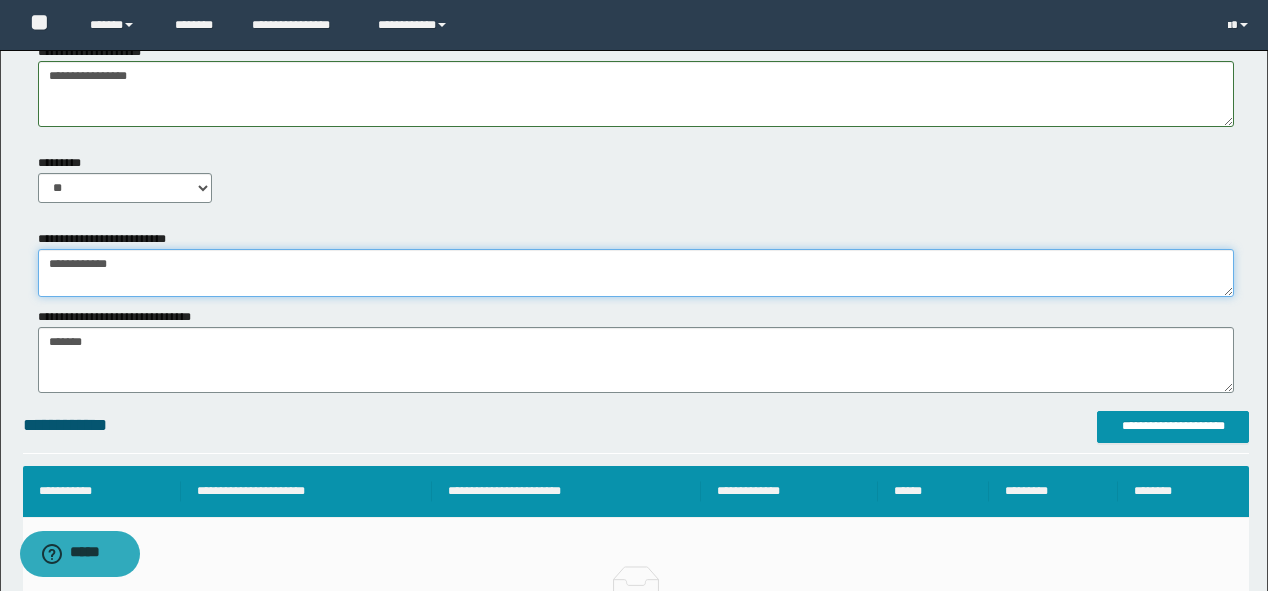 type on "**********" 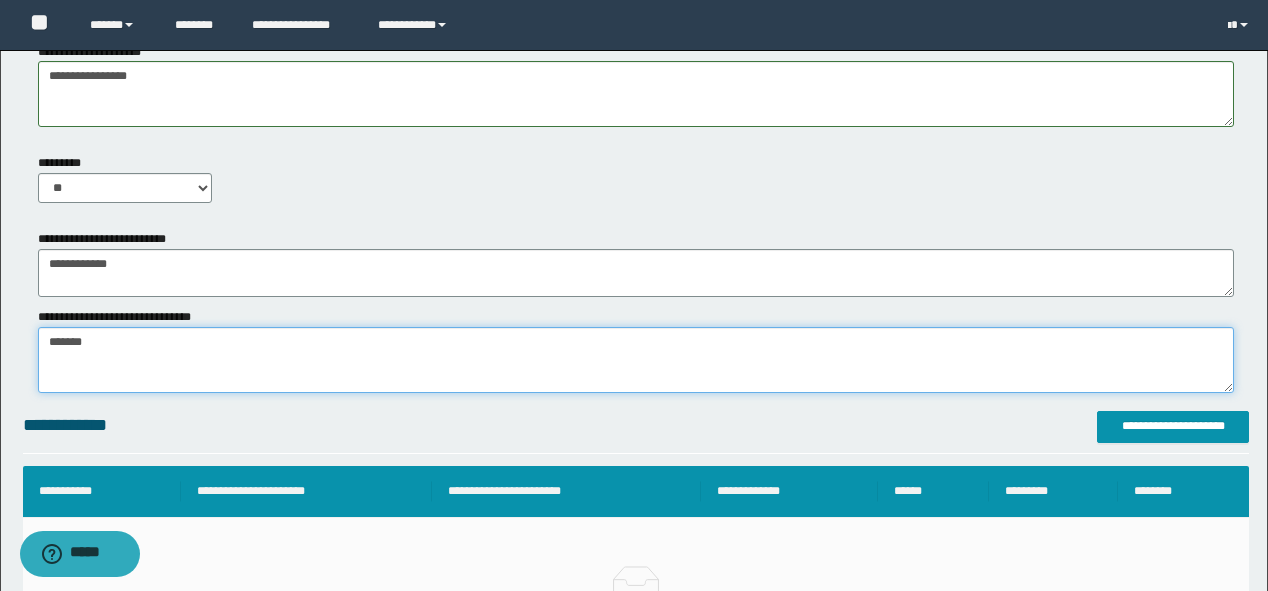 click on "*******" at bounding box center (636, 360) 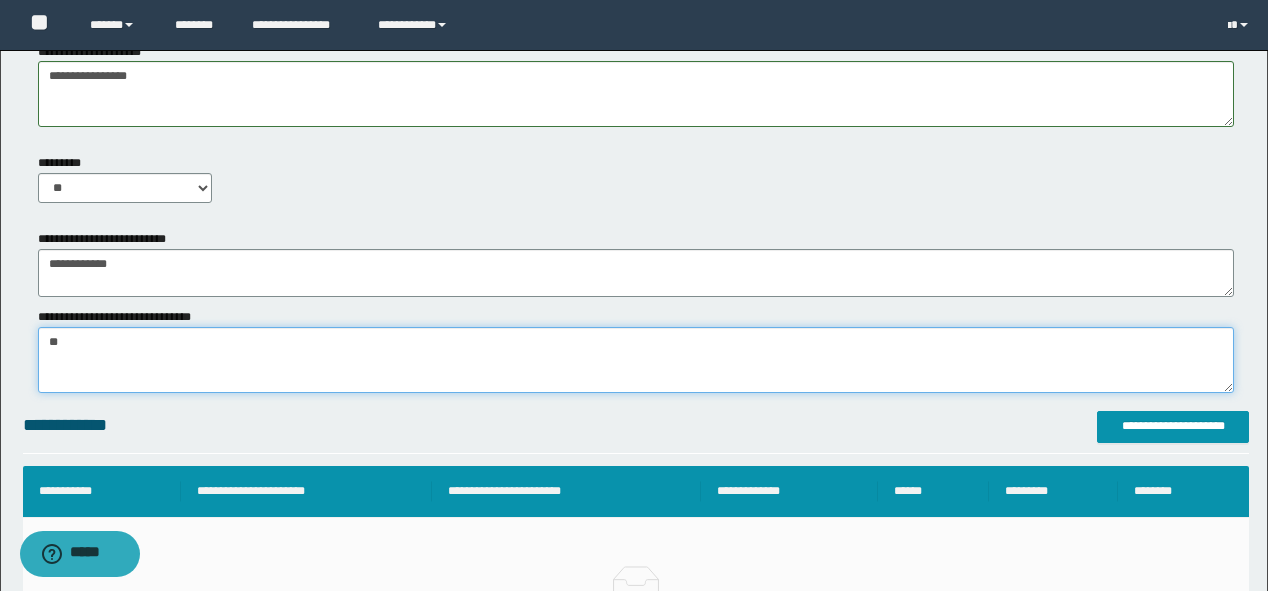 type on "*" 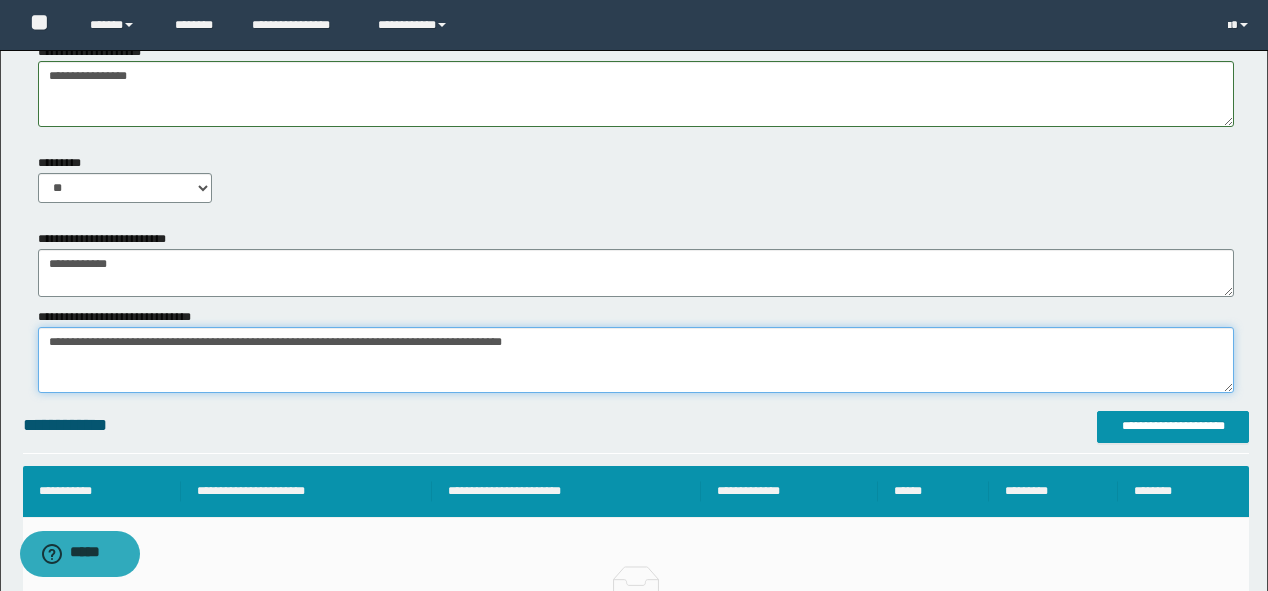 drag, startPoint x: 492, startPoint y: 344, endPoint x: 436, endPoint y: 356, distance: 57.271286 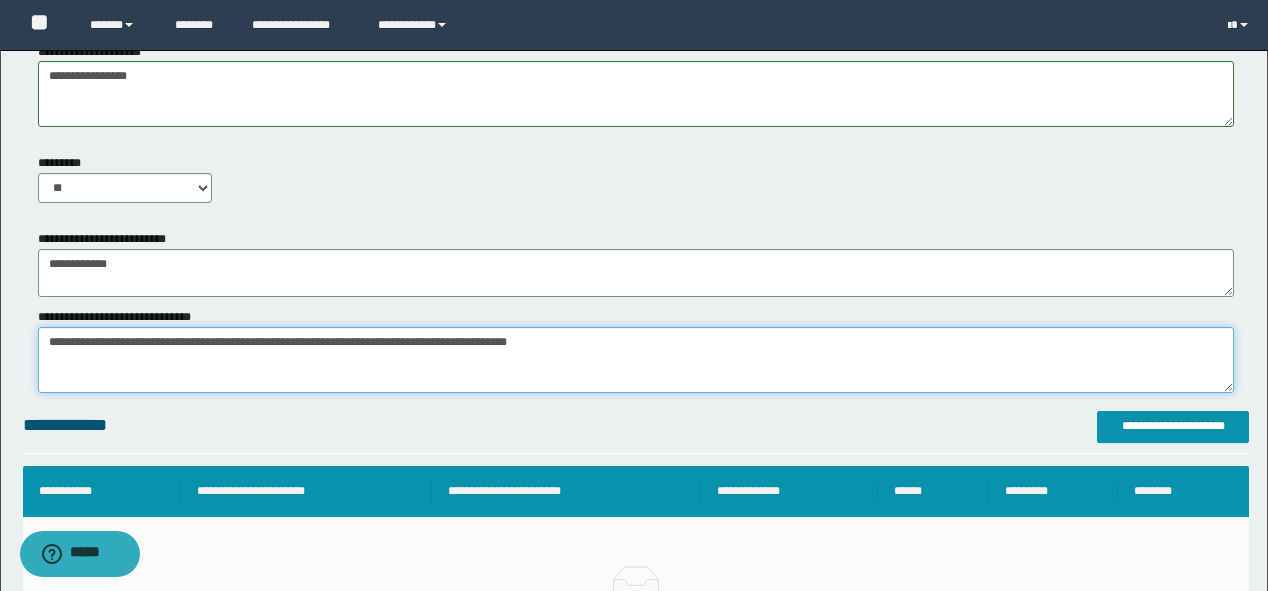 drag, startPoint x: 216, startPoint y: 342, endPoint x: 159, endPoint y: 353, distance: 58.0517 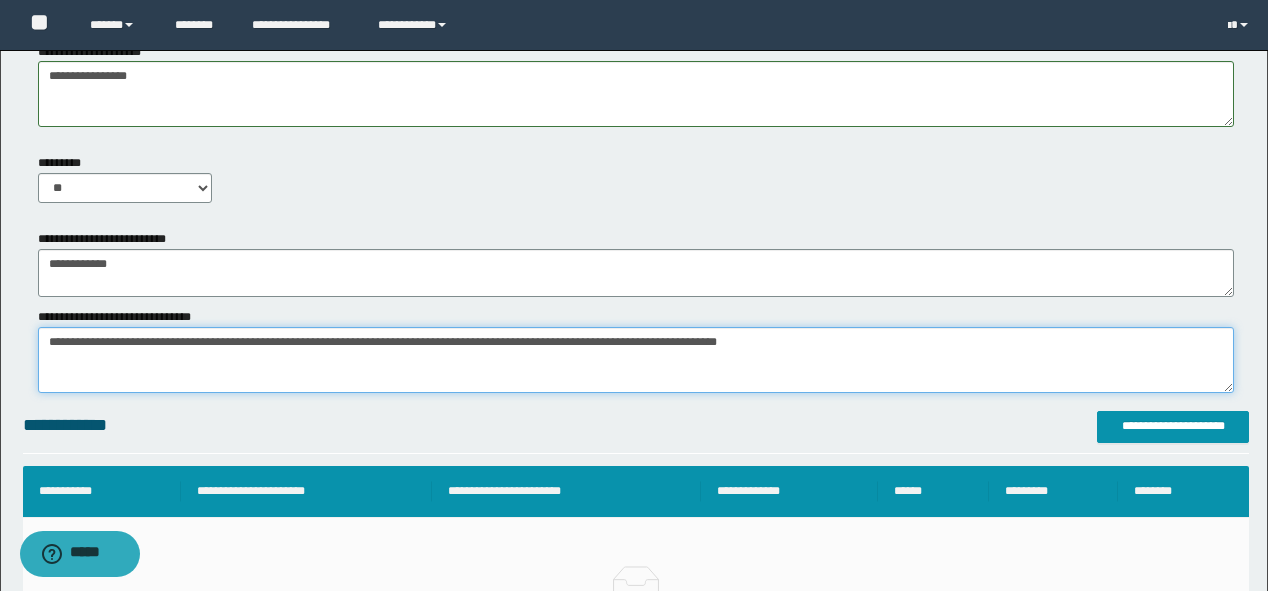 drag, startPoint x: 707, startPoint y: 346, endPoint x: 677, endPoint y: 361, distance: 33.54102 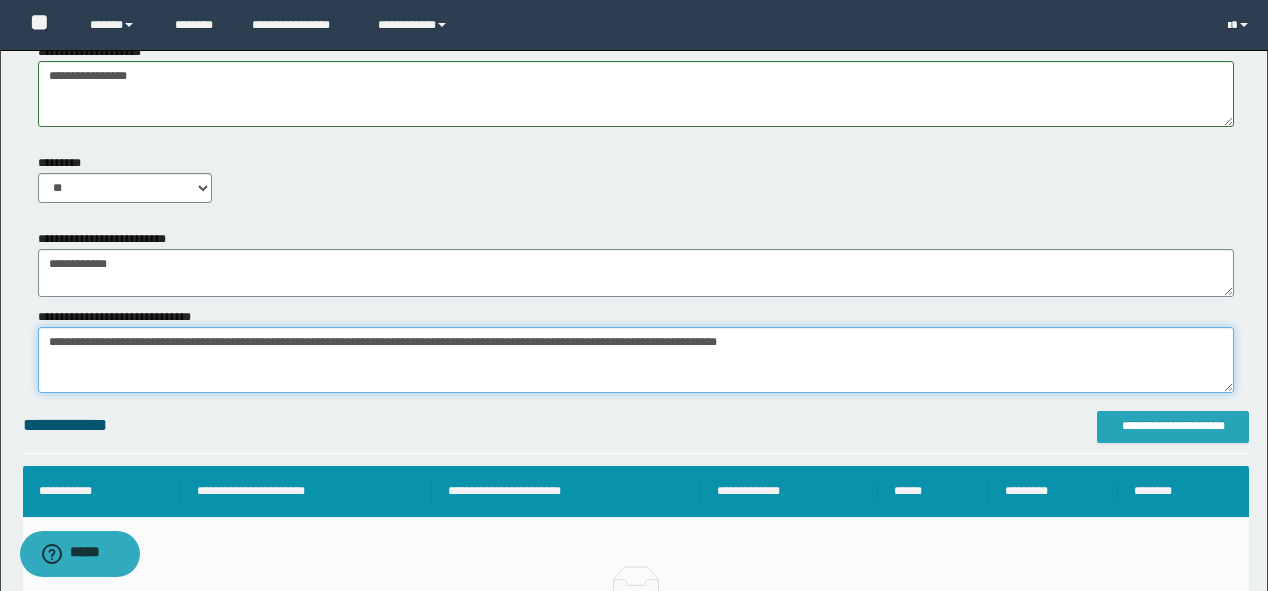 type on "**********" 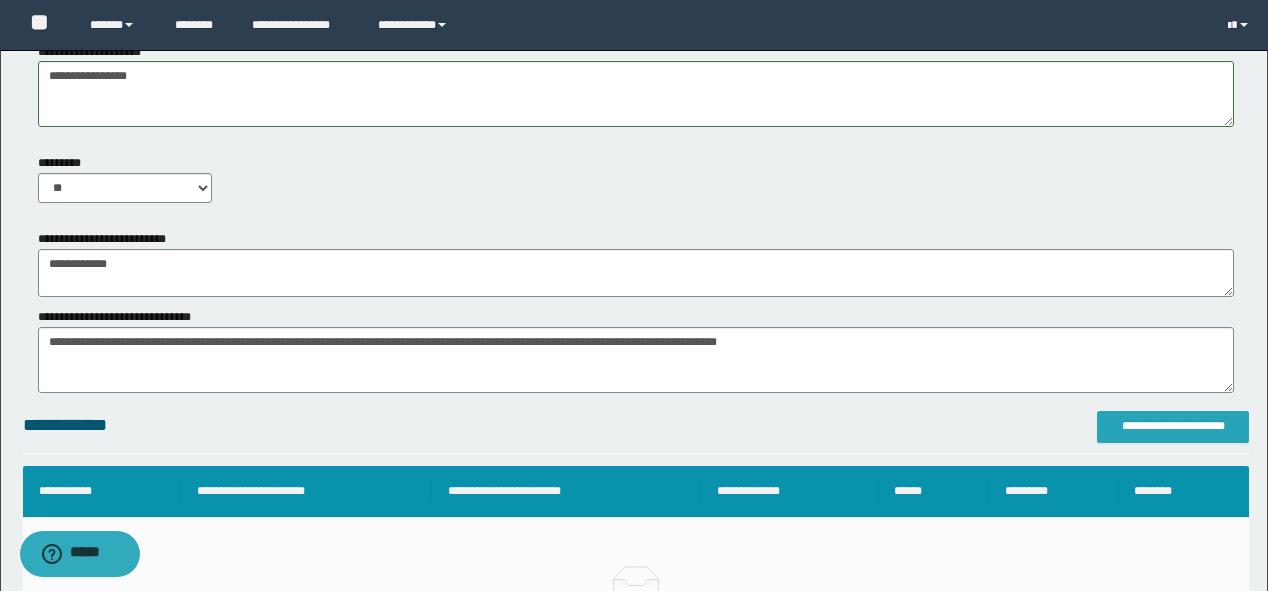 click on "**********" at bounding box center (1173, 426) 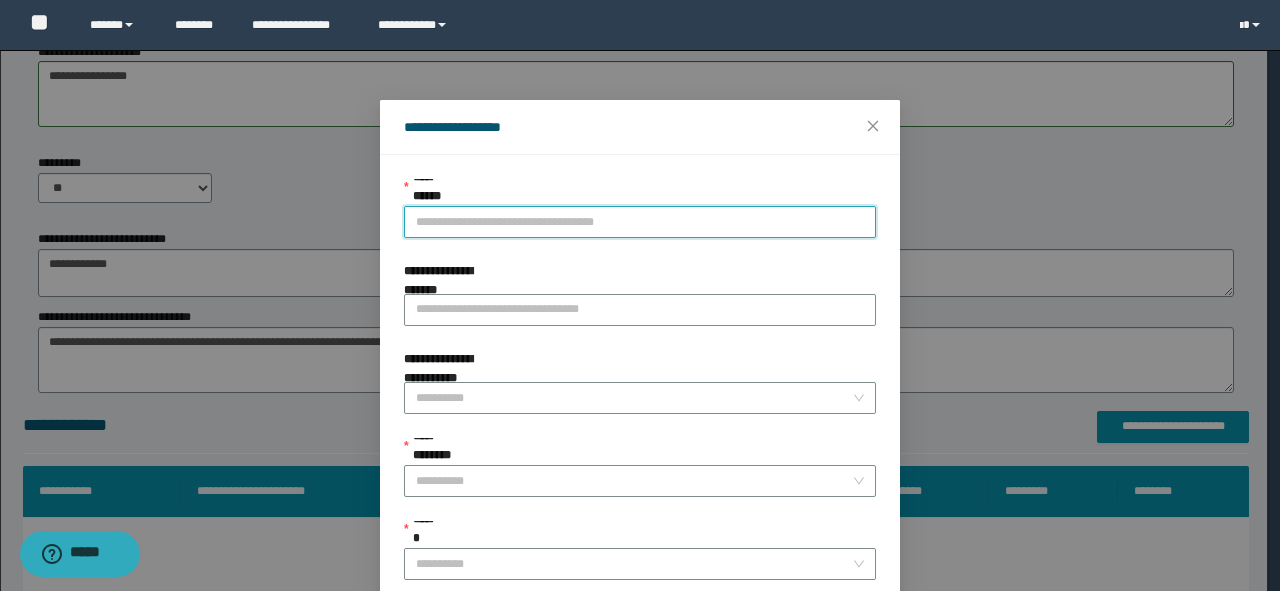 click on "**********" at bounding box center [640, 222] 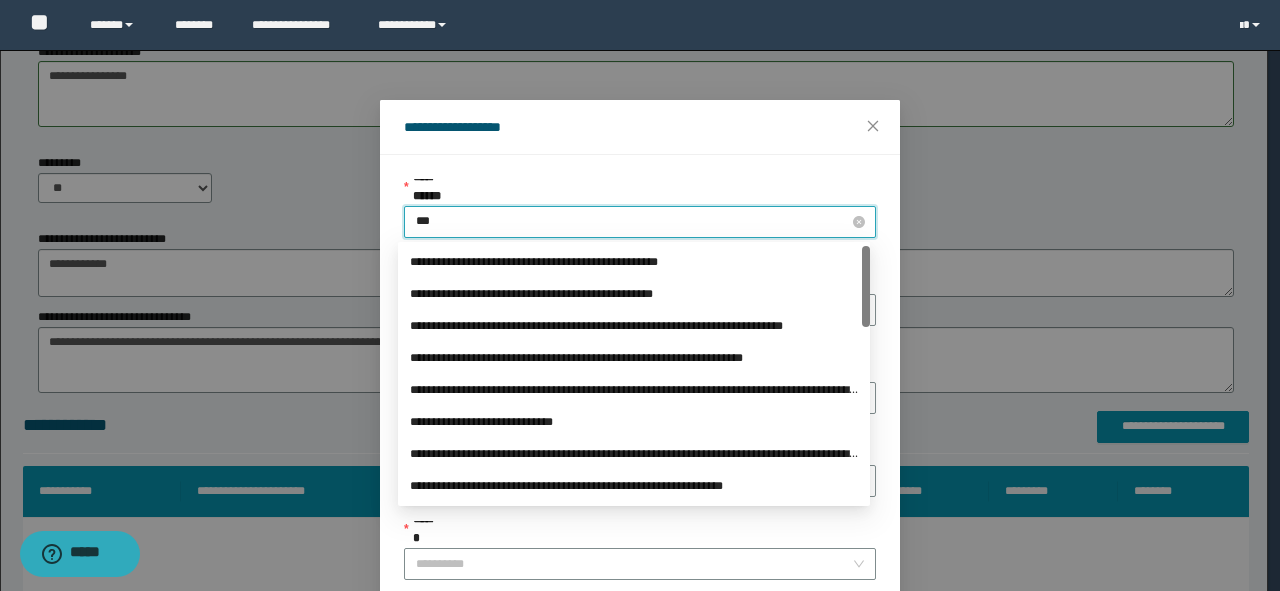 type on "****" 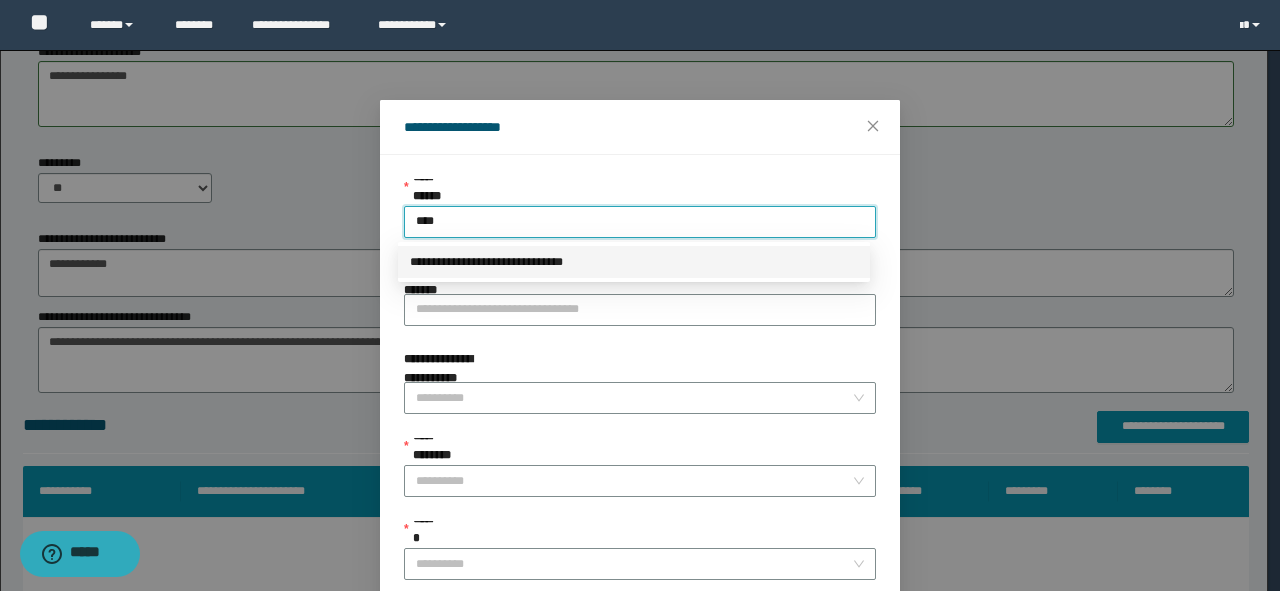 click on "**********" at bounding box center (634, 262) 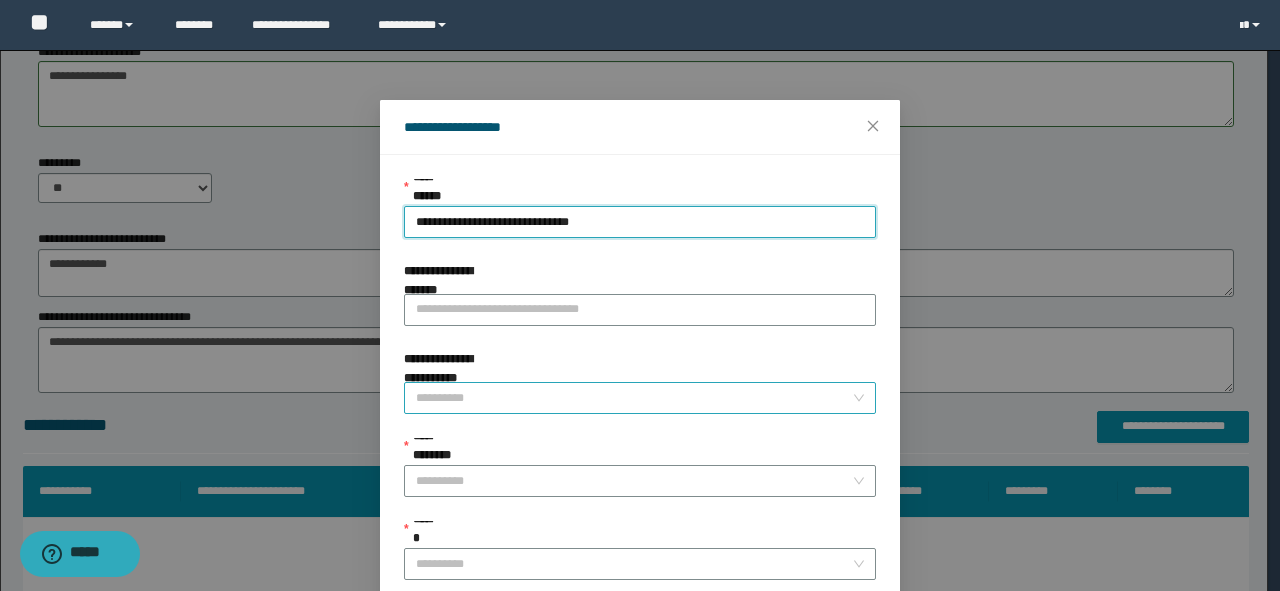 click on "**********" at bounding box center [634, 398] 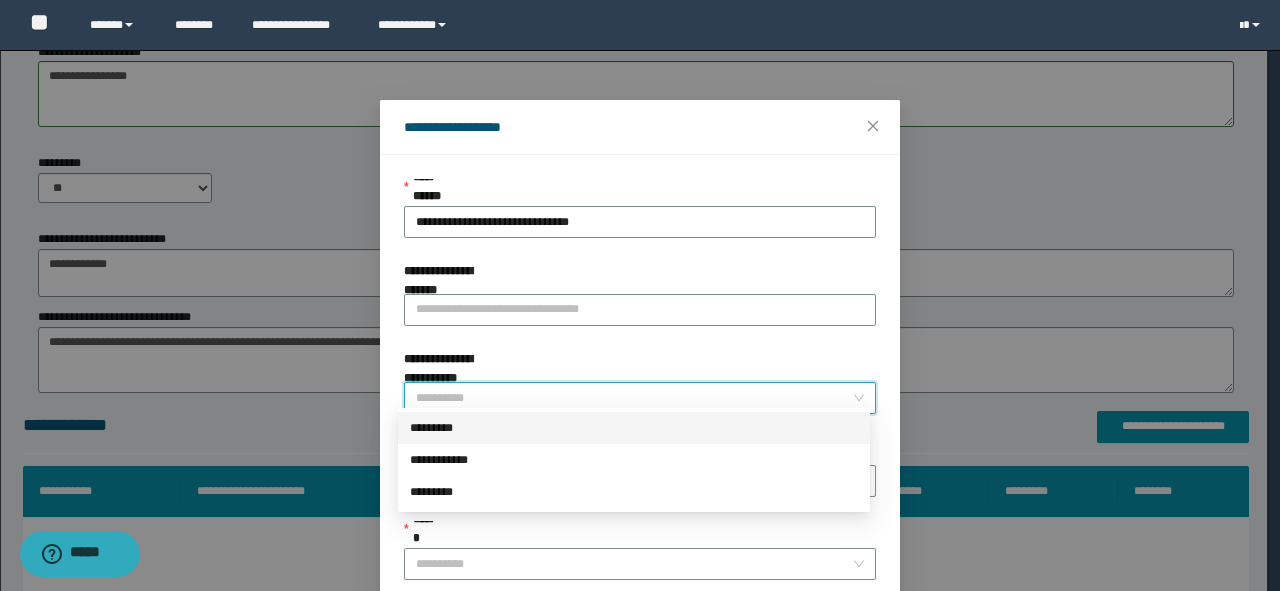 click on "*********" at bounding box center [634, 428] 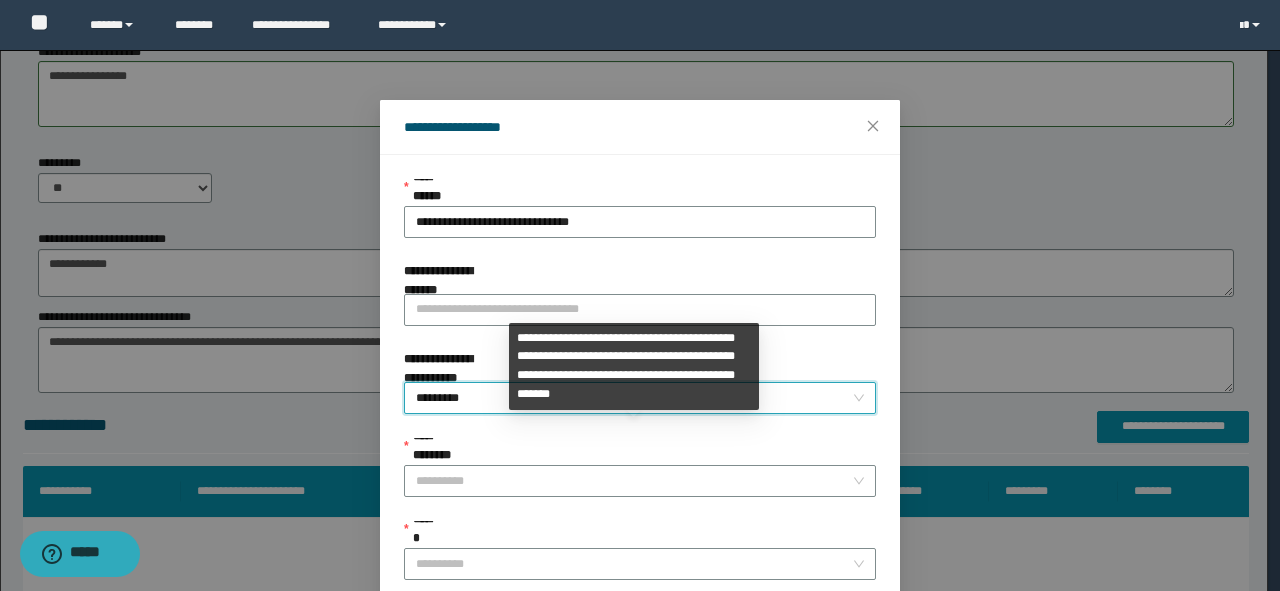 scroll, scrollTop: 159, scrollLeft: 0, axis: vertical 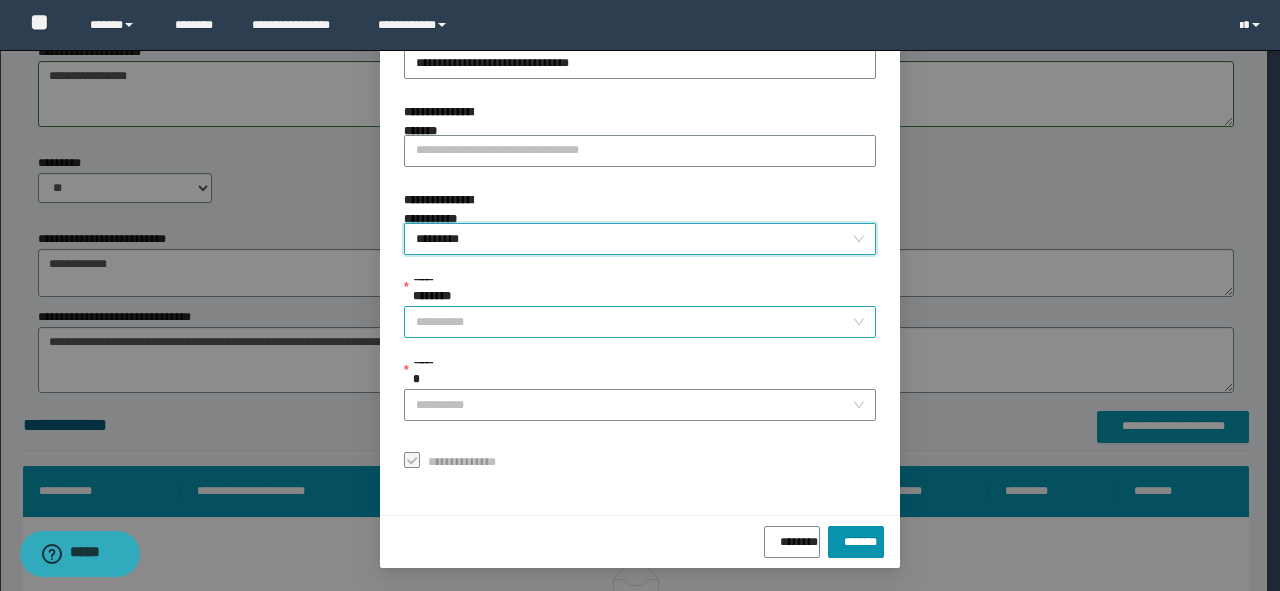 click on "**********" at bounding box center (634, 322) 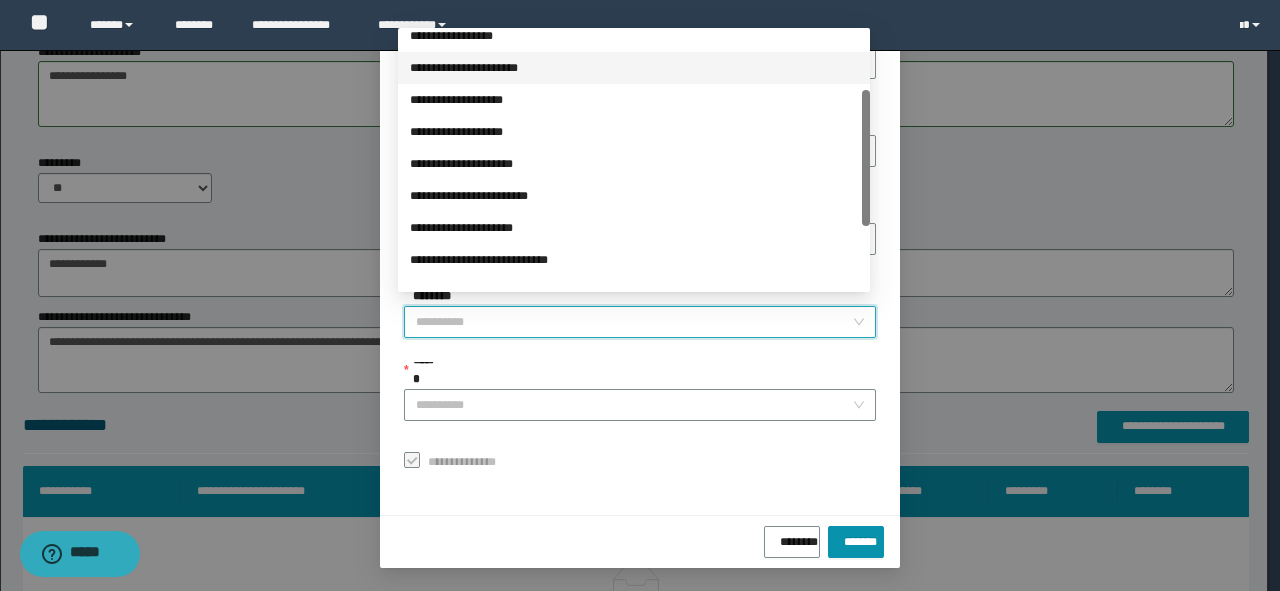 scroll, scrollTop: 108, scrollLeft: 0, axis: vertical 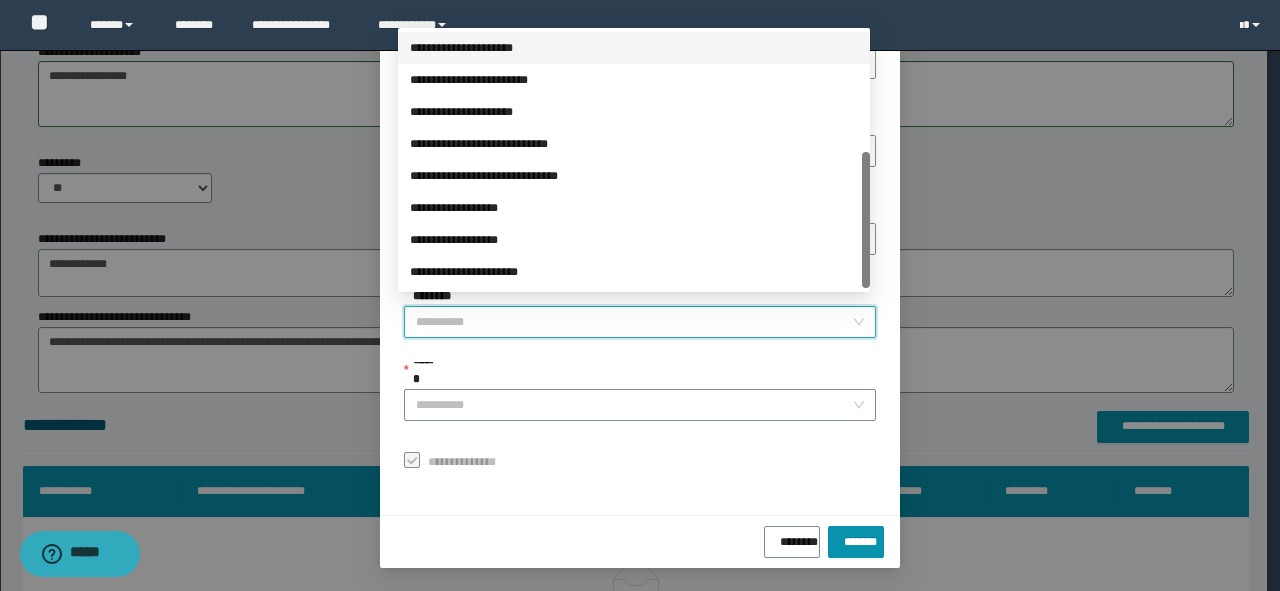 drag, startPoint x: 862, startPoint y: 163, endPoint x: 873, endPoint y: 228, distance: 65.9242 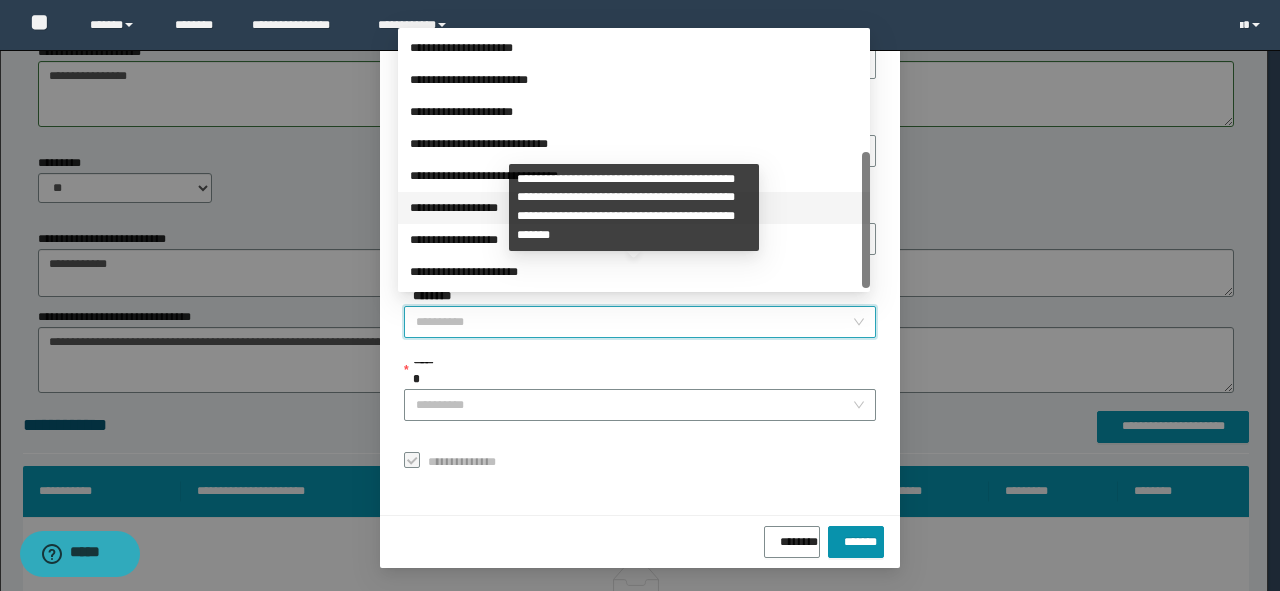 click on "**********" at bounding box center [634, 208] 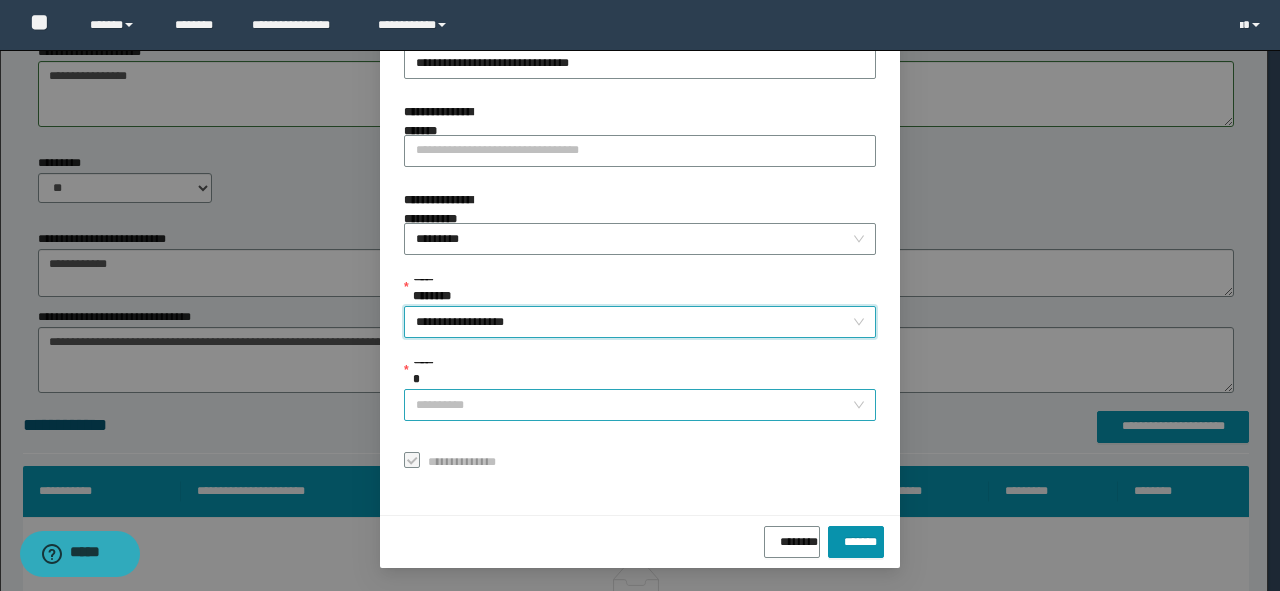 click on "******" at bounding box center [634, 405] 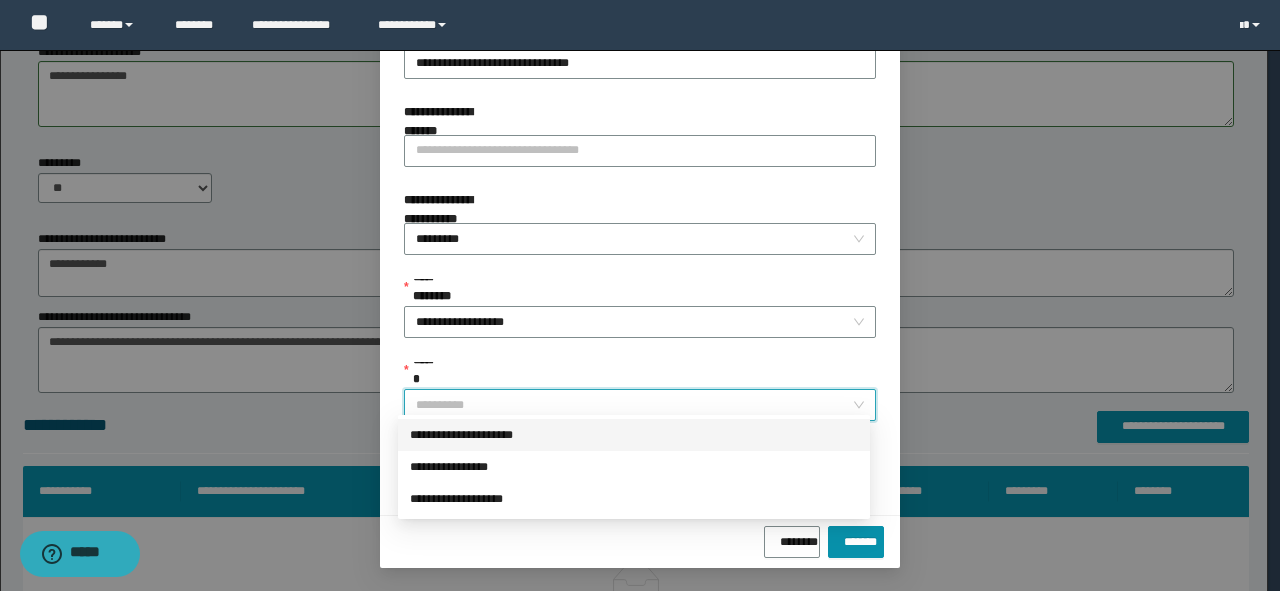 click on "**********" at bounding box center [634, 435] 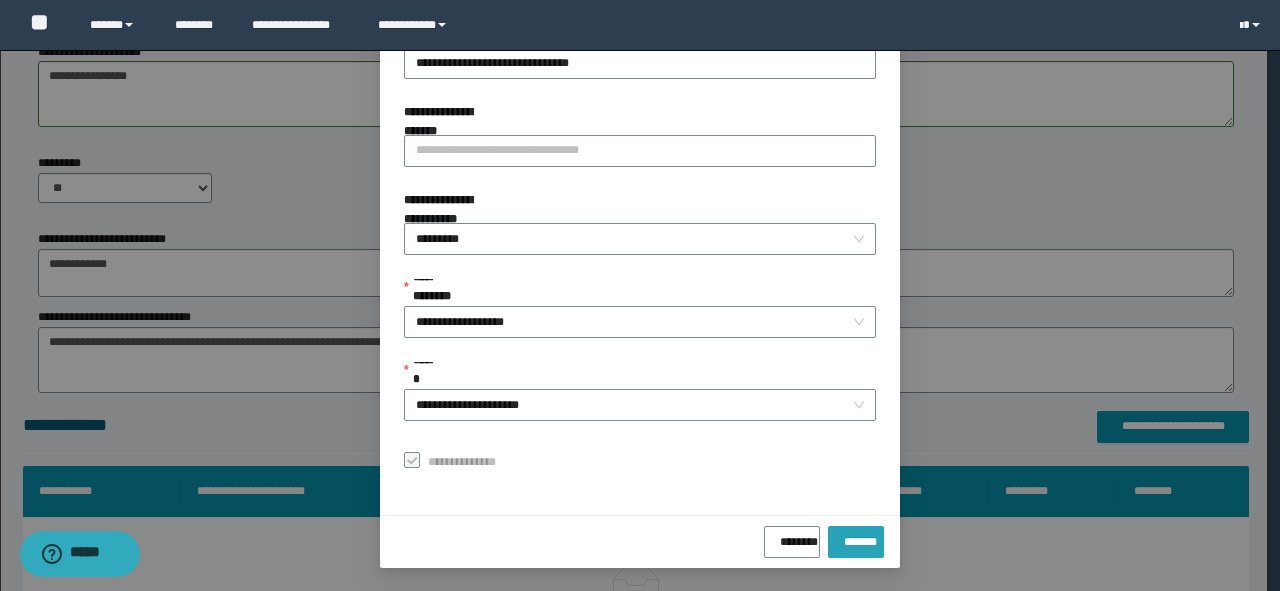 click on "*******" at bounding box center [856, 538] 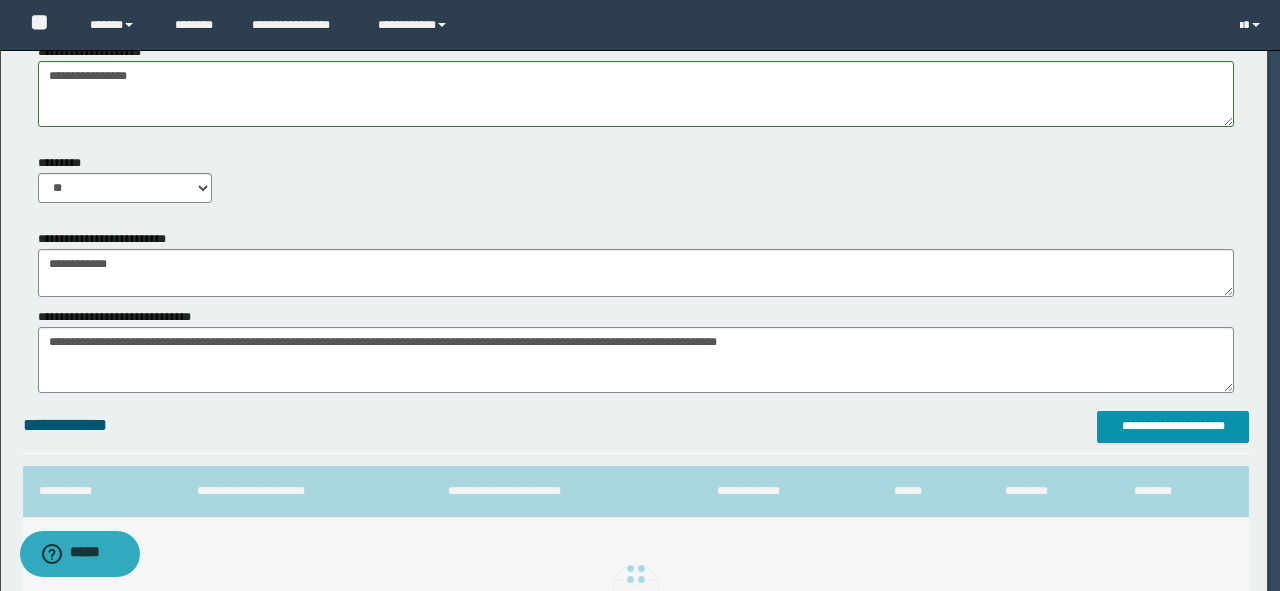 scroll, scrollTop: 112, scrollLeft: 0, axis: vertical 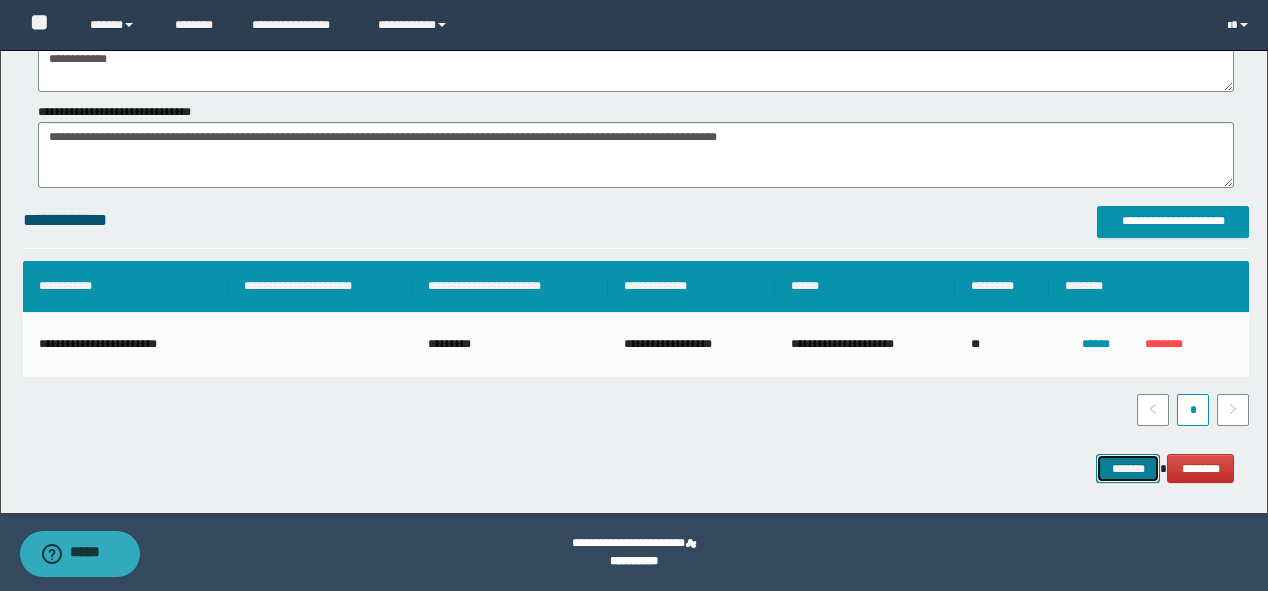 click on "*******" at bounding box center [1128, 469] 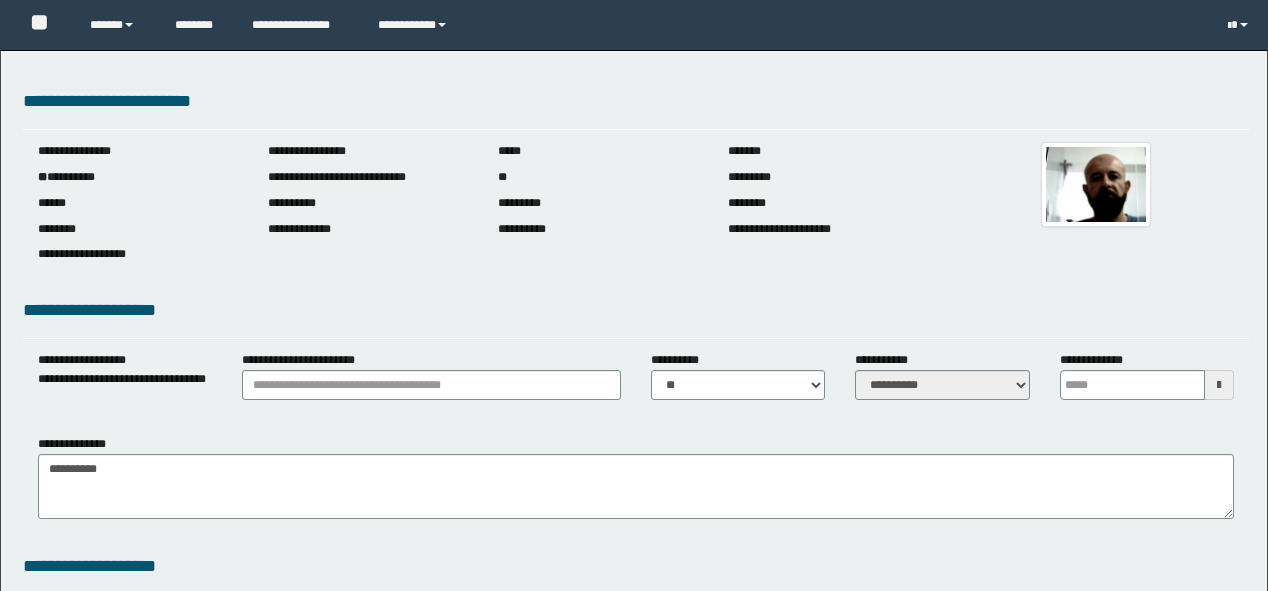 scroll, scrollTop: 0, scrollLeft: 0, axis: both 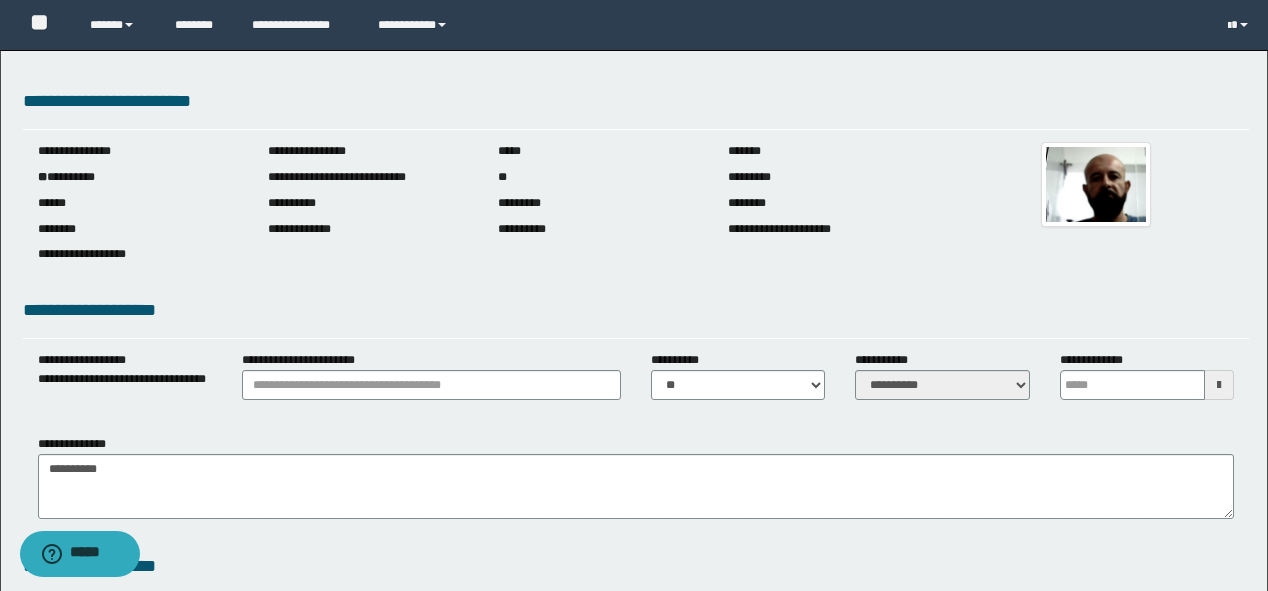click at bounding box center (1219, 385) 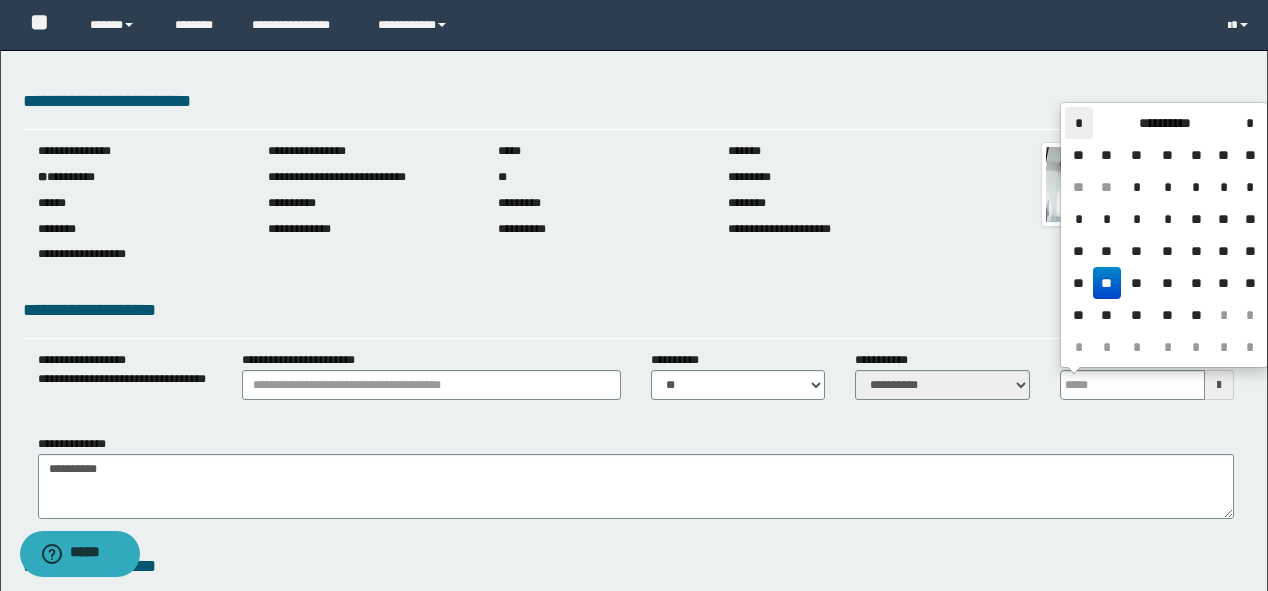 click on "*" at bounding box center [1079, 123] 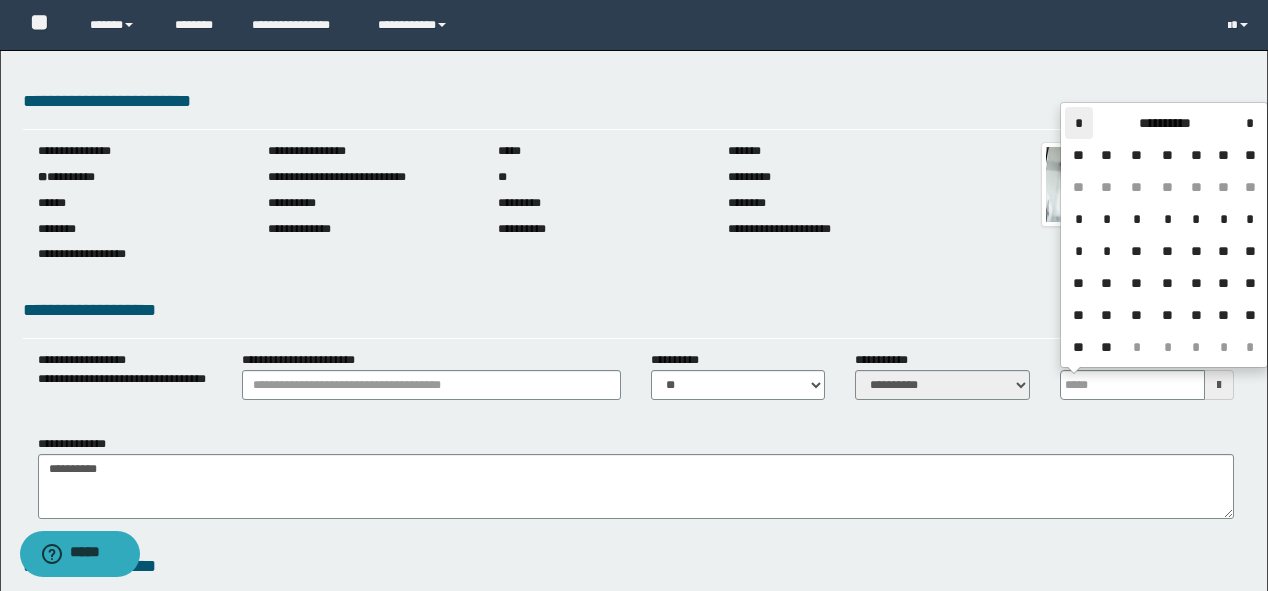 click on "*" at bounding box center [1079, 123] 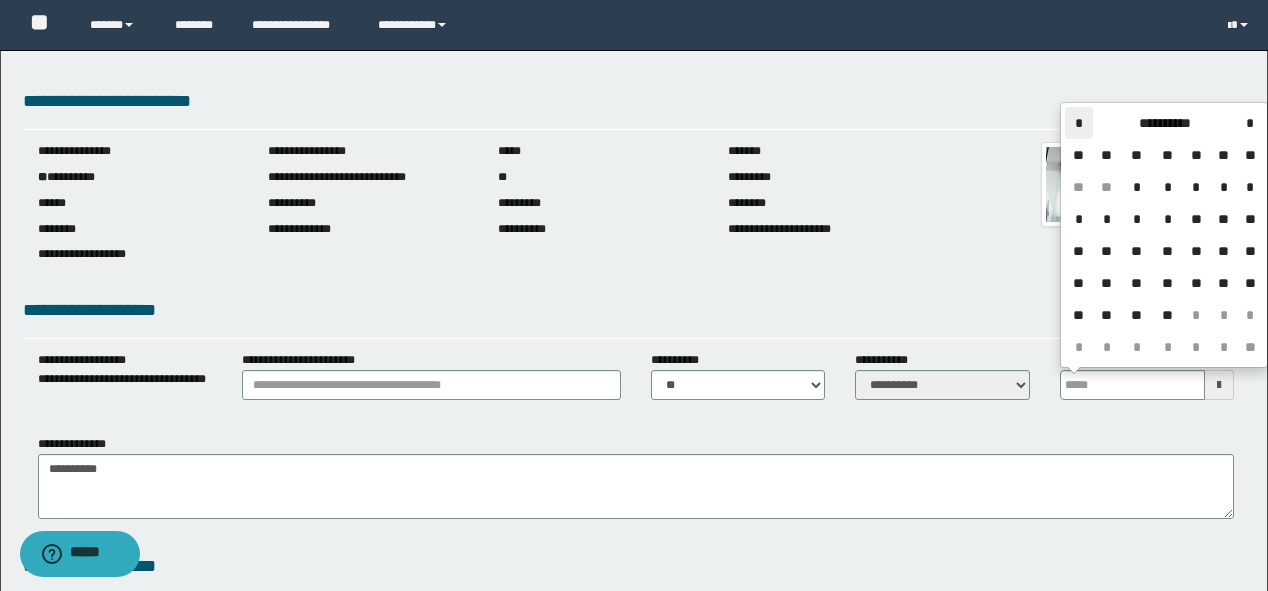click on "*" at bounding box center [1079, 123] 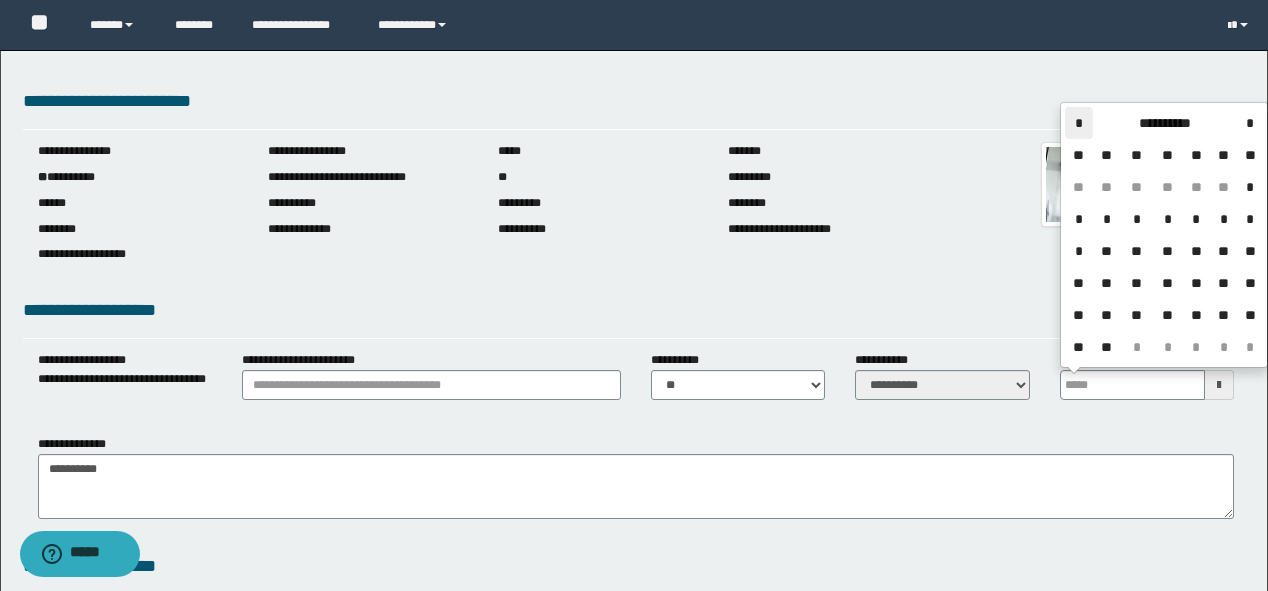 click on "*" at bounding box center [1079, 123] 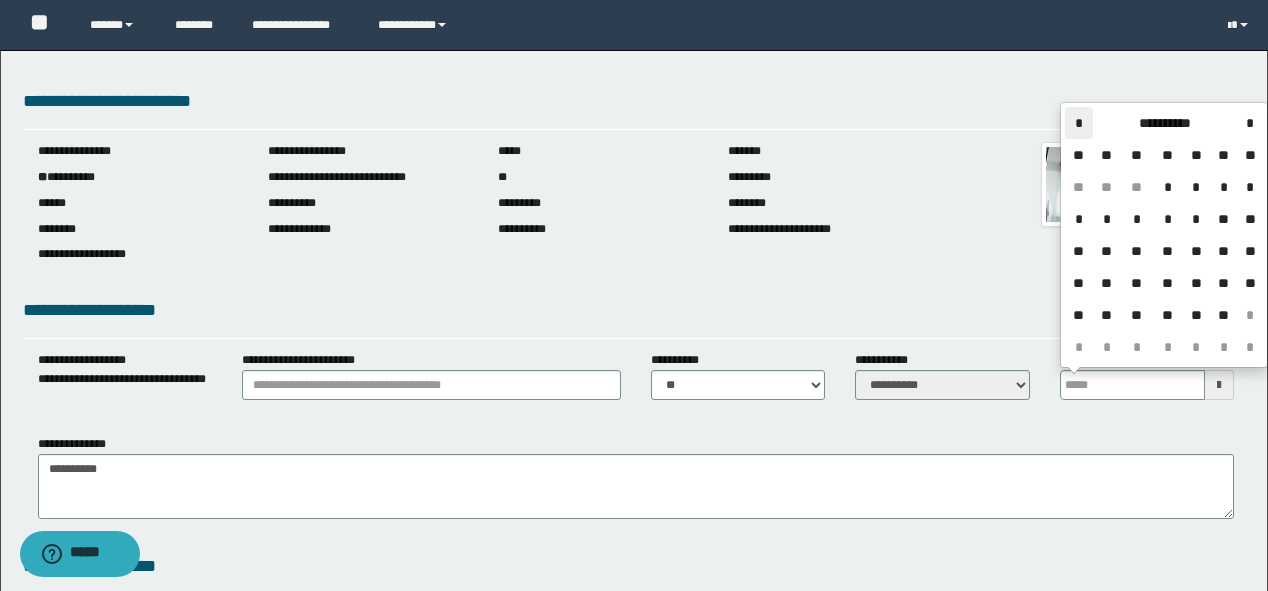 click on "*" at bounding box center (1079, 123) 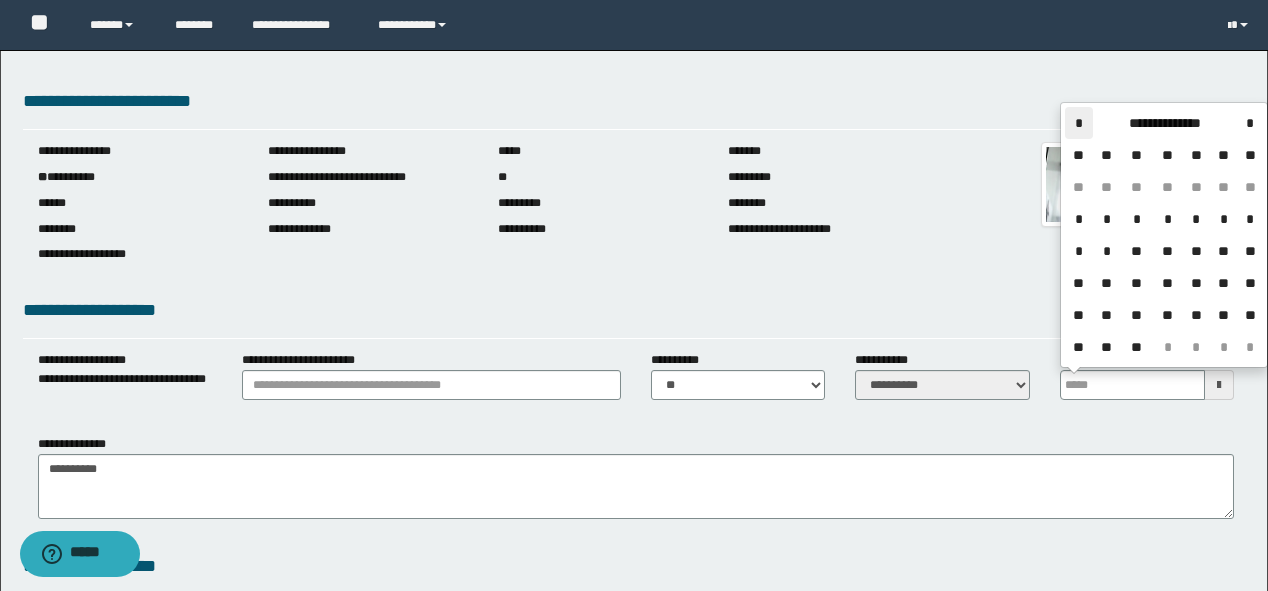 click on "*" at bounding box center [1079, 123] 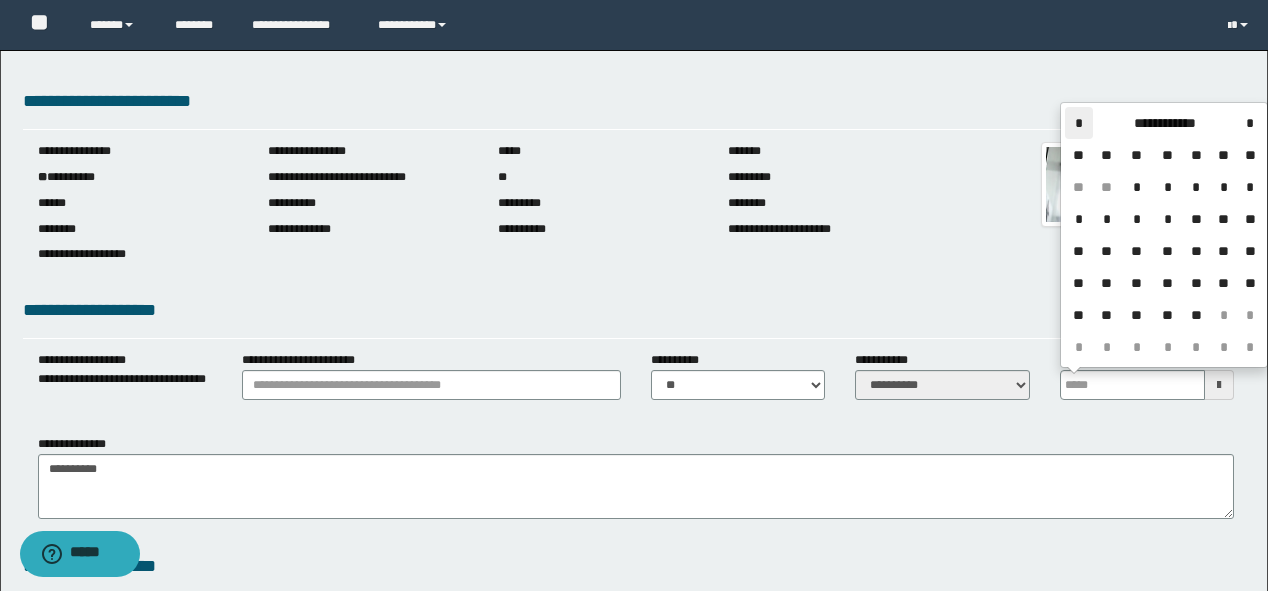 click on "*" at bounding box center (1079, 123) 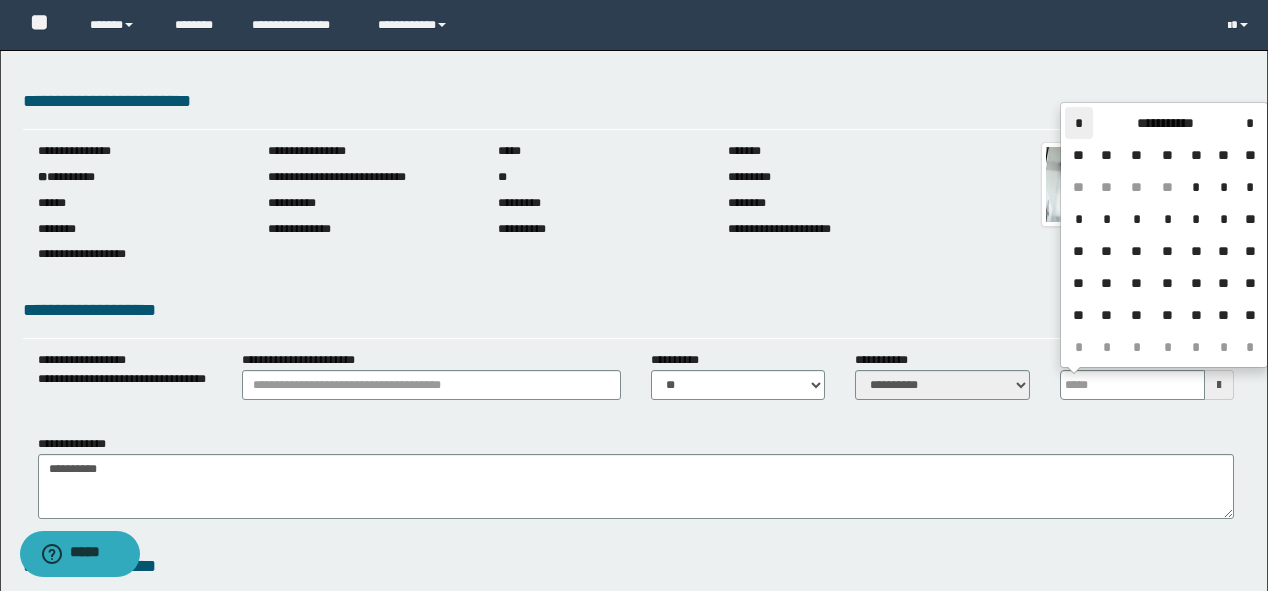 click on "*" at bounding box center (1079, 123) 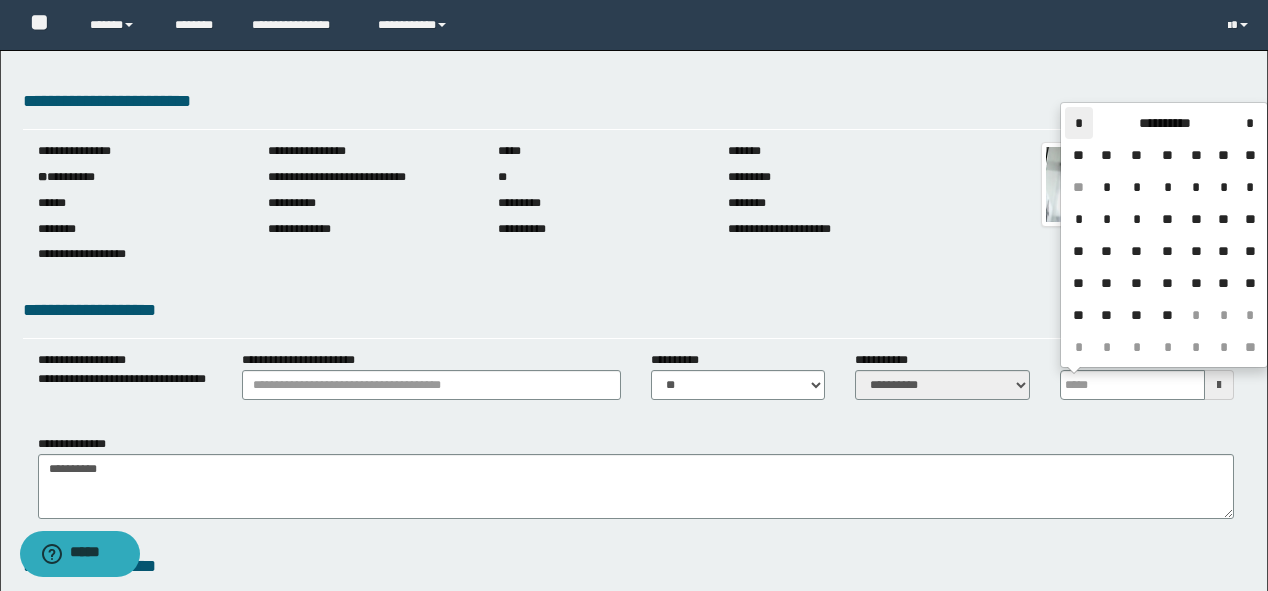 click on "*" at bounding box center [1079, 123] 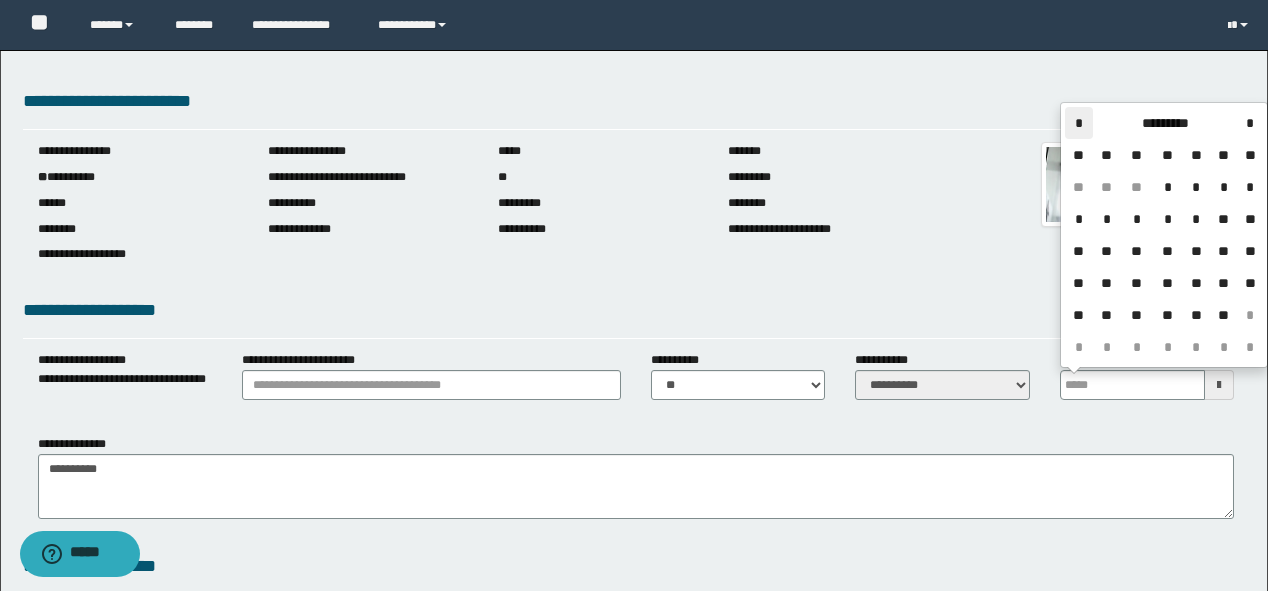 click on "*" at bounding box center [1079, 123] 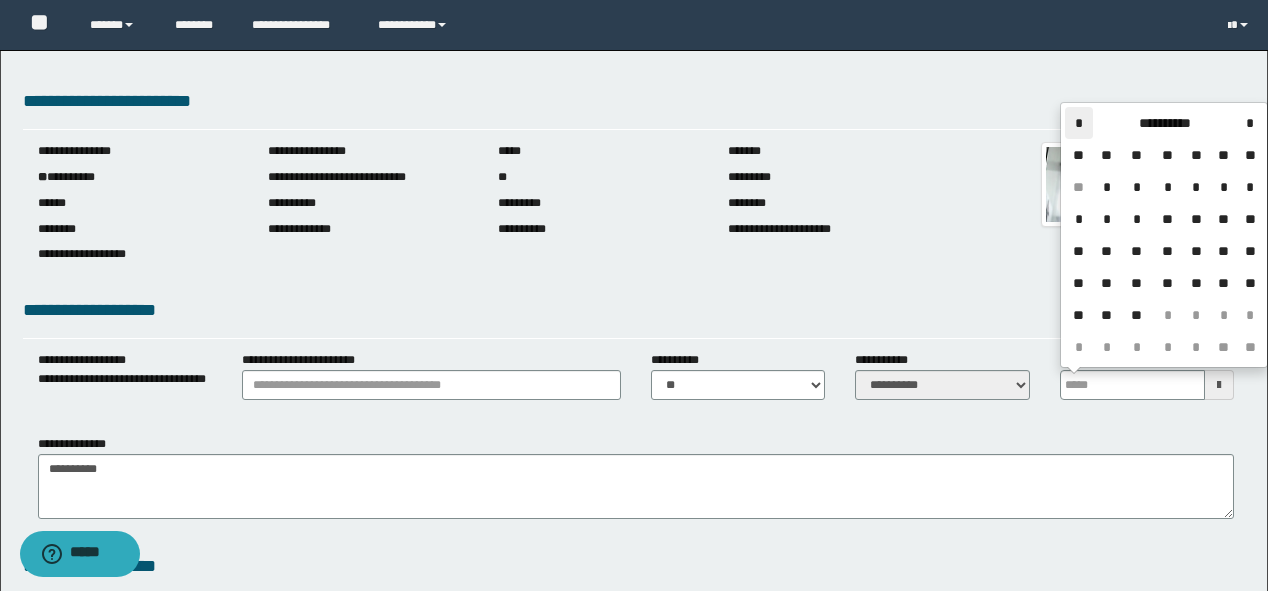 click on "*" at bounding box center [1079, 123] 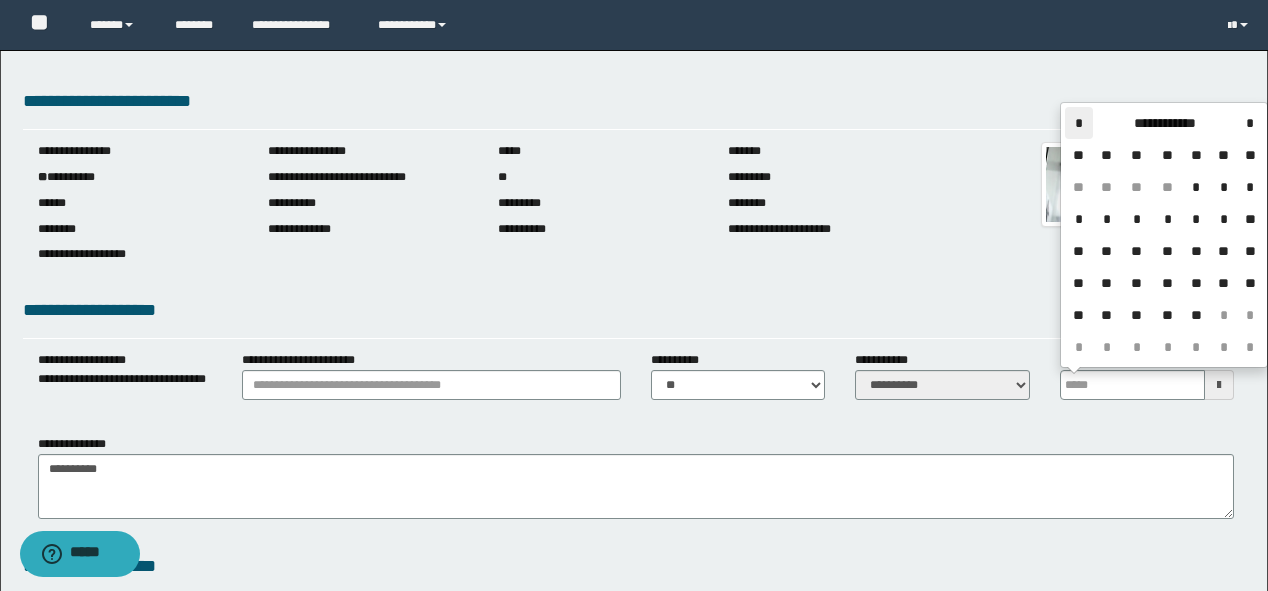 click on "*" at bounding box center [1079, 123] 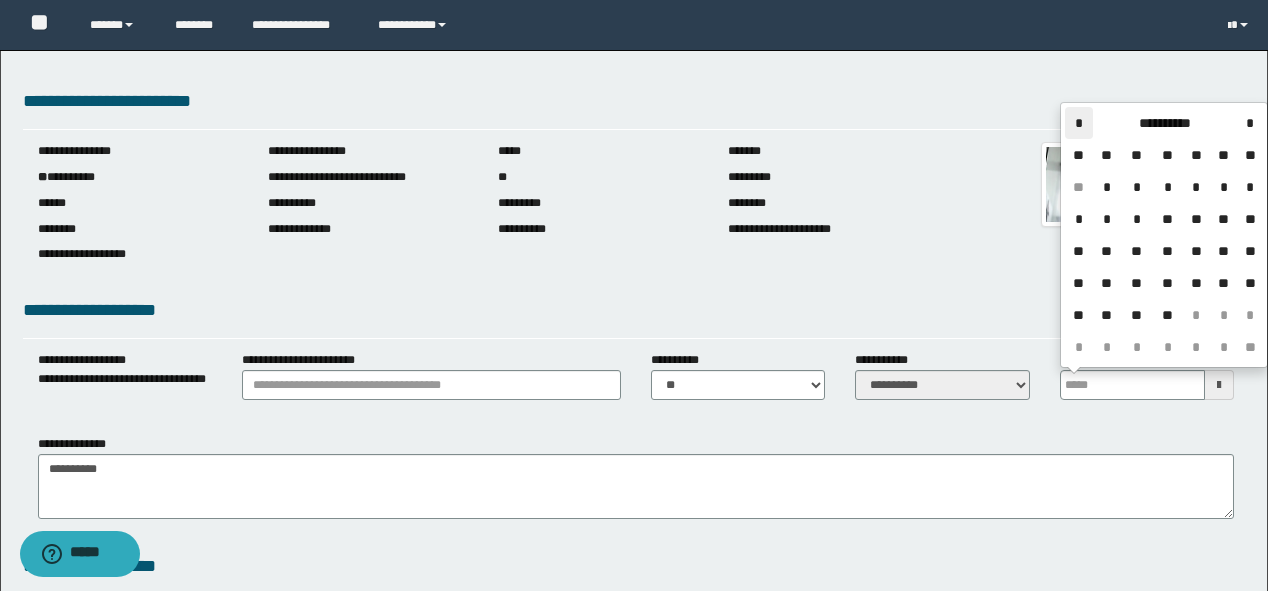 click on "*" at bounding box center [1079, 123] 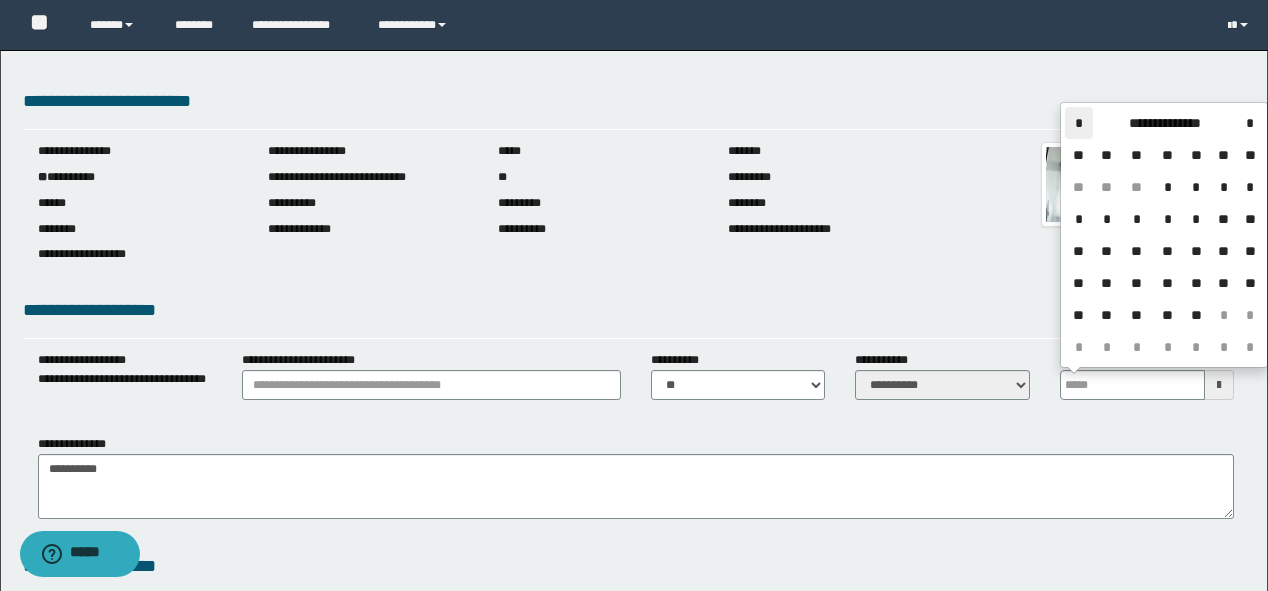 click on "*" at bounding box center (1079, 123) 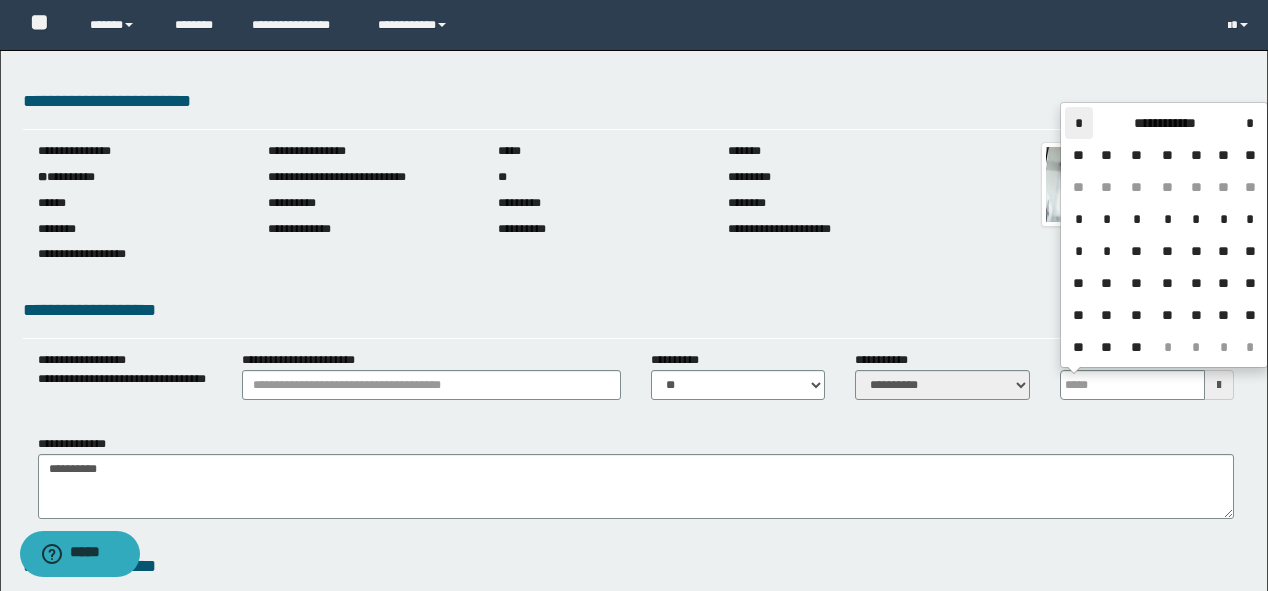 click on "*" at bounding box center (1079, 123) 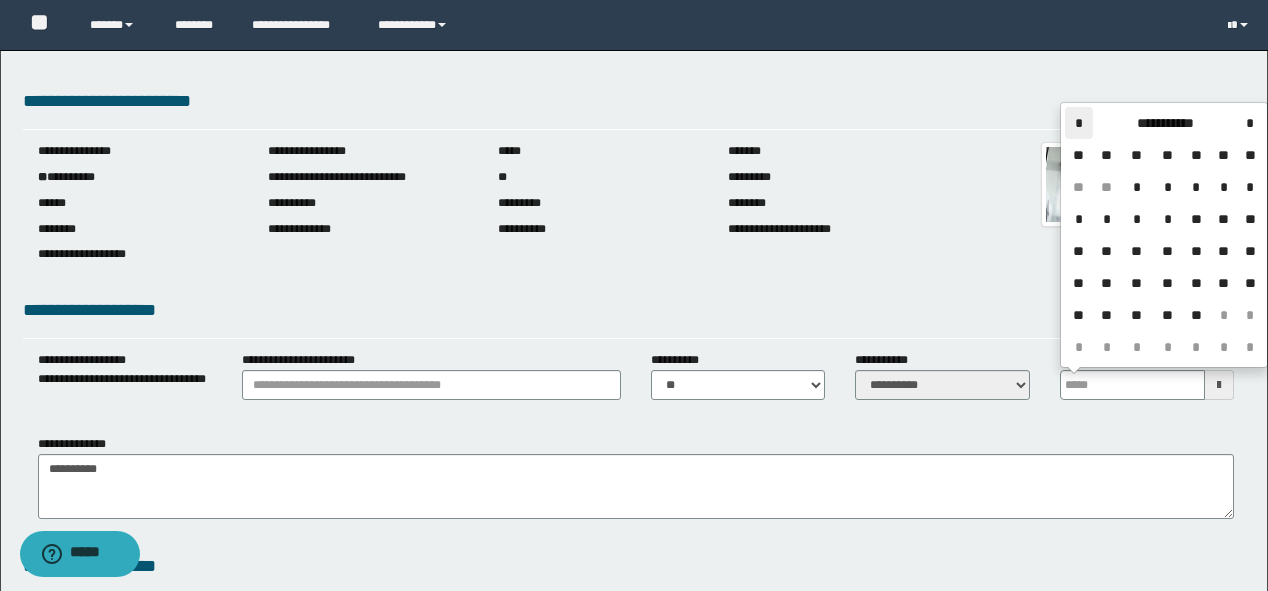 click on "*" at bounding box center (1079, 123) 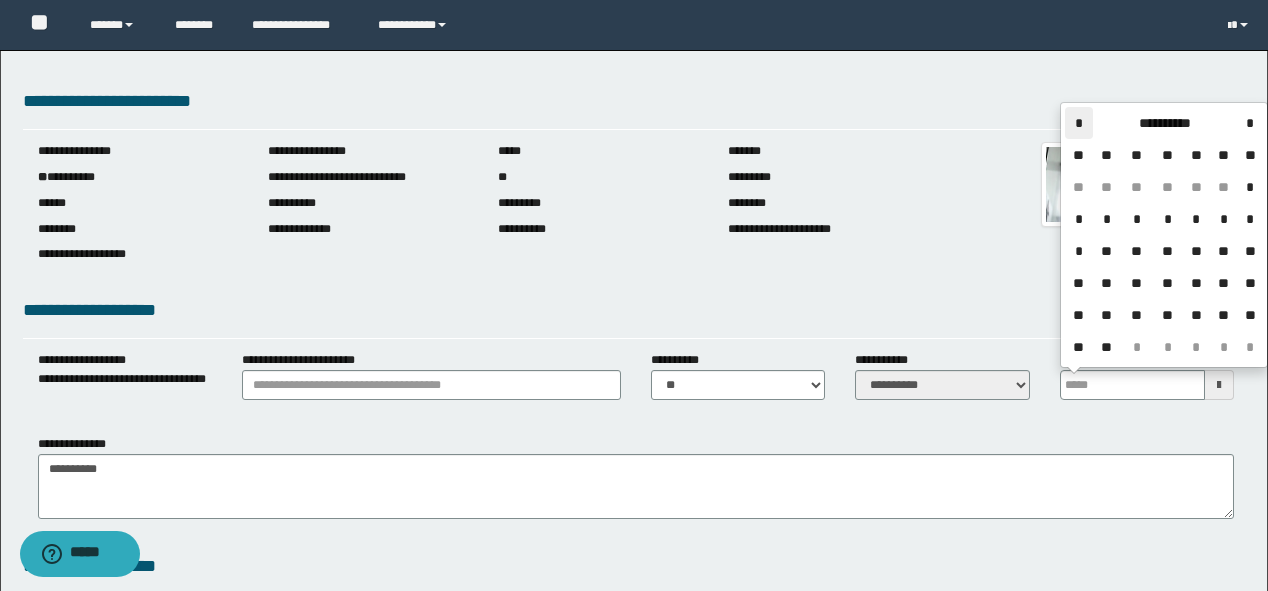 click on "*" at bounding box center [1079, 123] 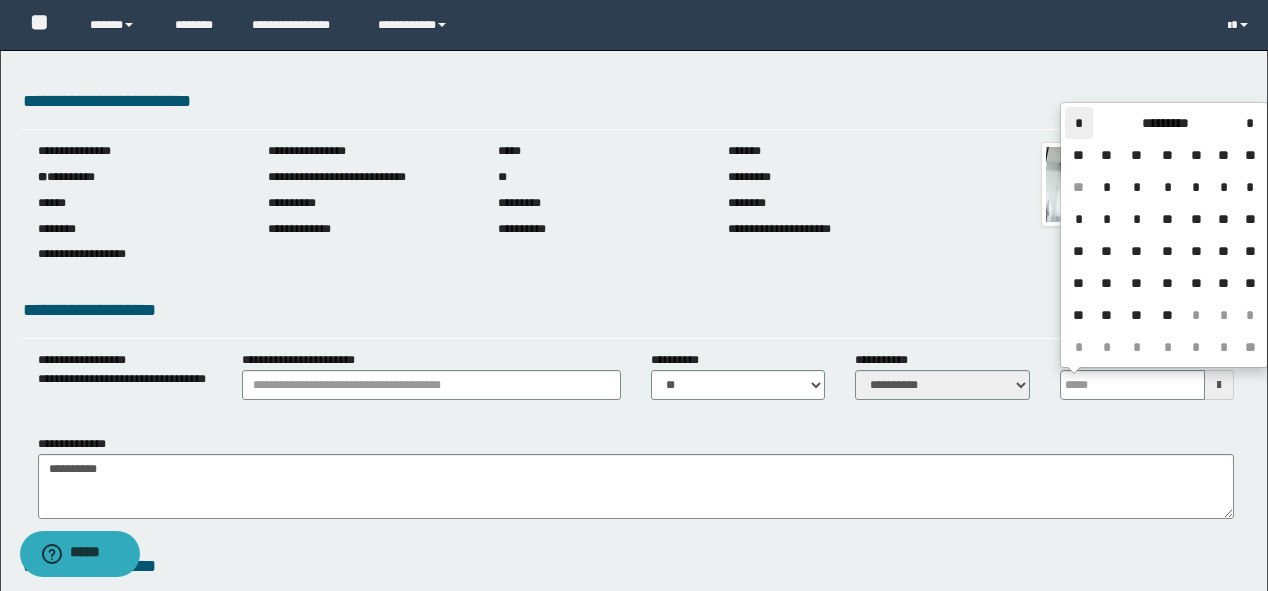 click on "*" at bounding box center [1079, 123] 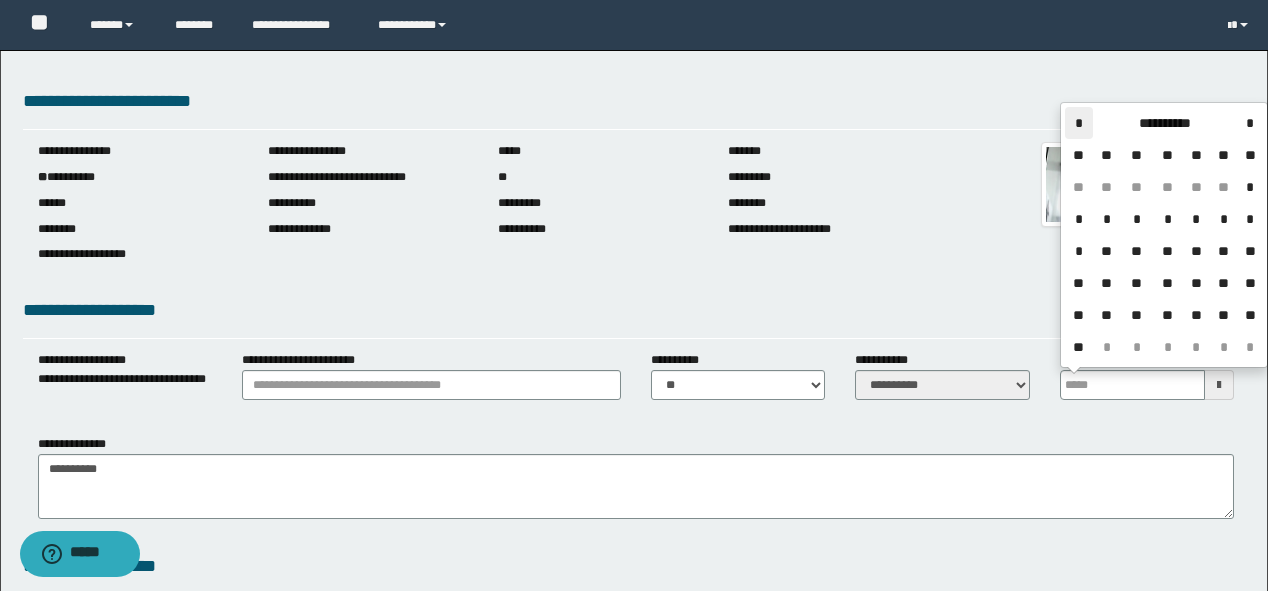 click on "*" at bounding box center (1079, 123) 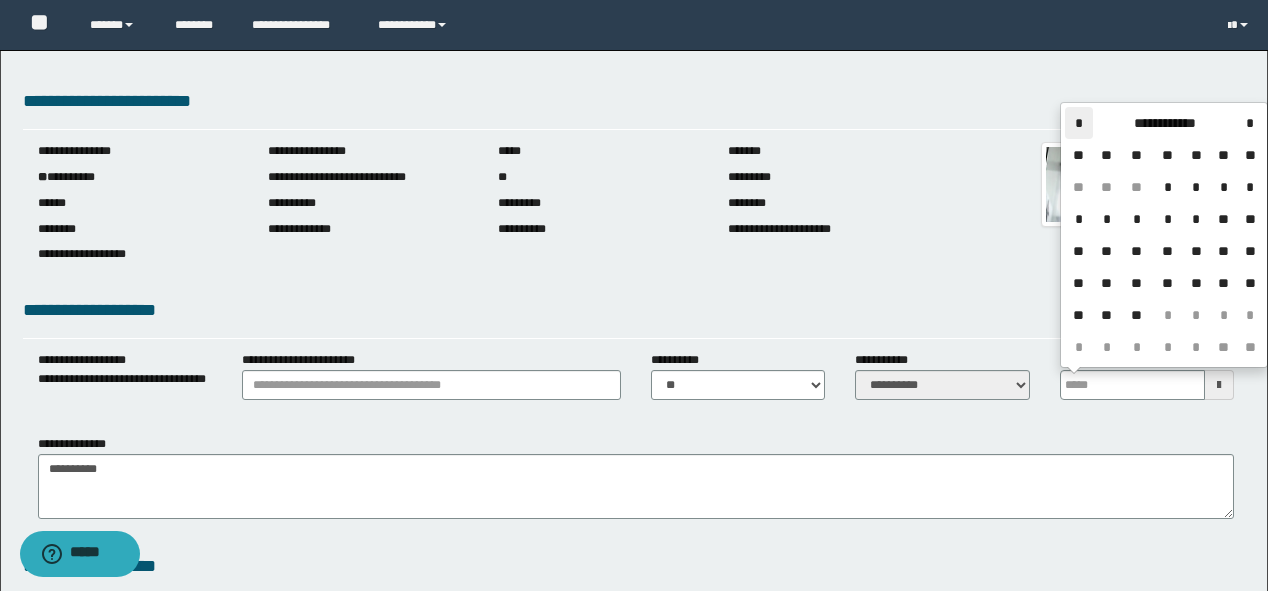 click on "*" at bounding box center [1079, 123] 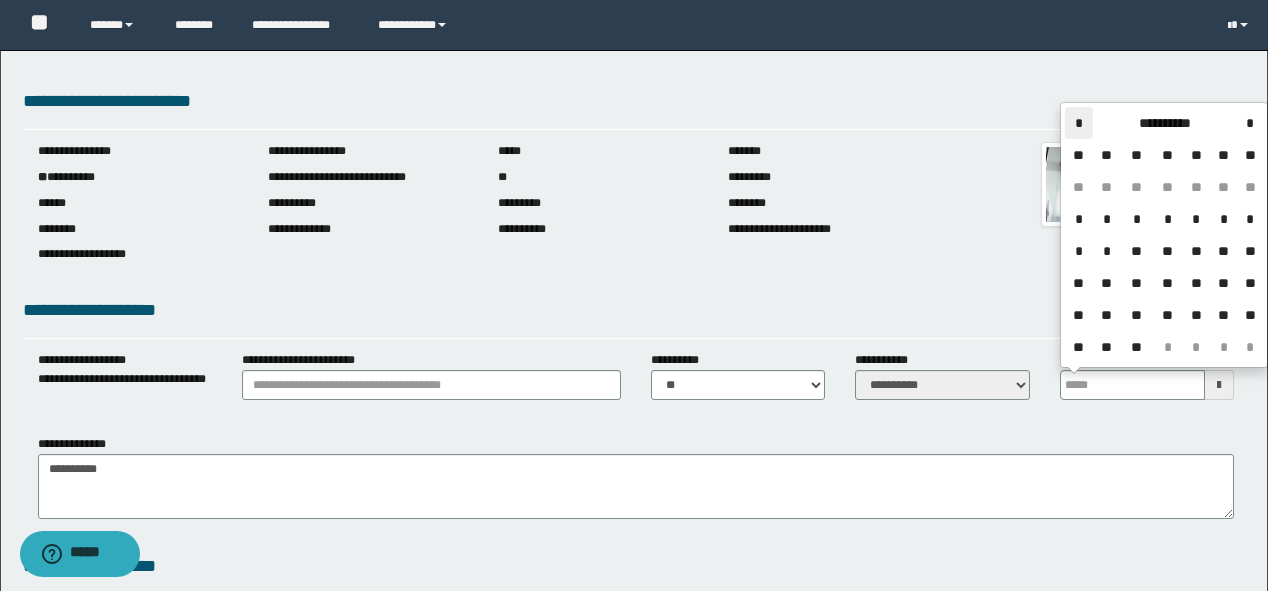 click on "*" at bounding box center (1079, 123) 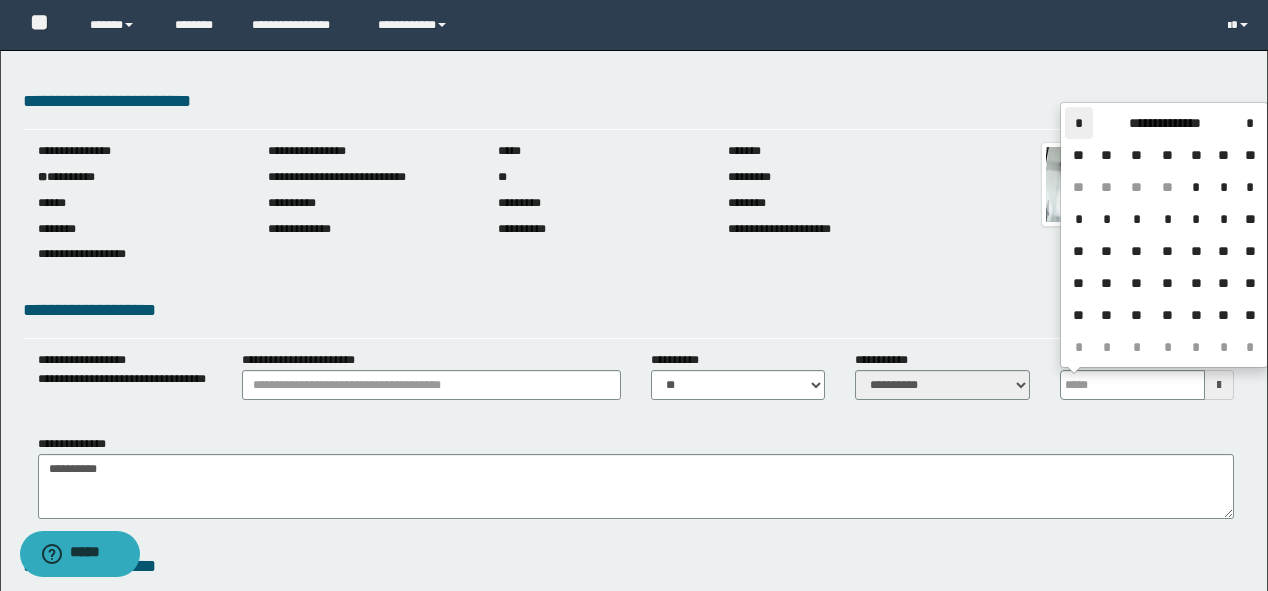 click on "*" at bounding box center [1079, 123] 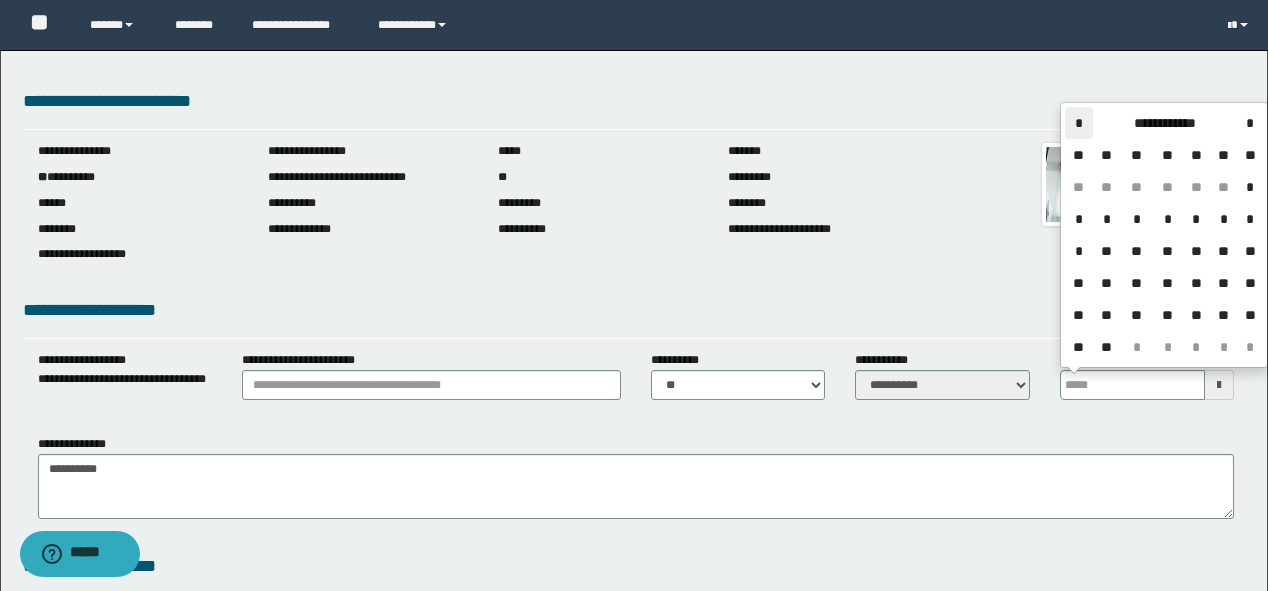 click on "*" at bounding box center [1079, 123] 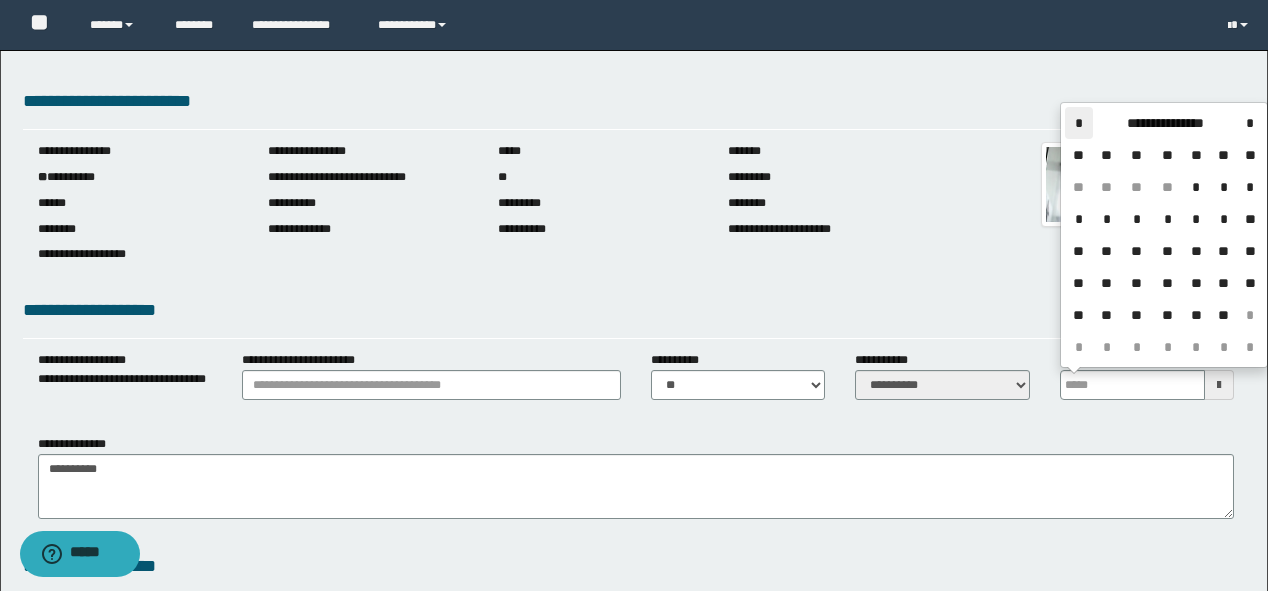 click on "*" at bounding box center [1079, 123] 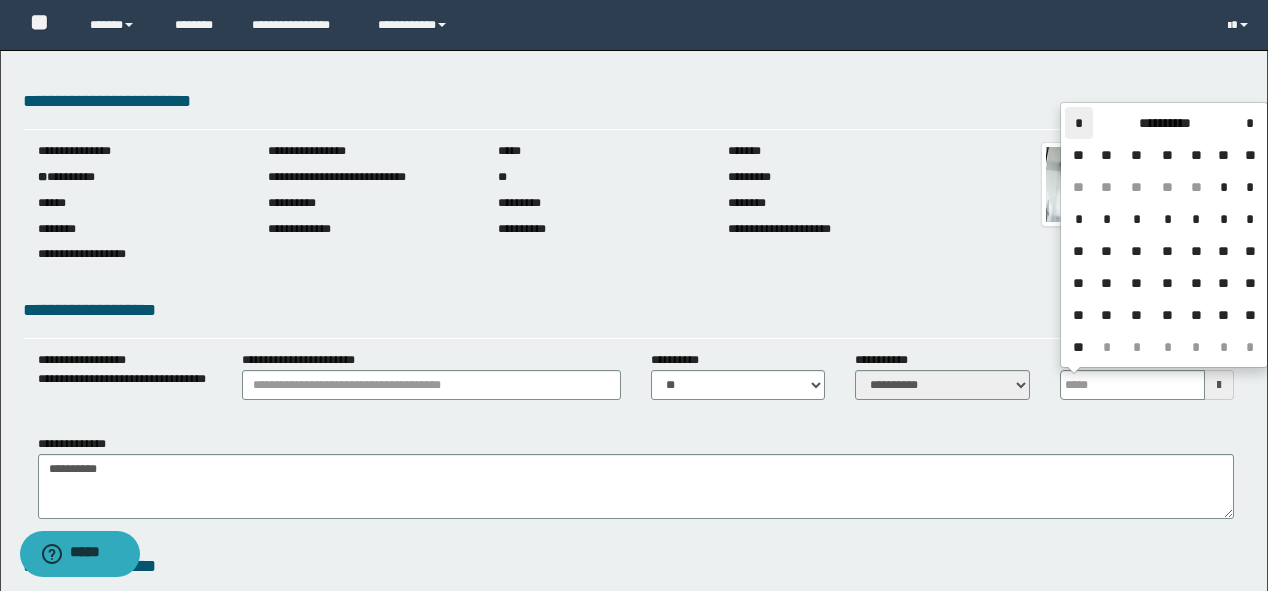 click on "*" at bounding box center (1079, 123) 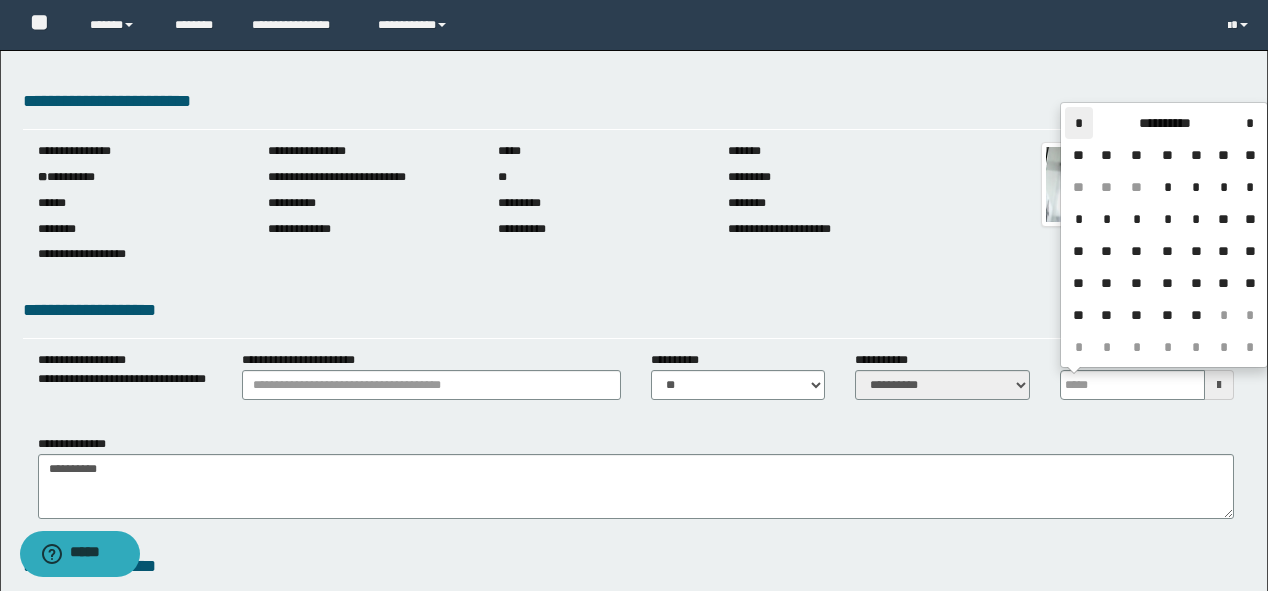 click on "*" at bounding box center [1079, 123] 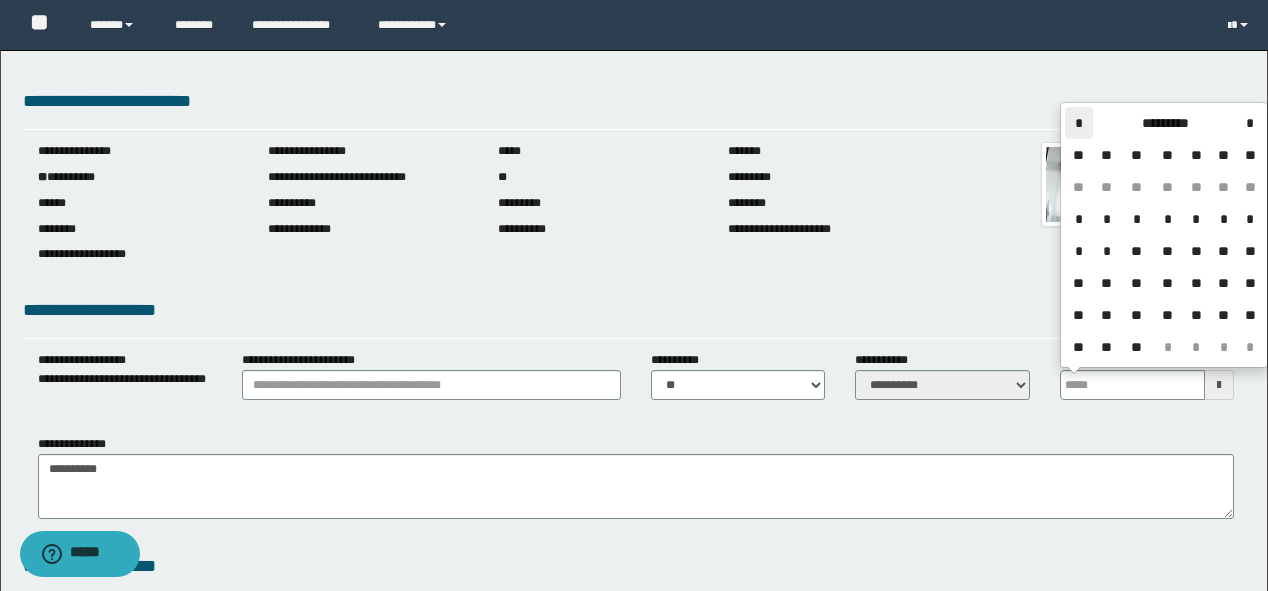 click on "*" at bounding box center (1079, 123) 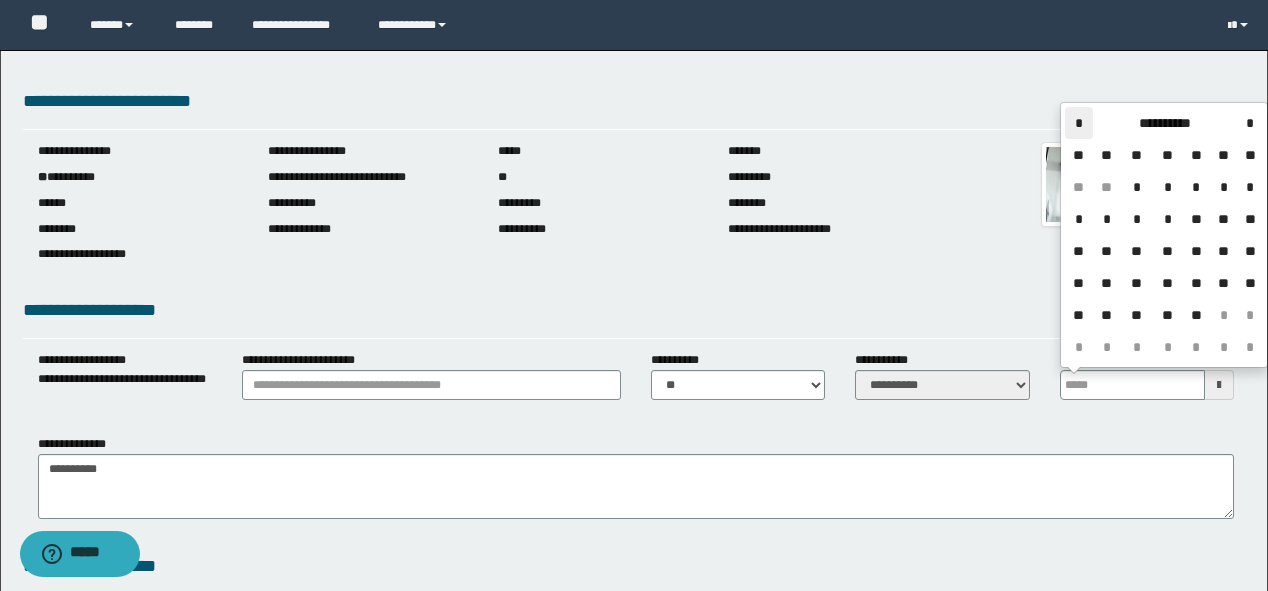 click on "*" at bounding box center (1079, 123) 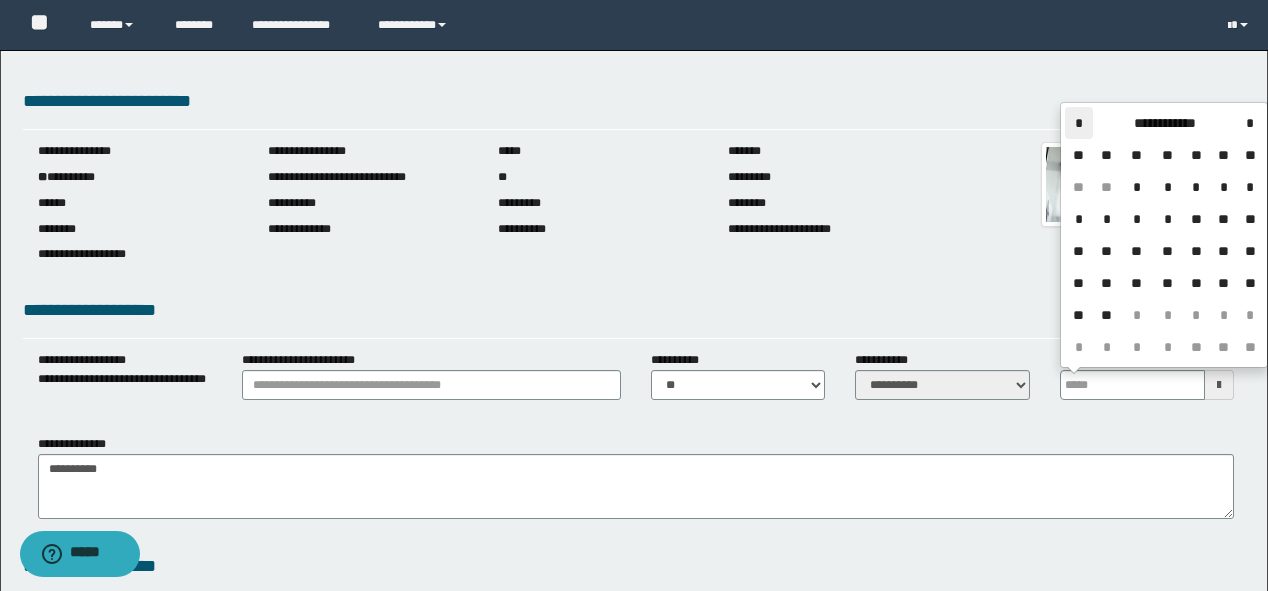 click on "*" at bounding box center (1079, 123) 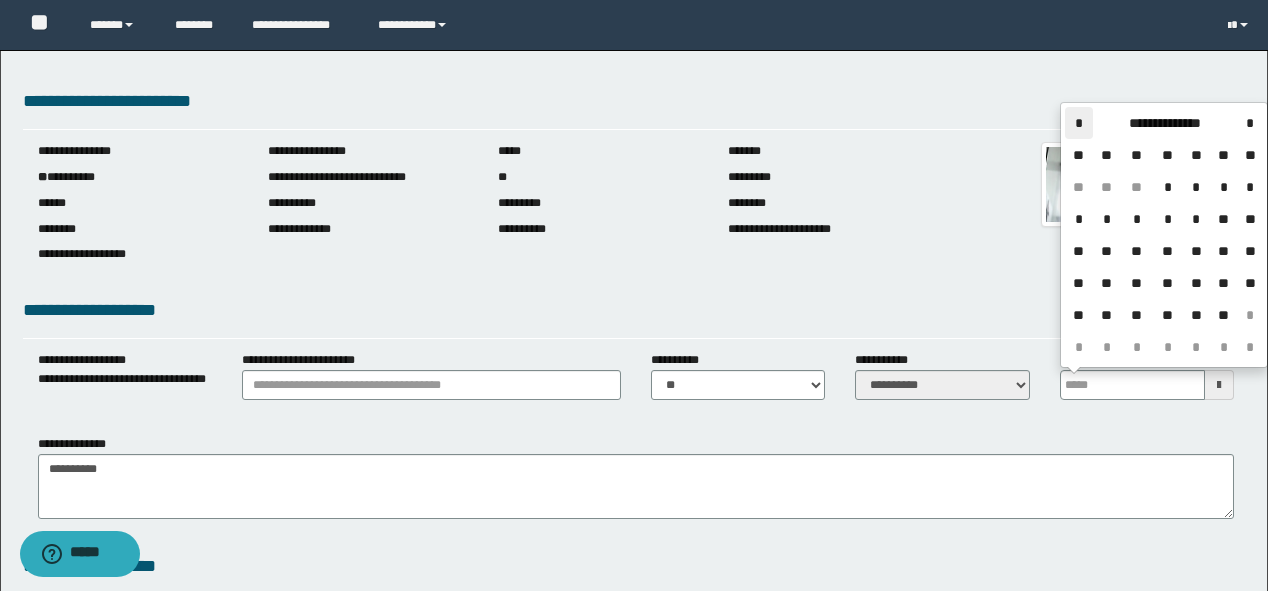 click on "*" at bounding box center (1079, 123) 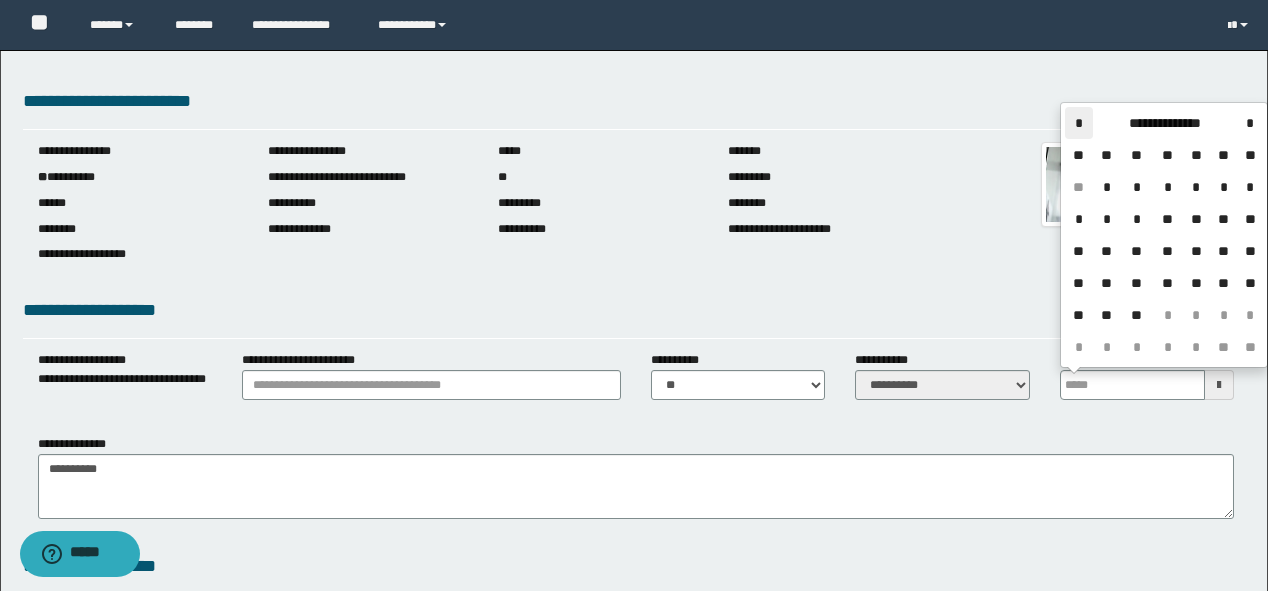 click on "*" at bounding box center [1079, 123] 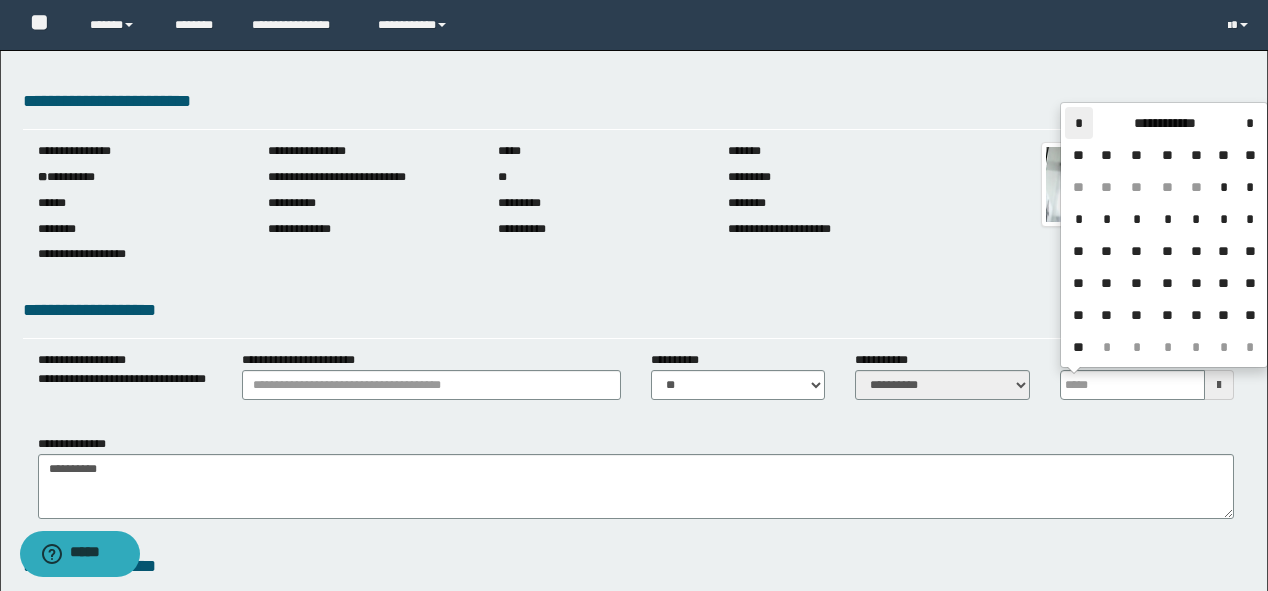 click on "*" at bounding box center [1079, 123] 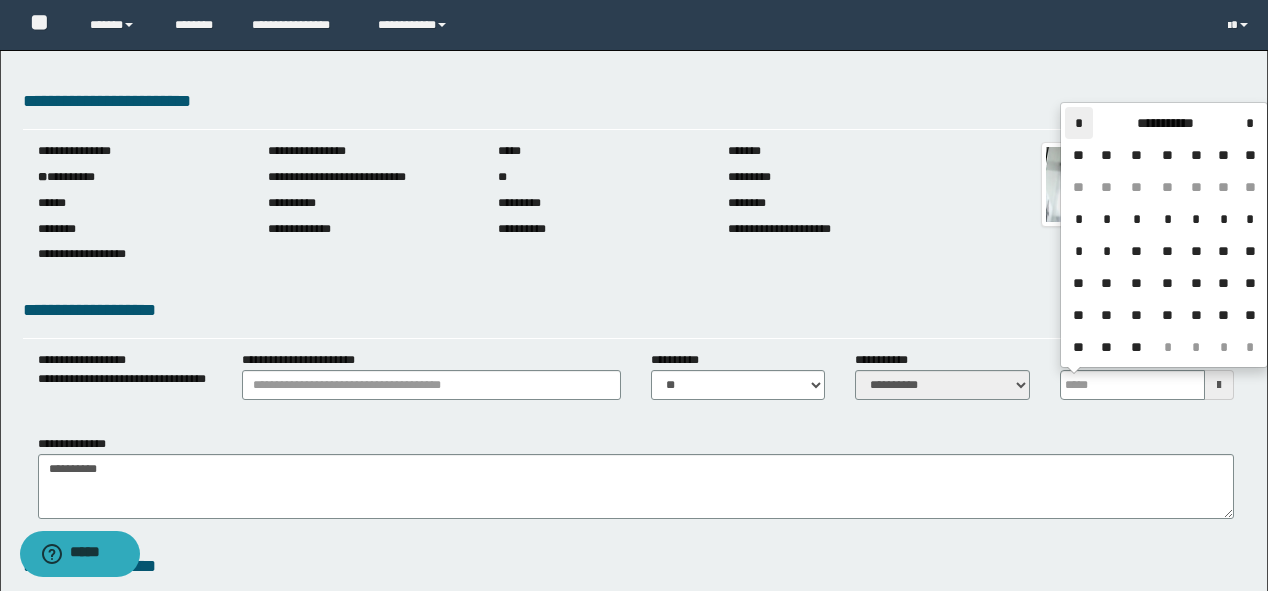 click on "*" at bounding box center (1079, 123) 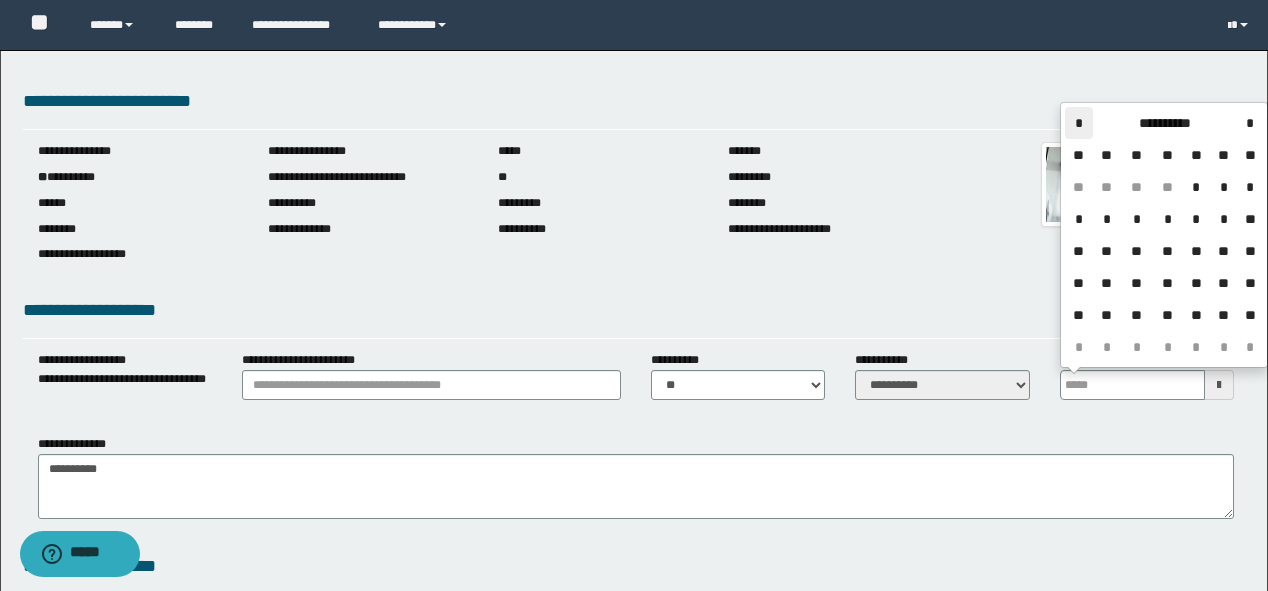 click on "*" at bounding box center (1079, 123) 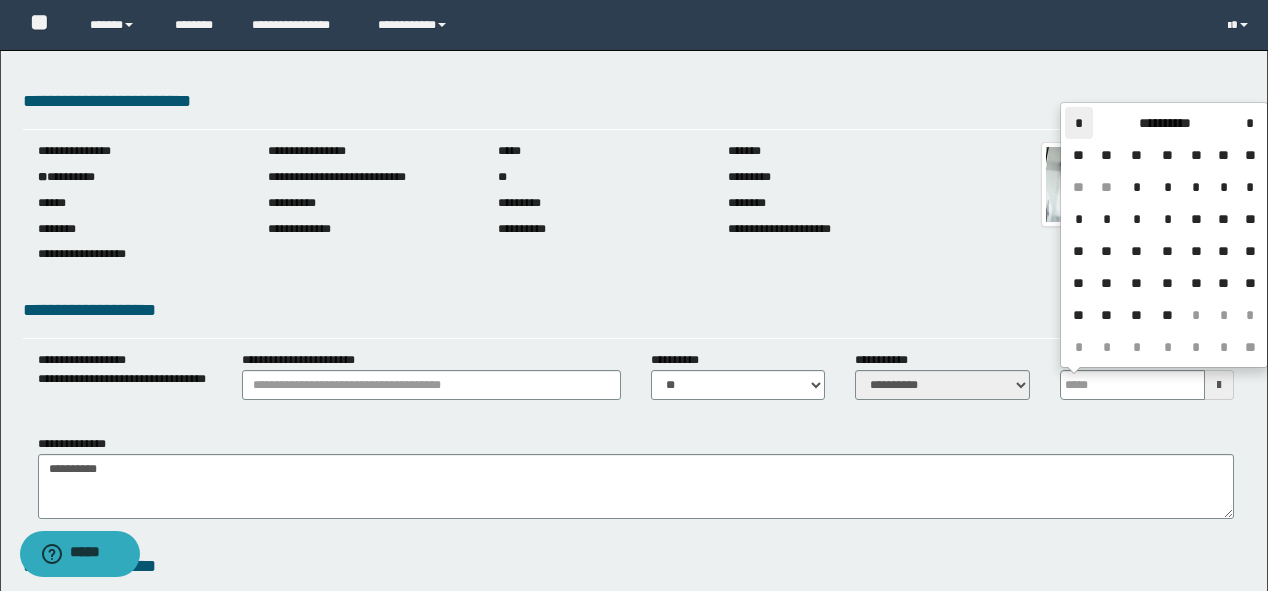 click on "*" at bounding box center (1079, 123) 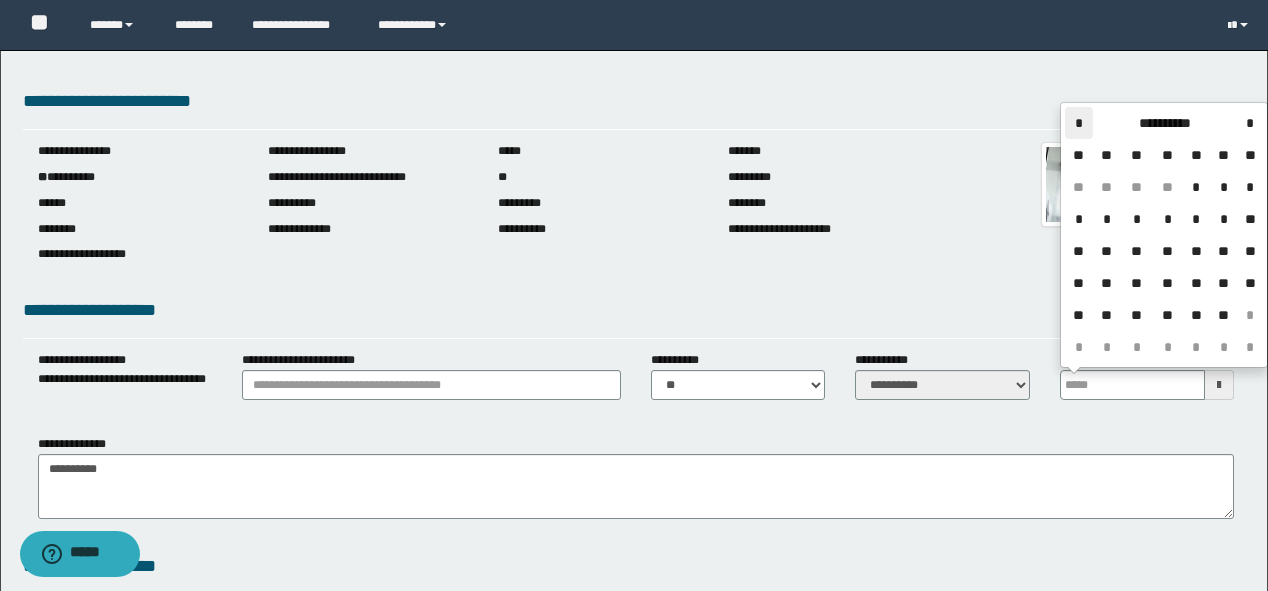 click on "*" at bounding box center (1079, 123) 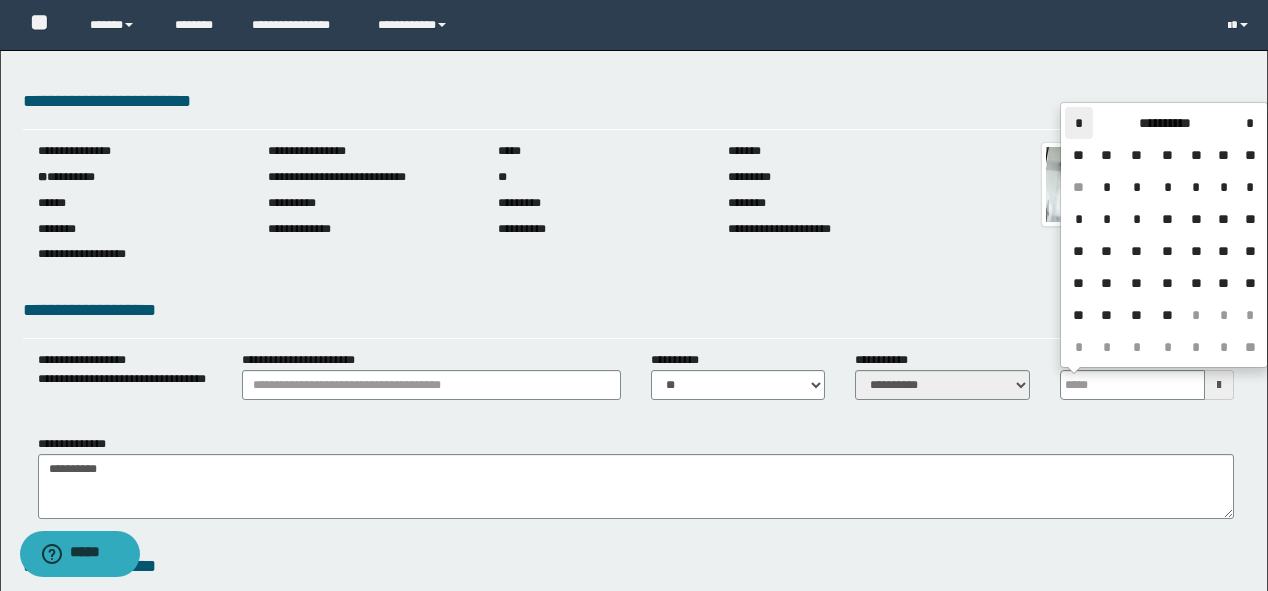 click on "*" at bounding box center (1079, 123) 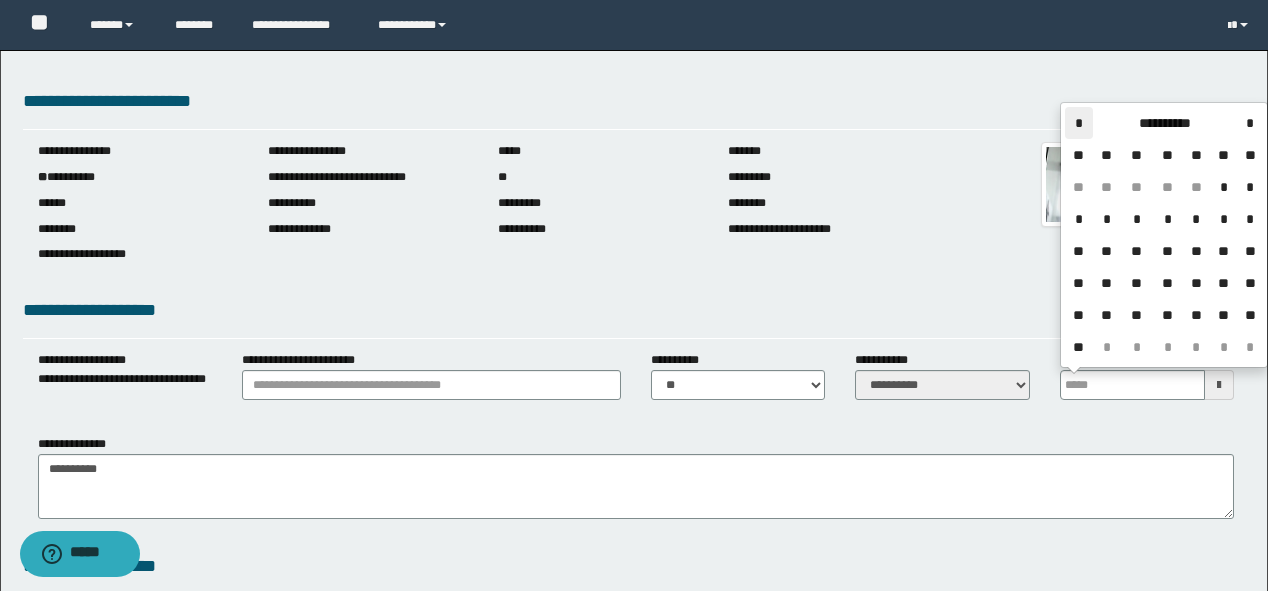click on "*" at bounding box center [1079, 123] 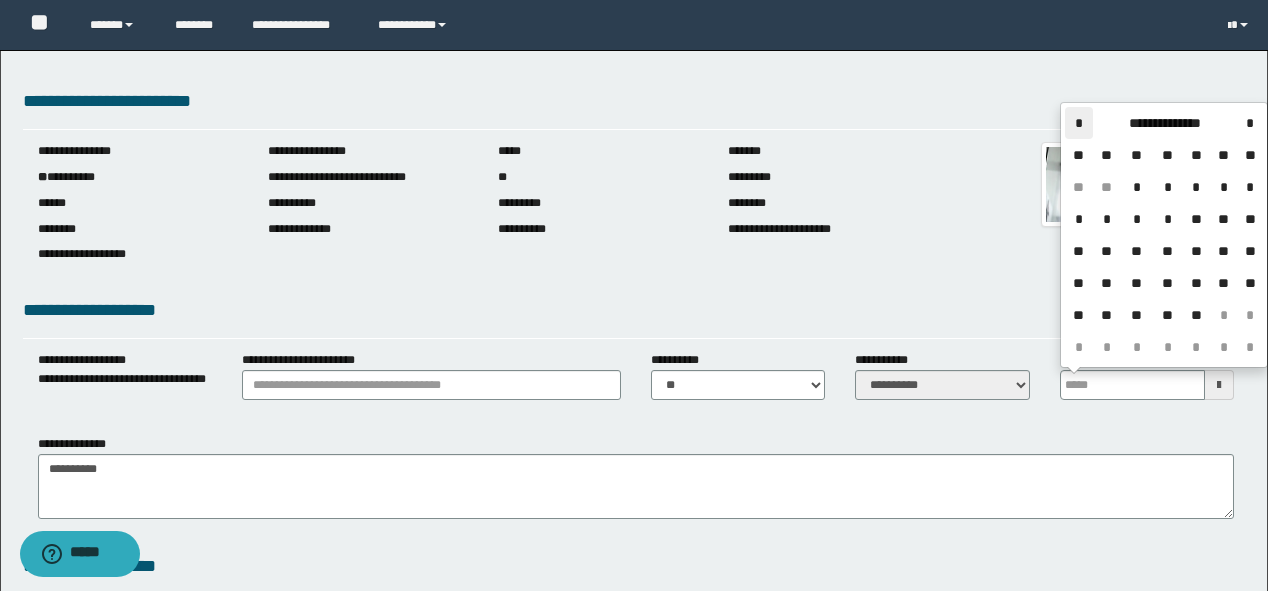 click on "*" at bounding box center (1079, 123) 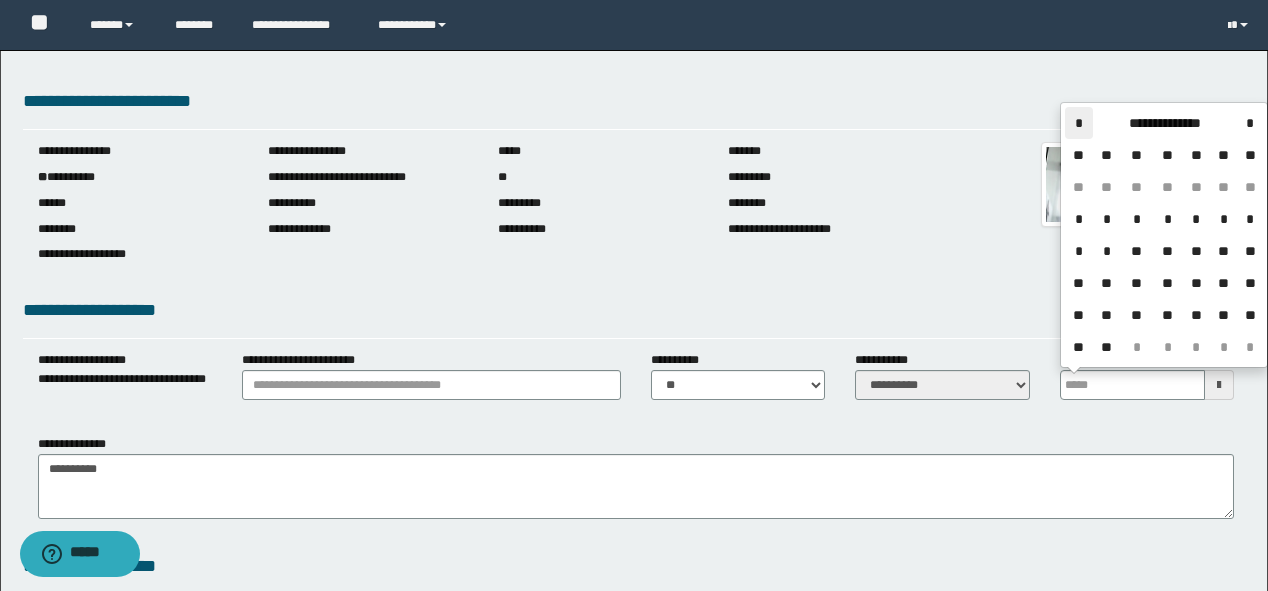 click on "*" at bounding box center (1079, 123) 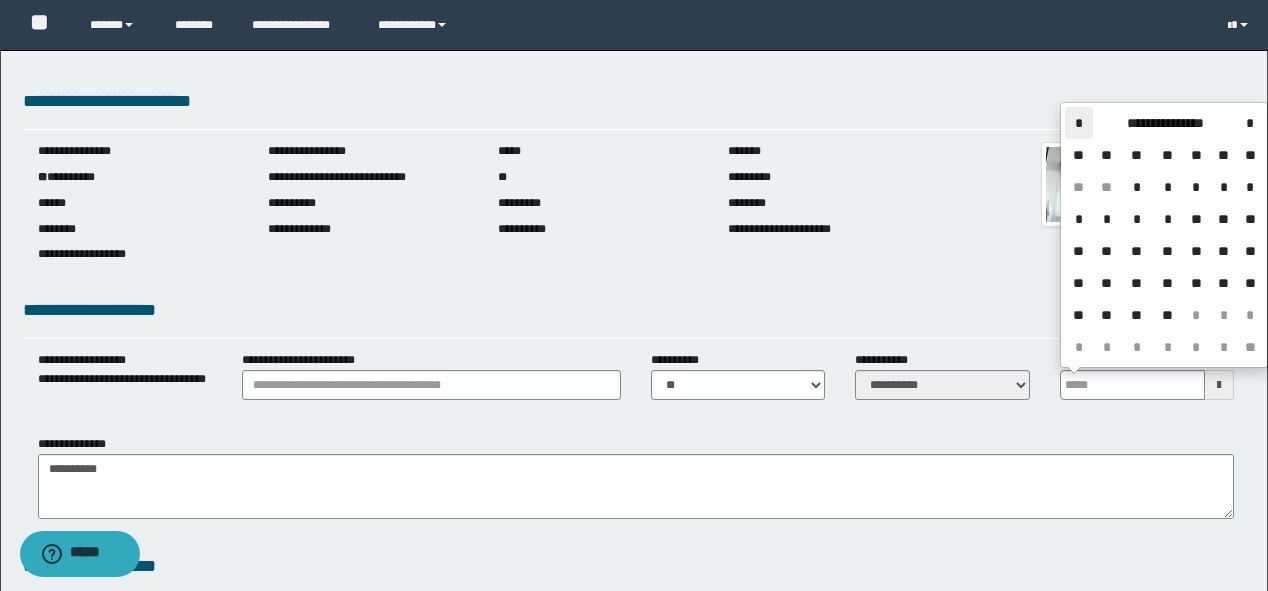 click on "*" at bounding box center (1079, 123) 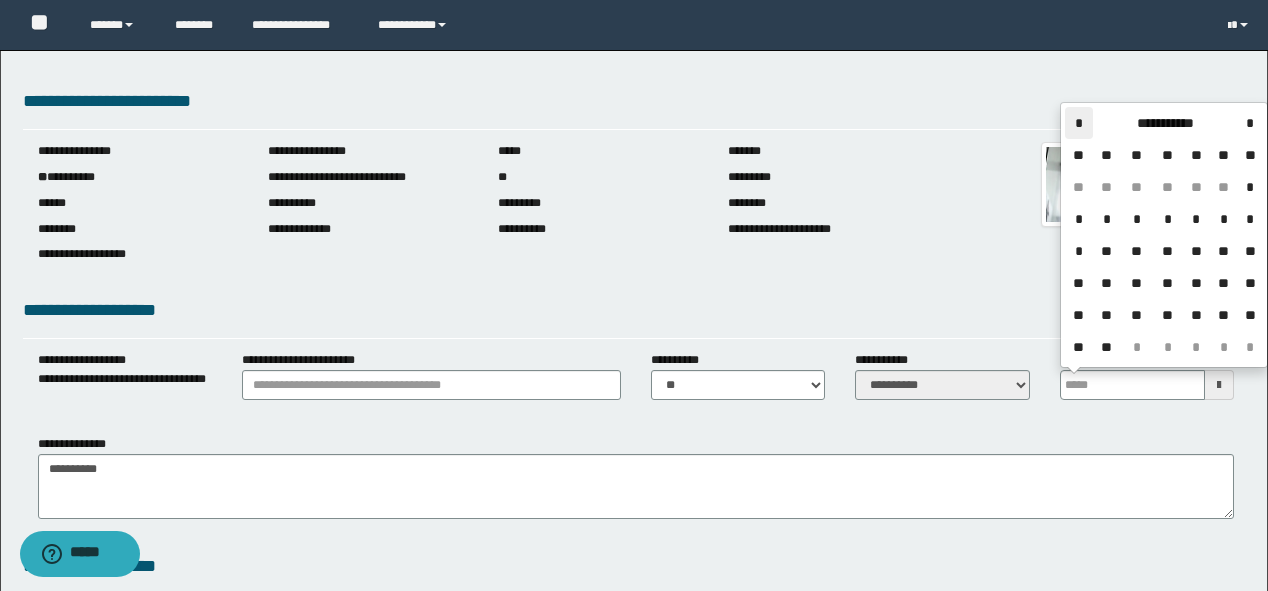 click on "*" at bounding box center (1079, 123) 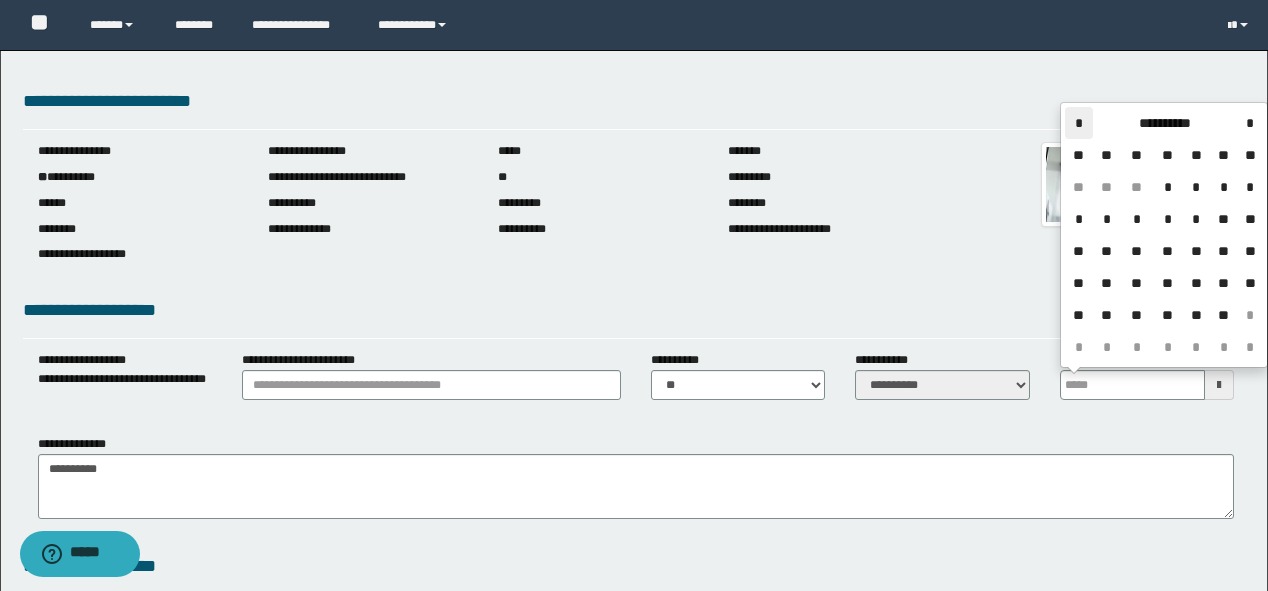 click on "*" at bounding box center [1079, 123] 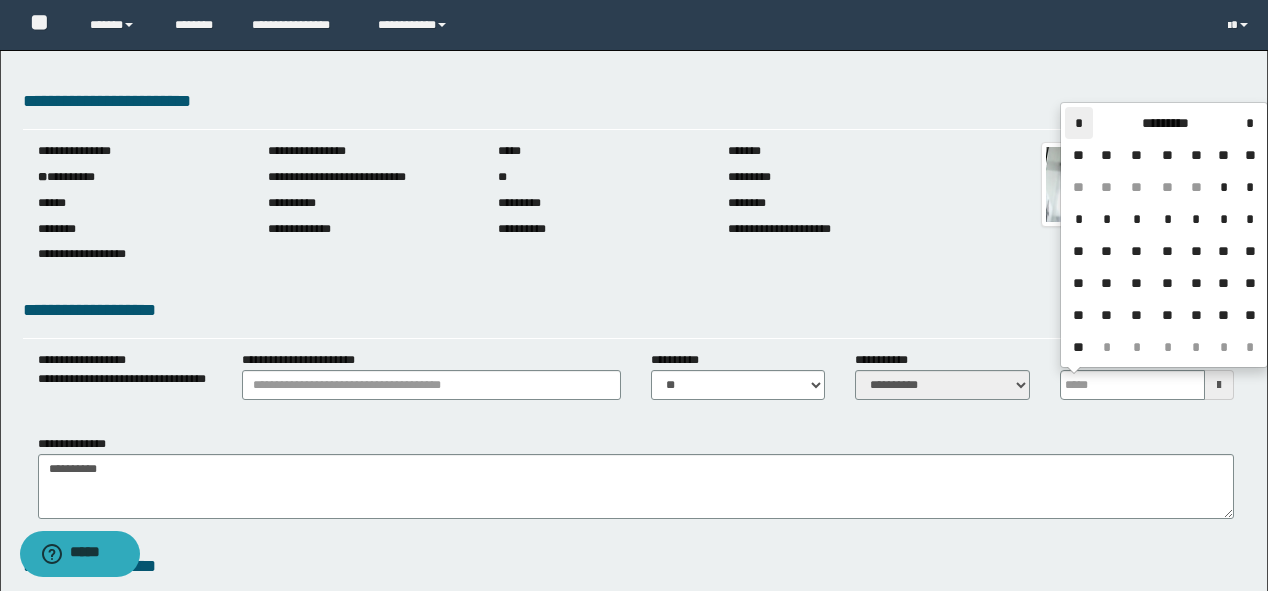 click on "*" at bounding box center (1079, 123) 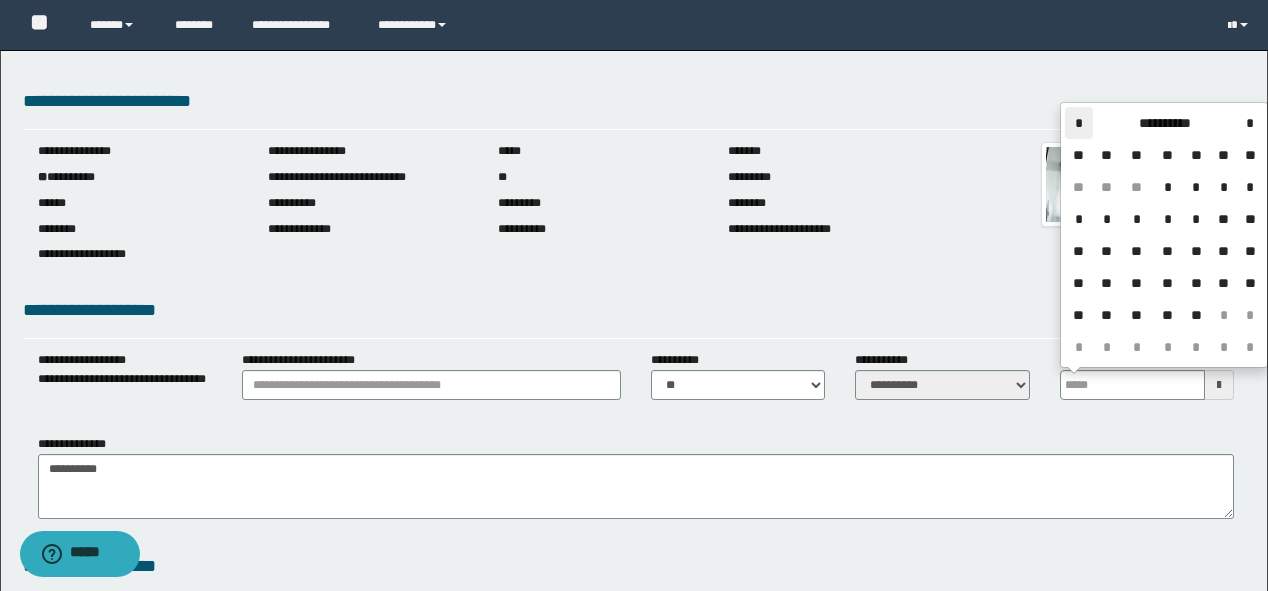click on "*" at bounding box center [1079, 123] 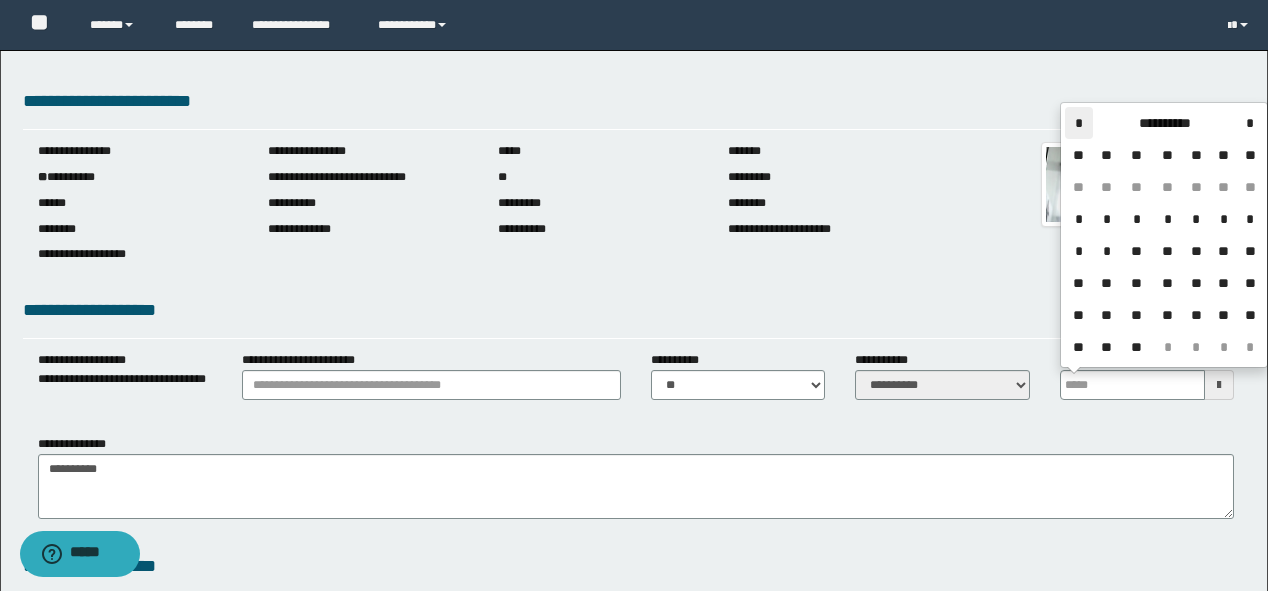 click on "*" at bounding box center (1079, 123) 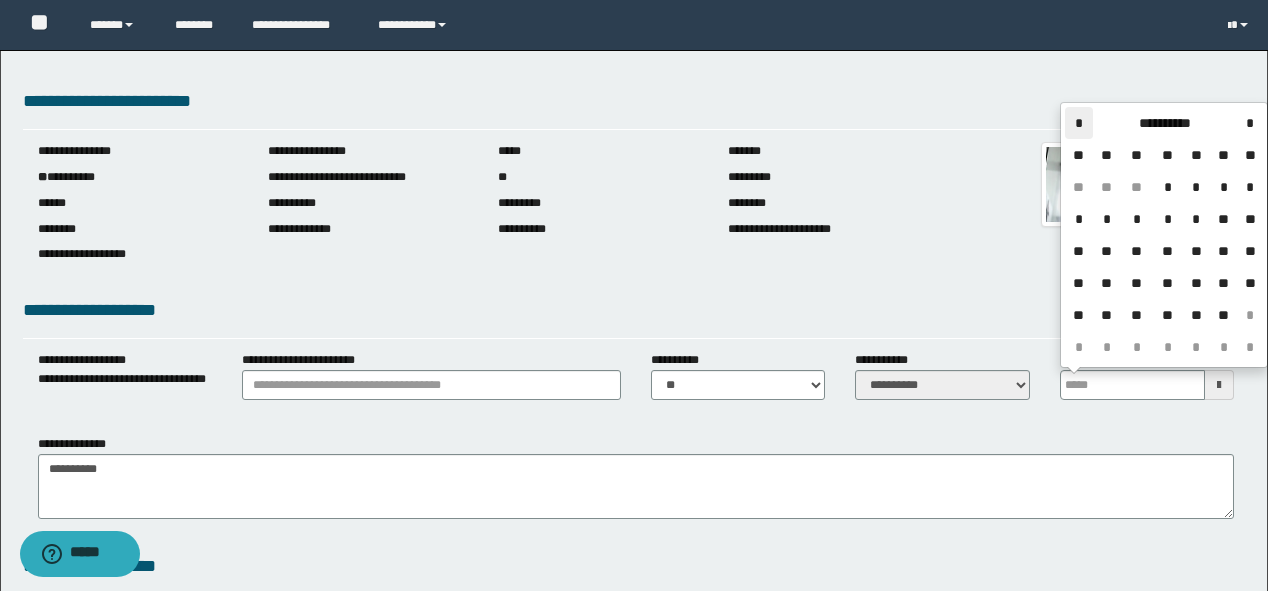 click on "*" at bounding box center (1079, 123) 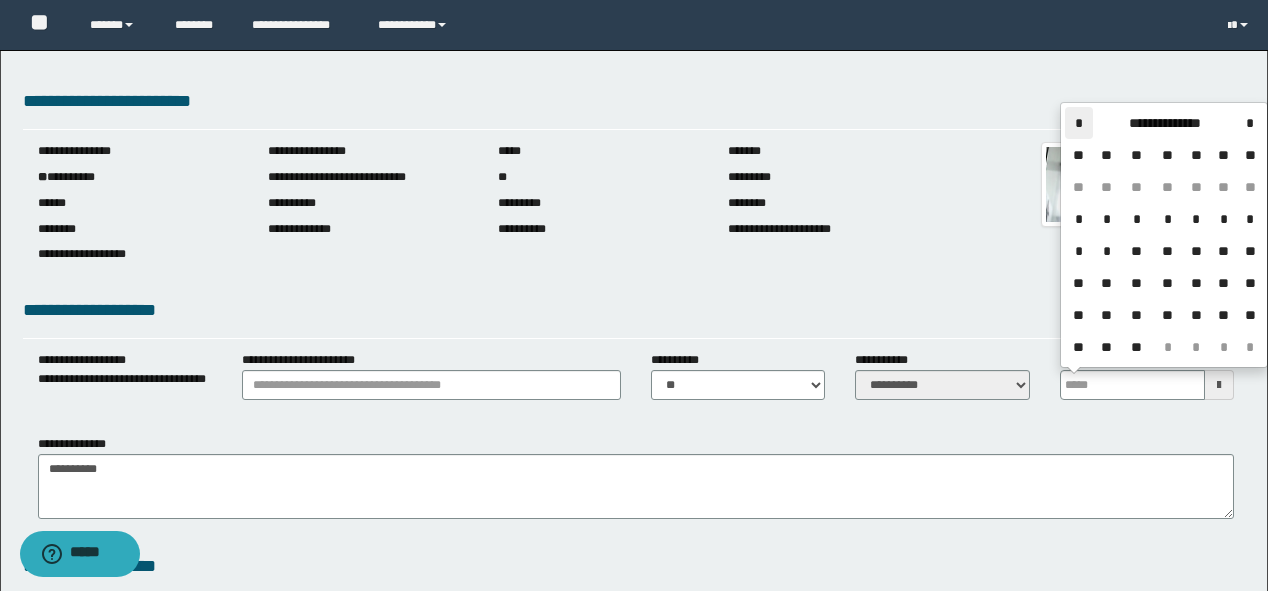 click on "*" at bounding box center (1079, 123) 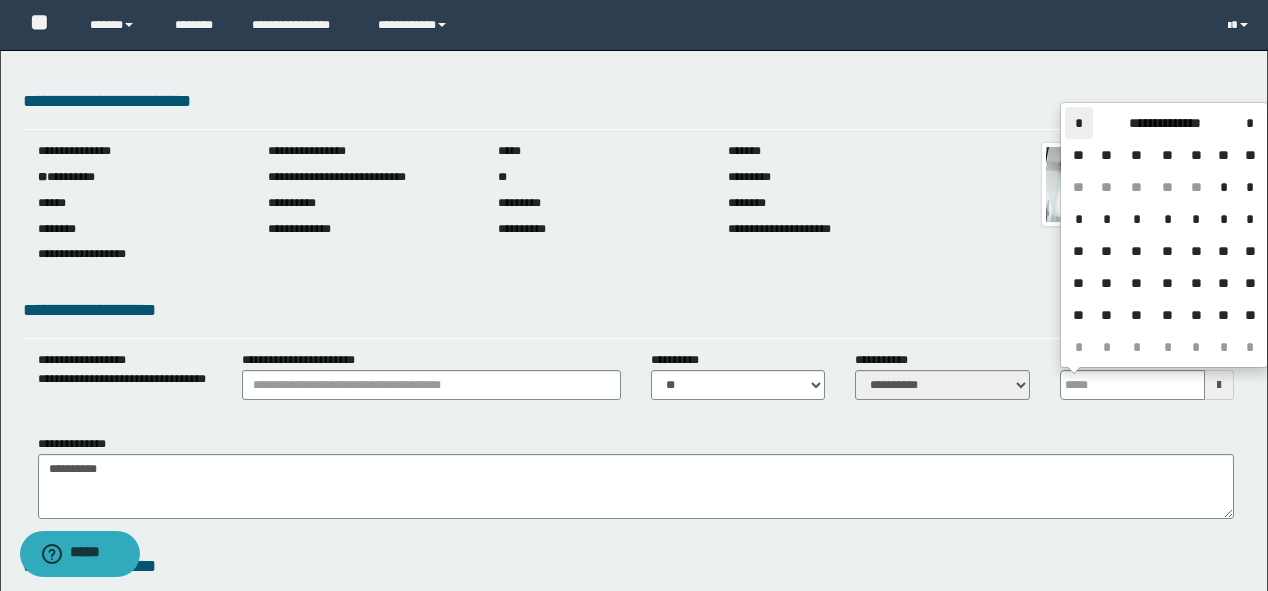 click on "*" at bounding box center [1079, 123] 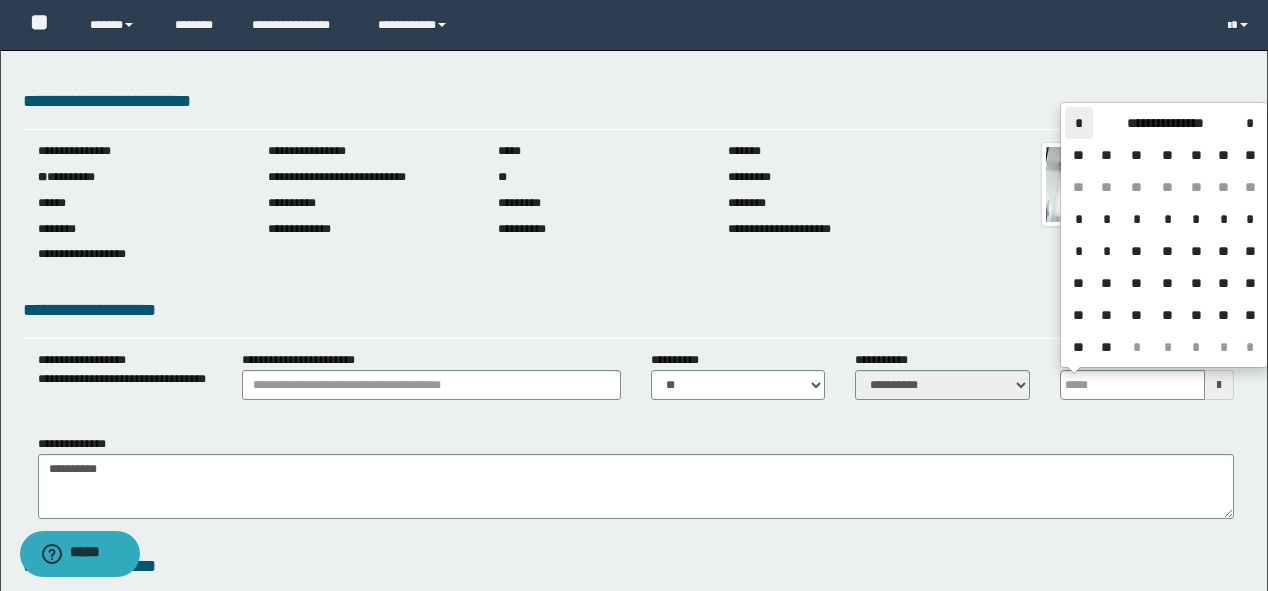 click on "*" at bounding box center (1079, 123) 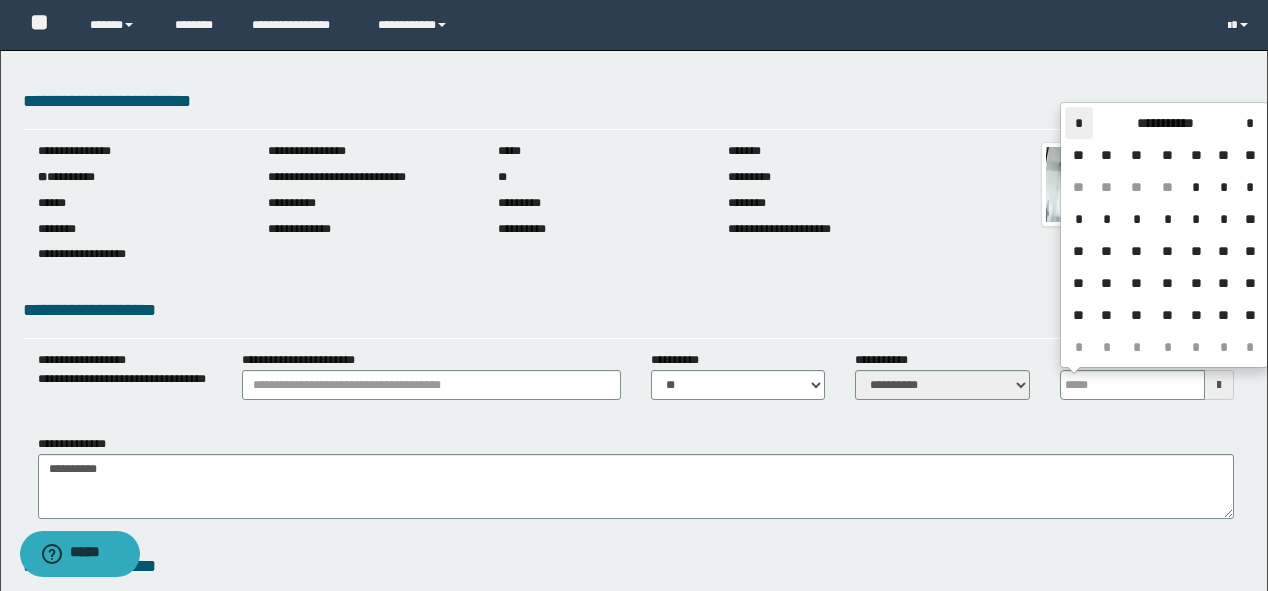 click on "*" at bounding box center (1079, 123) 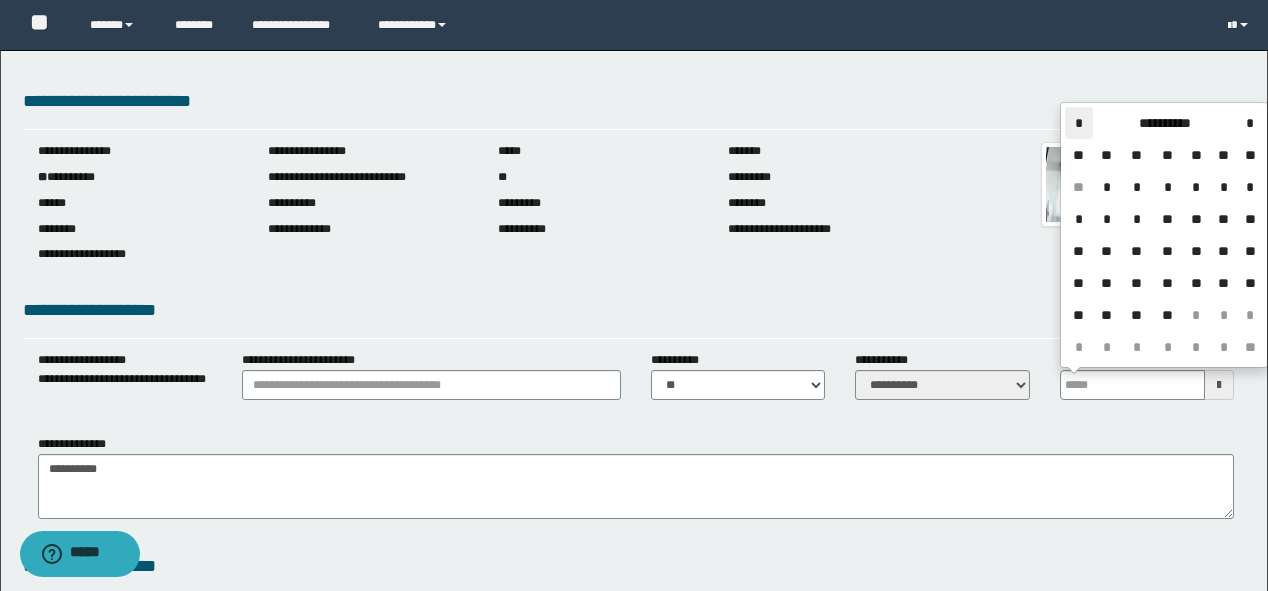 click on "*" at bounding box center [1079, 123] 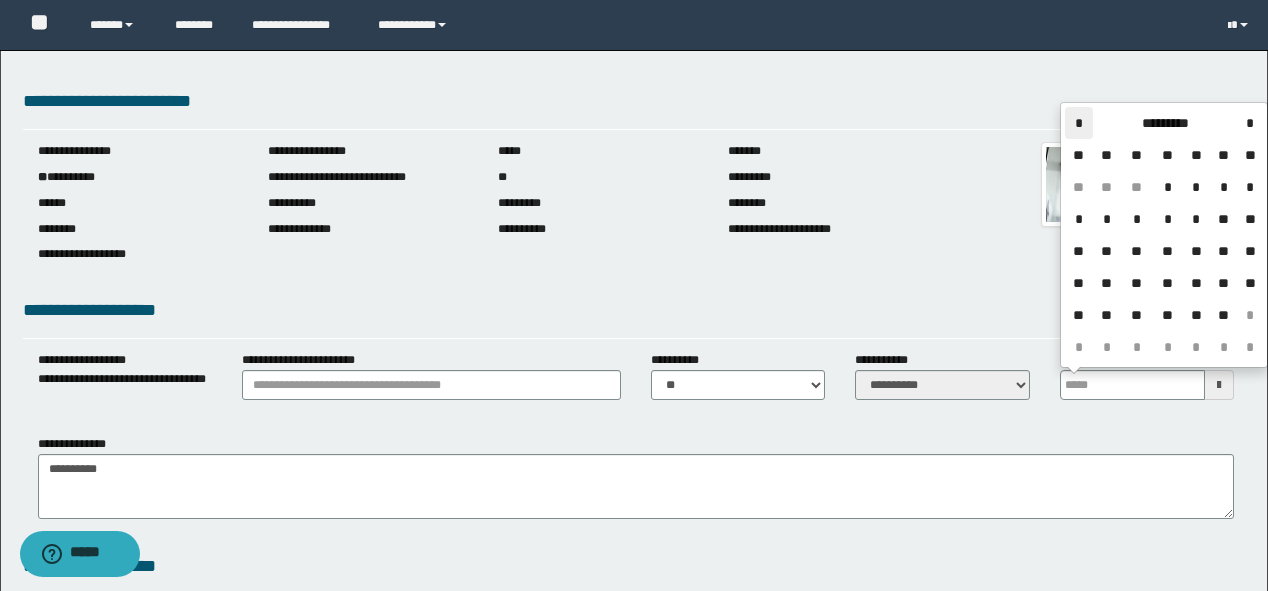 click on "*" at bounding box center [1079, 123] 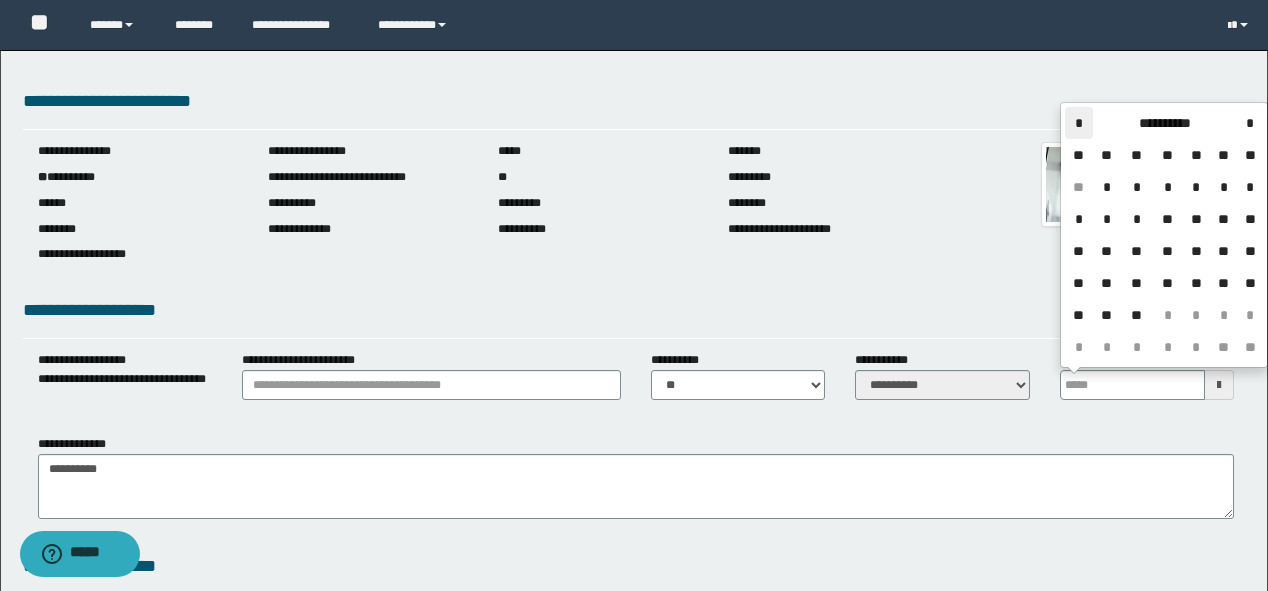 click on "*" at bounding box center (1079, 123) 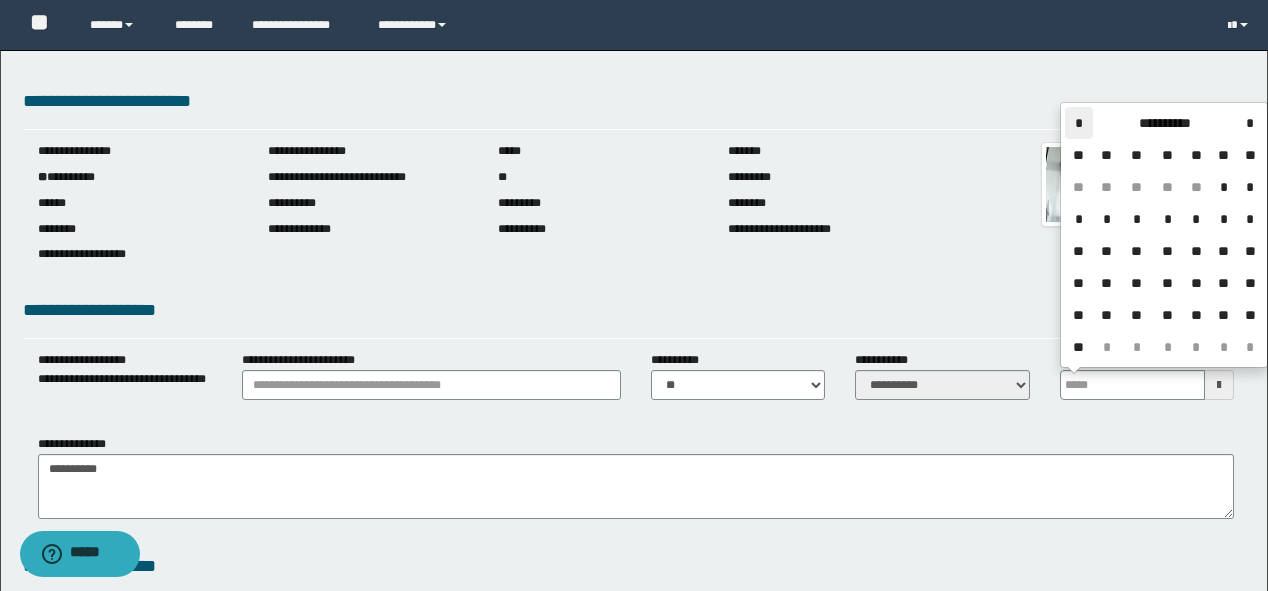 click on "*" at bounding box center (1079, 123) 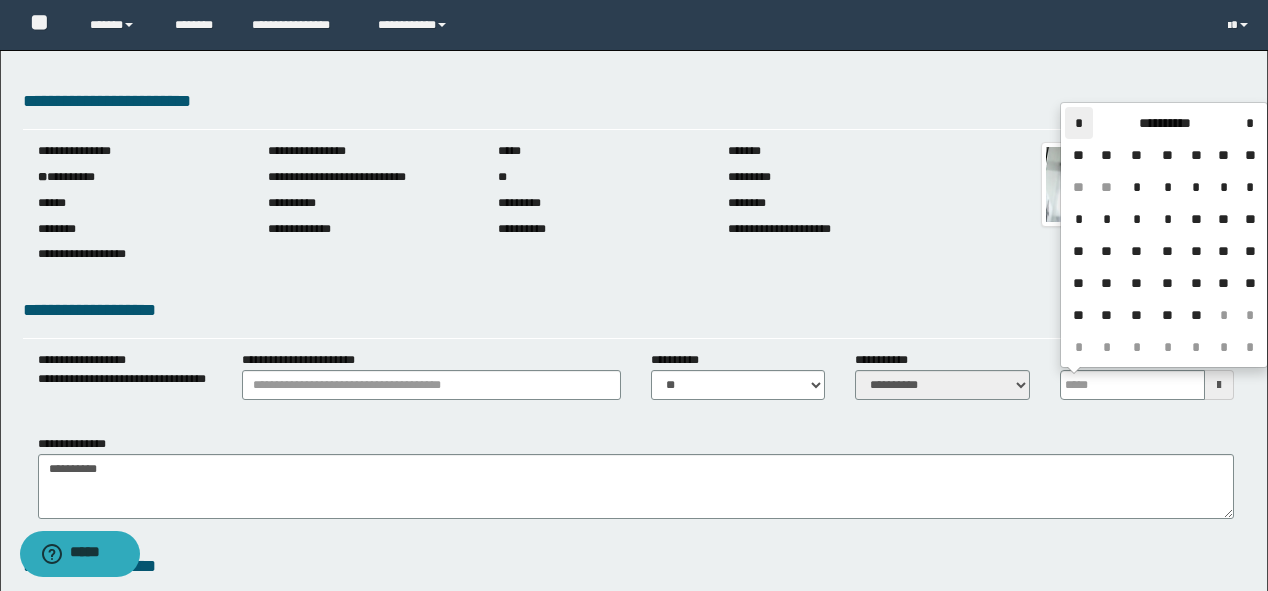 click on "*" at bounding box center [1079, 123] 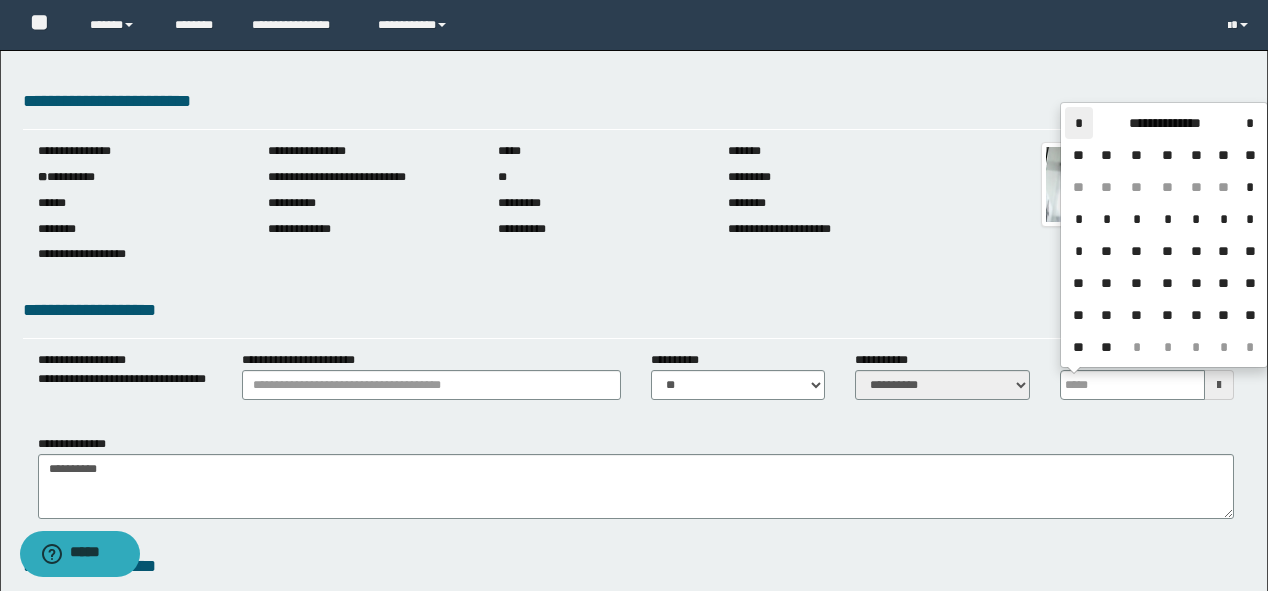 click on "*" at bounding box center (1079, 123) 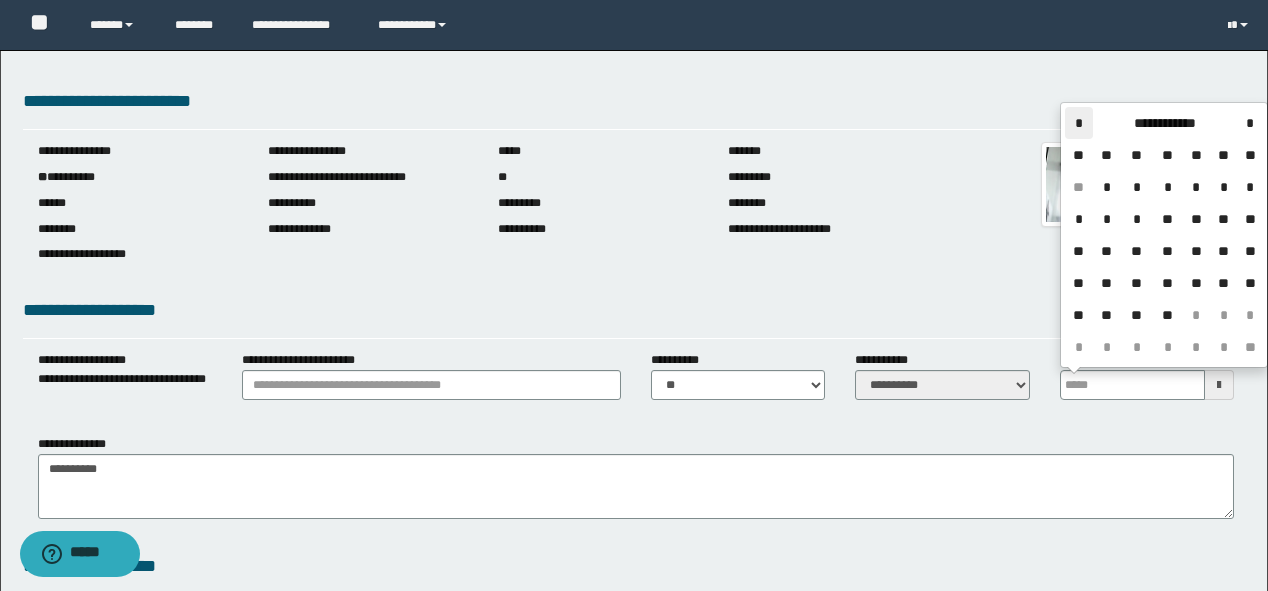 click on "*" at bounding box center (1079, 123) 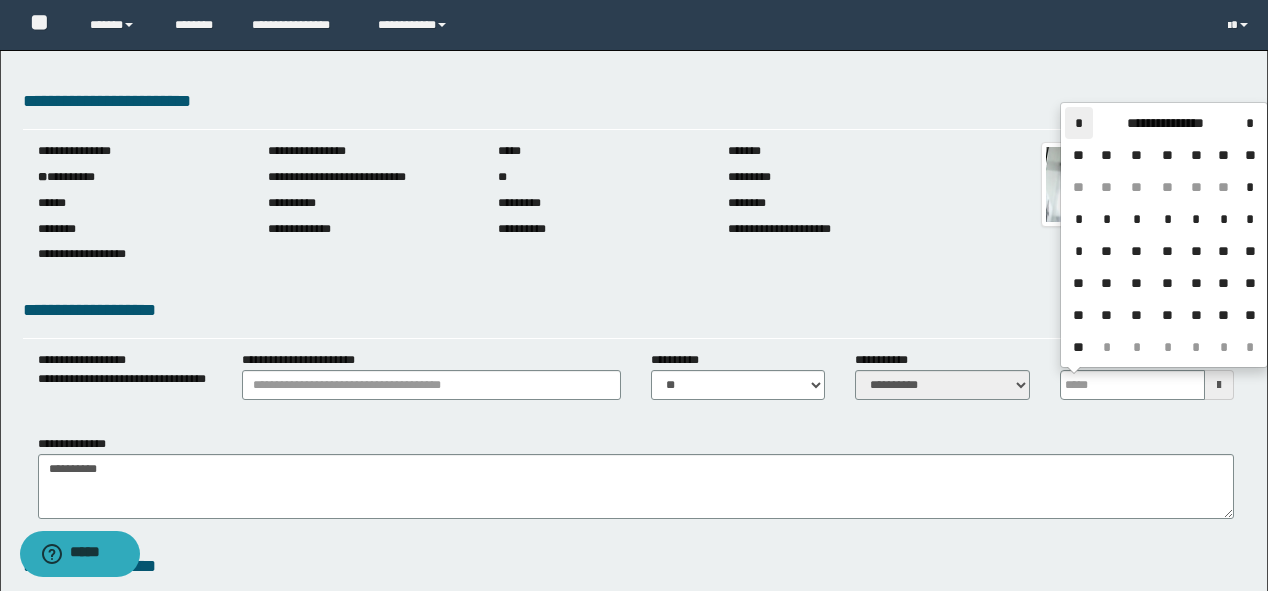 click on "*" at bounding box center (1079, 123) 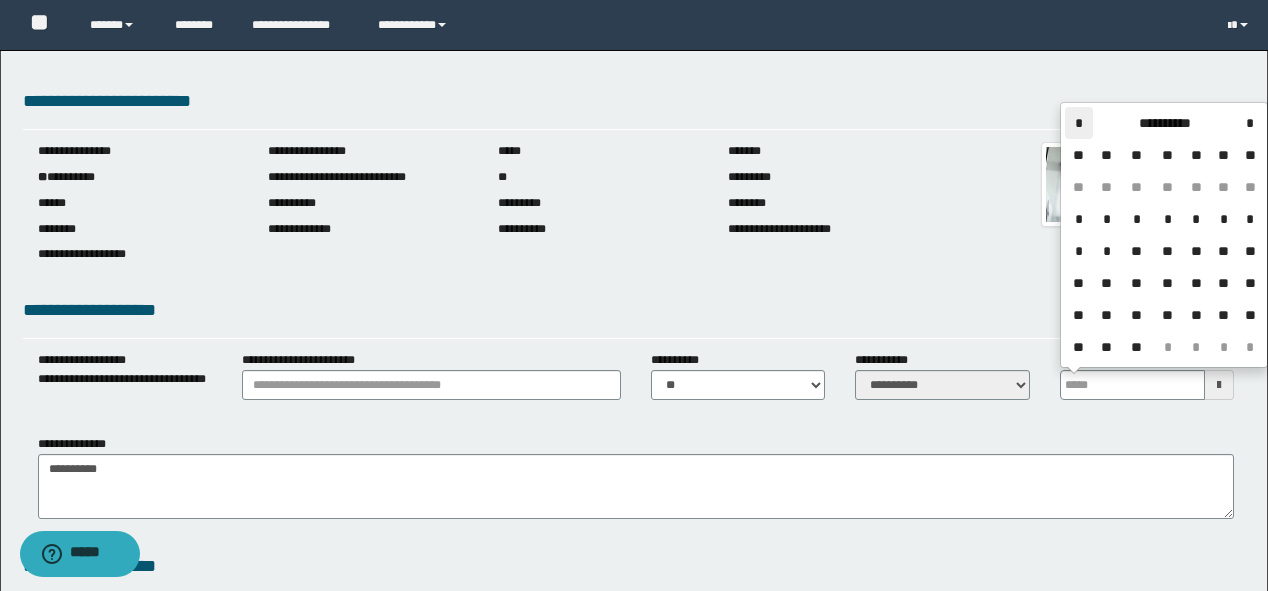 click on "*" at bounding box center [1079, 123] 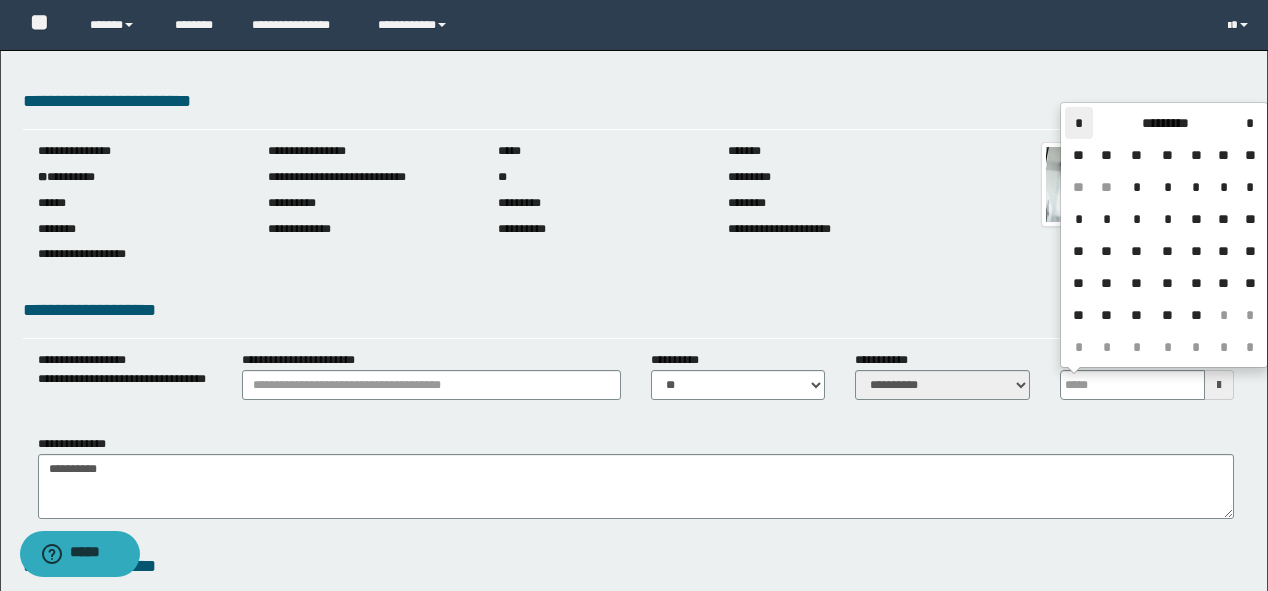 click on "*" at bounding box center [1079, 123] 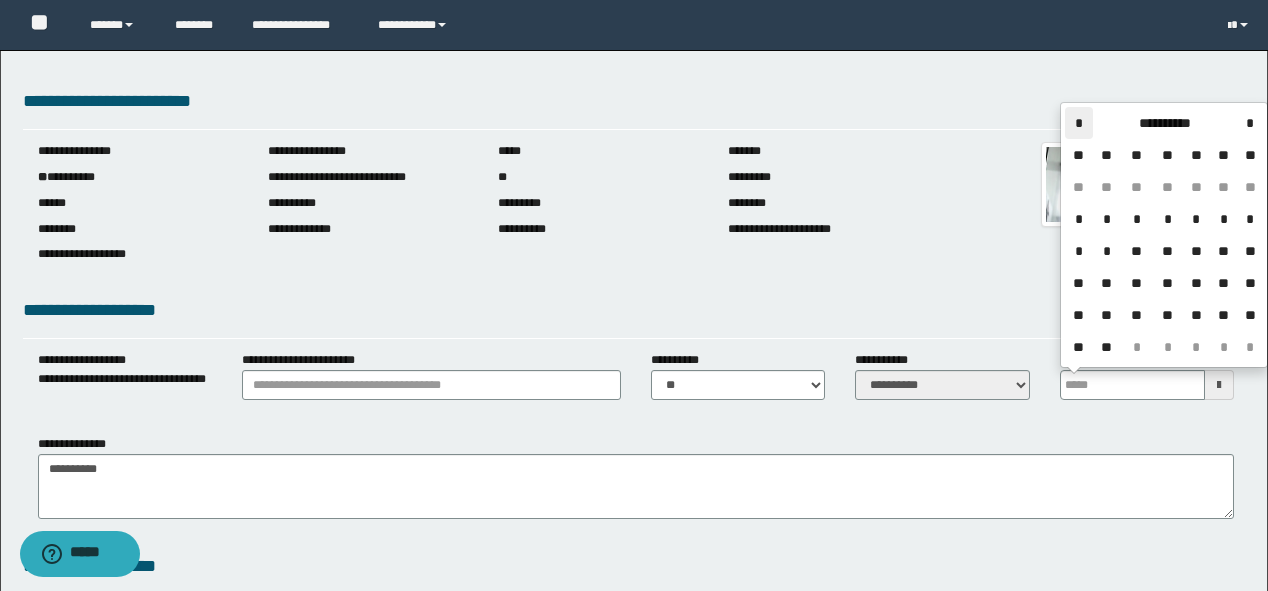 click on "*" at bounding box center (1079, 123) 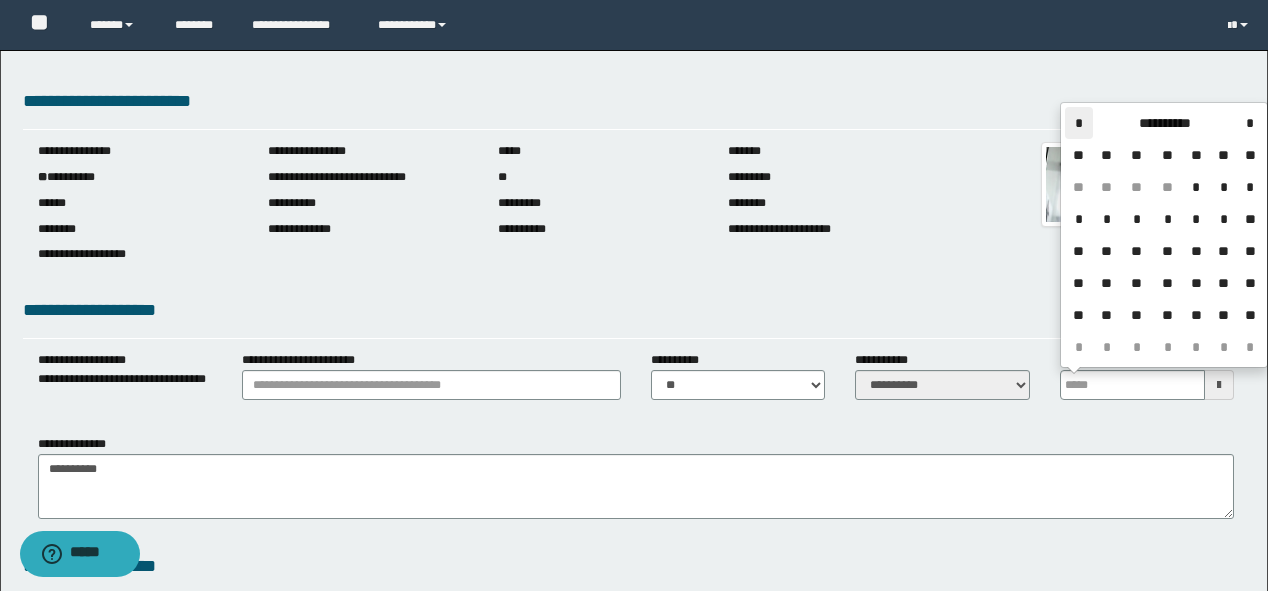 click on "*" at bounding box center (1079, 123) 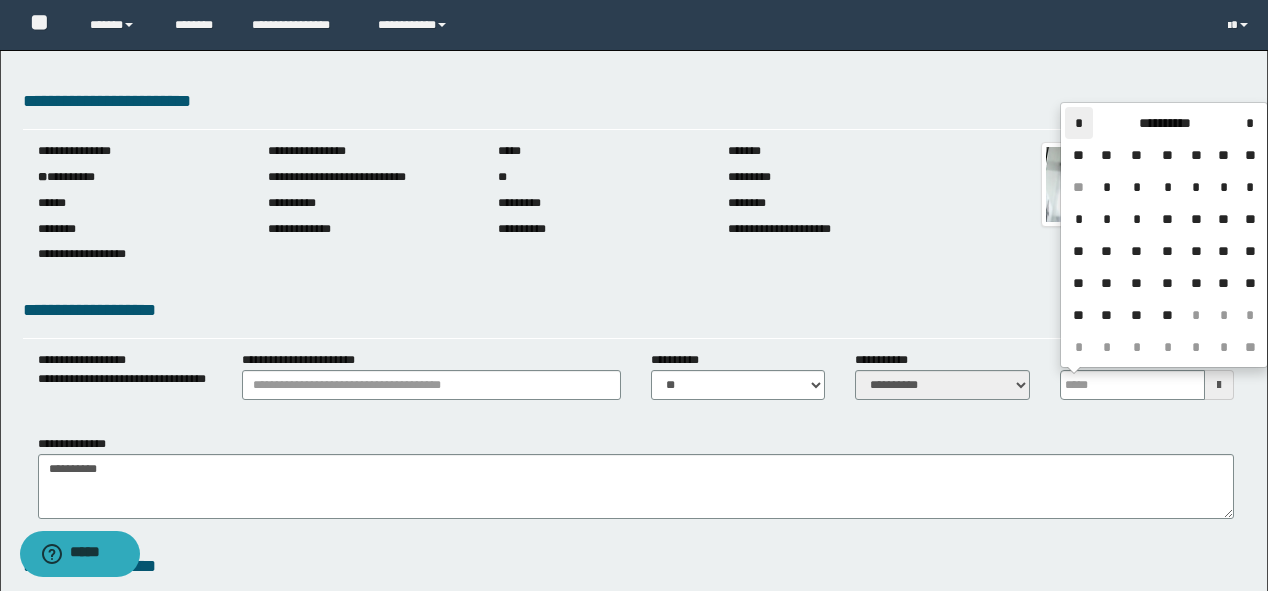 click on "*" at bounding box center (1079, 123) 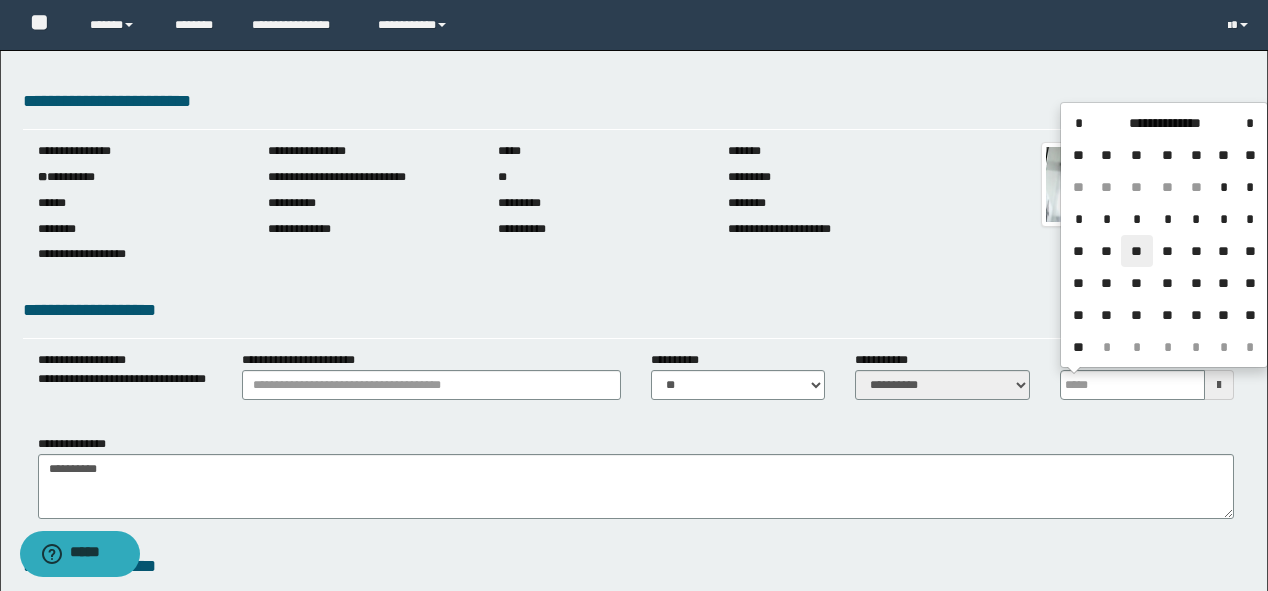 click on "**" at bounding box center [1137, 251] 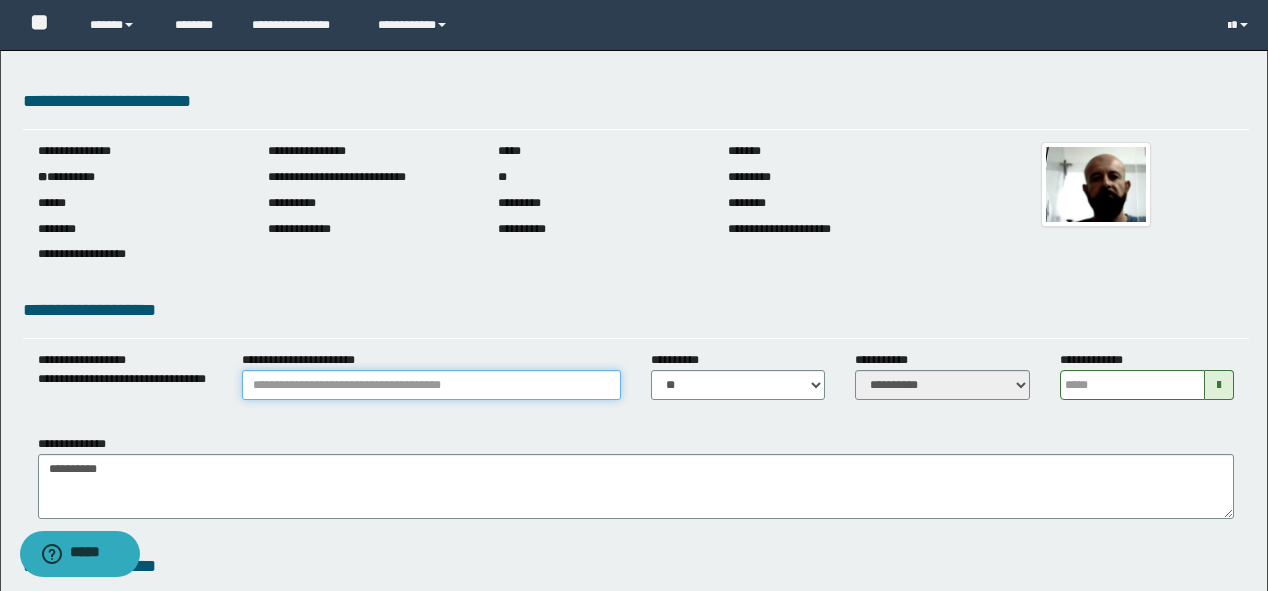 click on "**********" at bounding box center (431, 385) 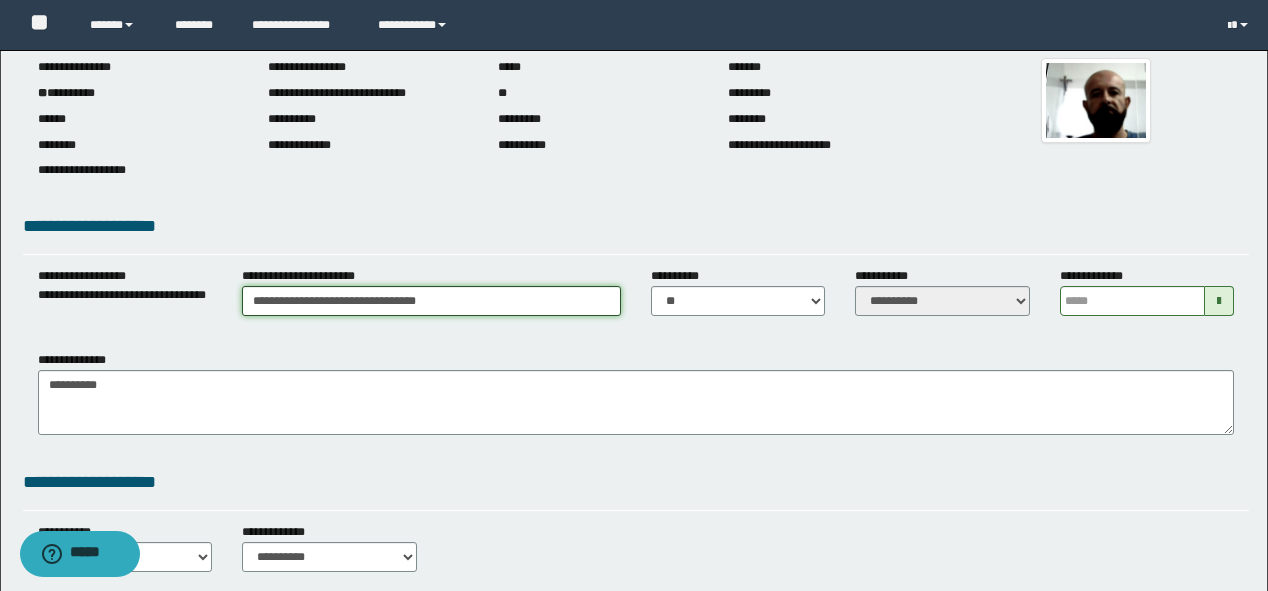 scroll, scrollTop: 160, scrollLeft: 0, axis: vertical 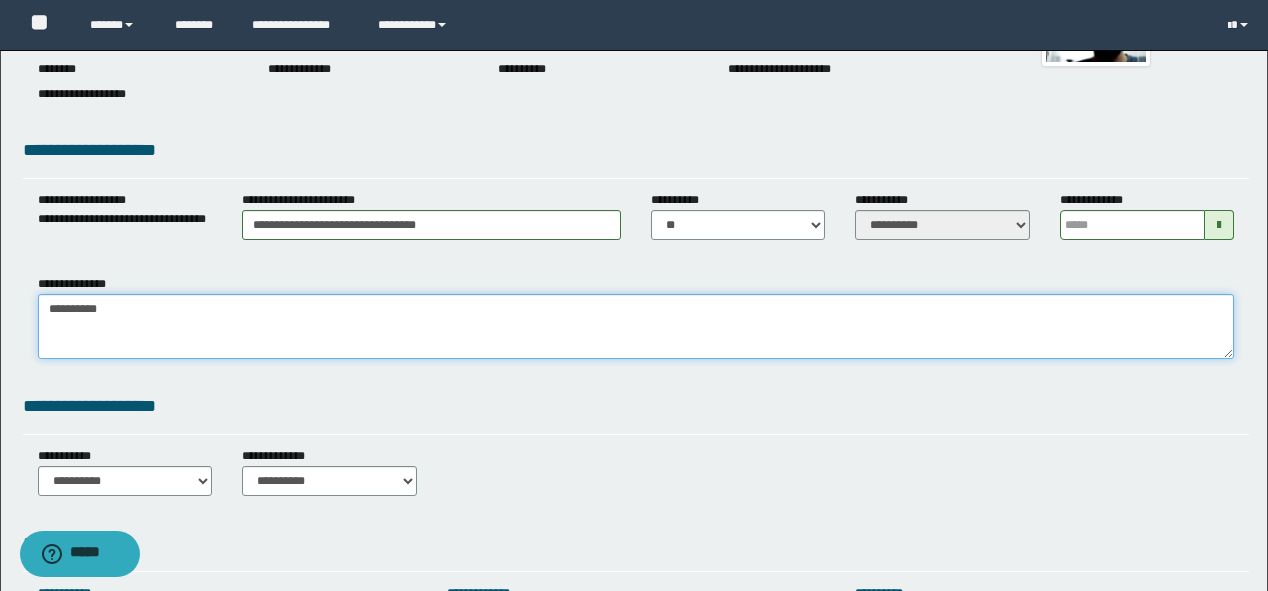 click on "**********" at bounding box center (636, 327) 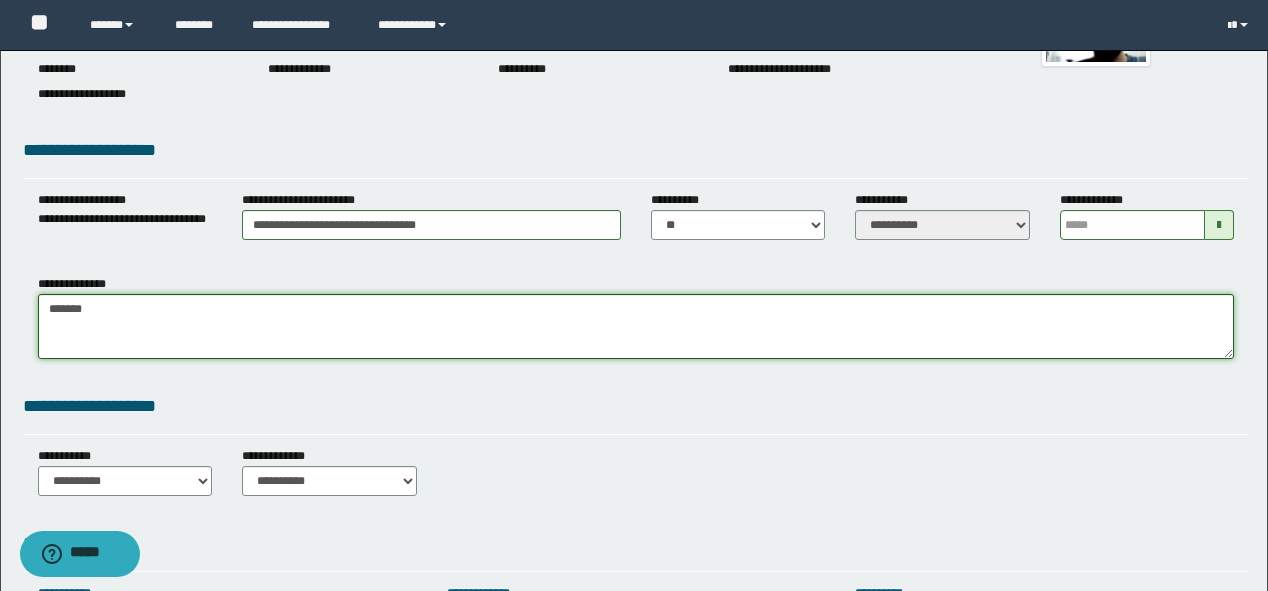 click on "**********" at bounding box center [636, 327] 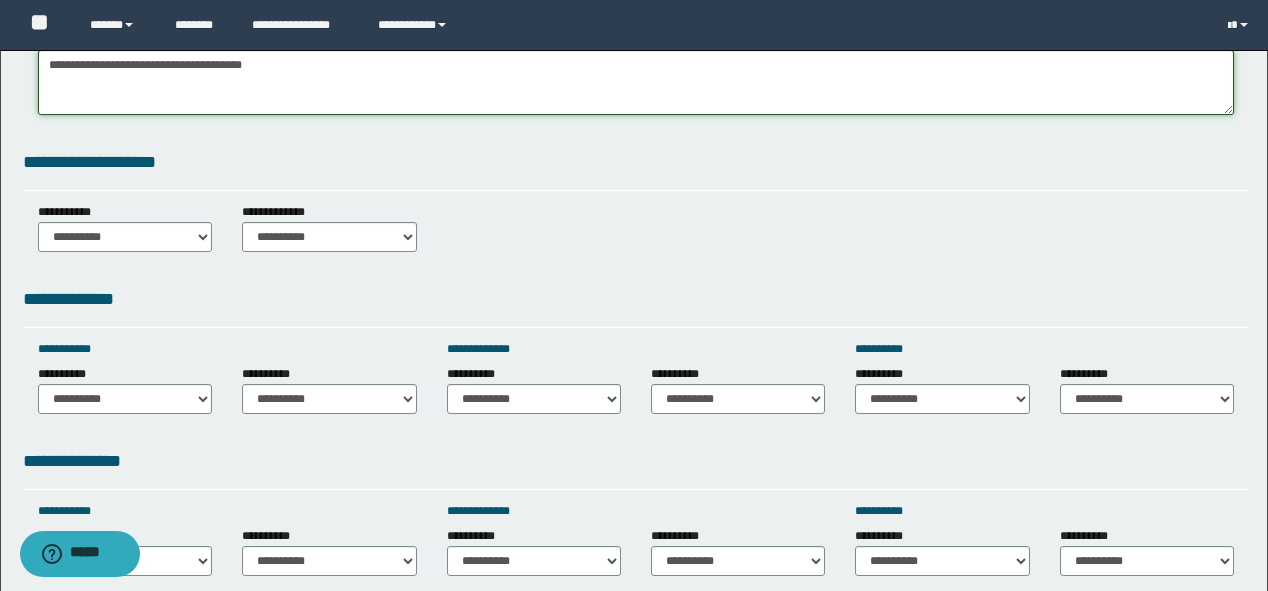 scroll, scrollTop: 640, scrollLeft: 0, axis: vertical 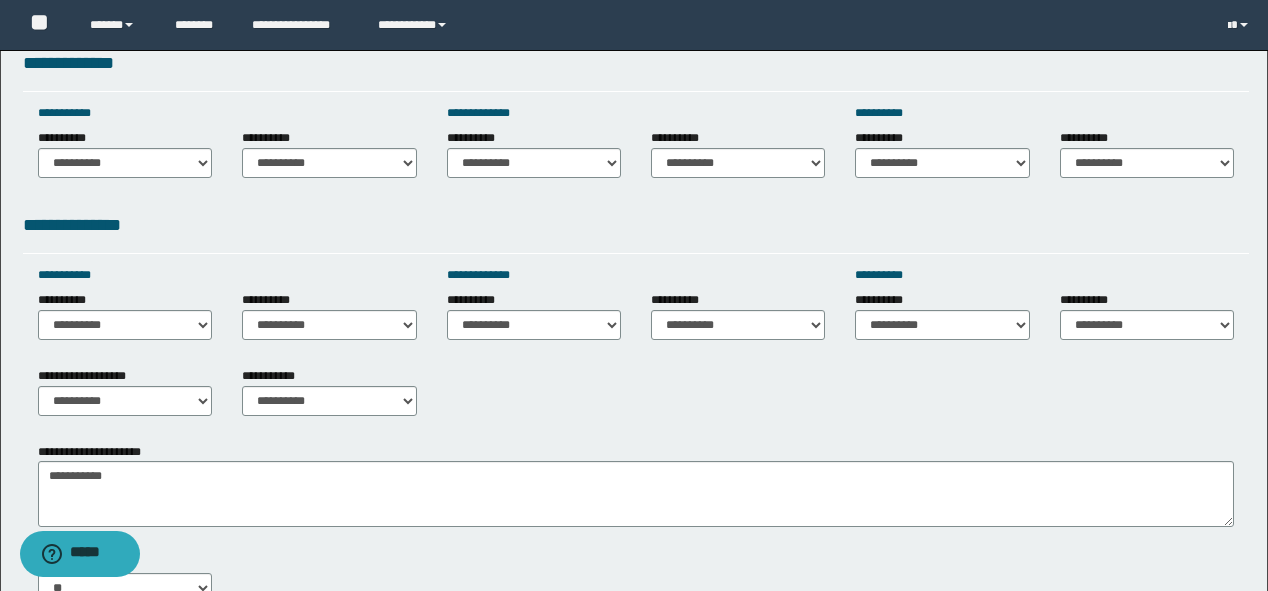 type on "**********" 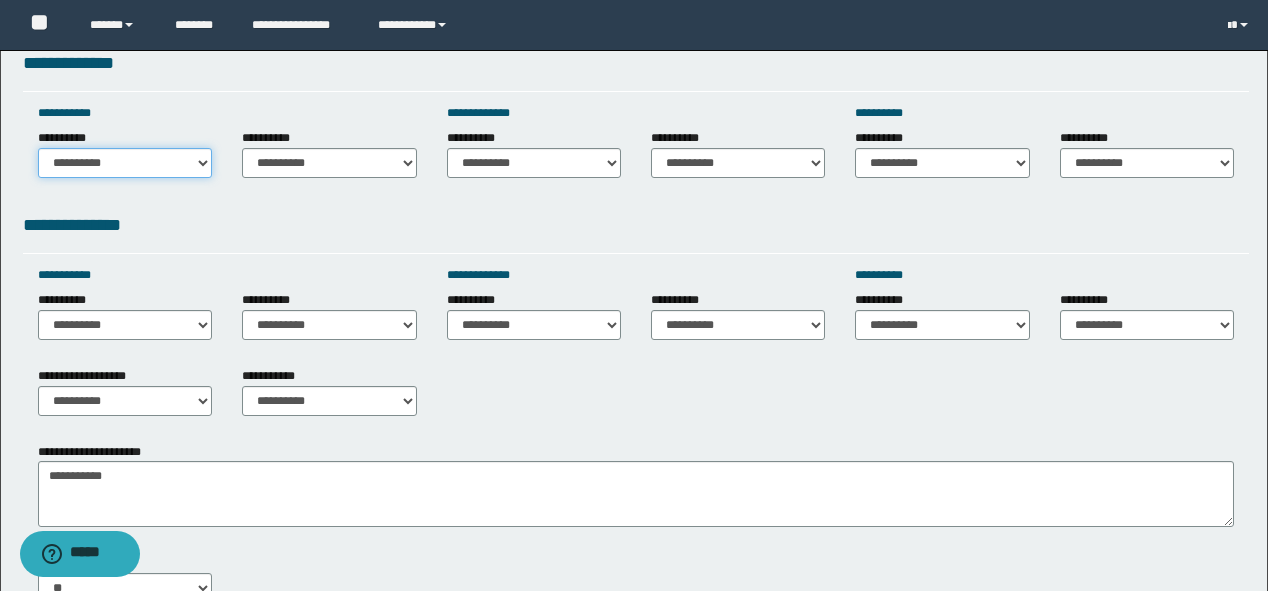 click on "**********" at bounding box center [125, 163] 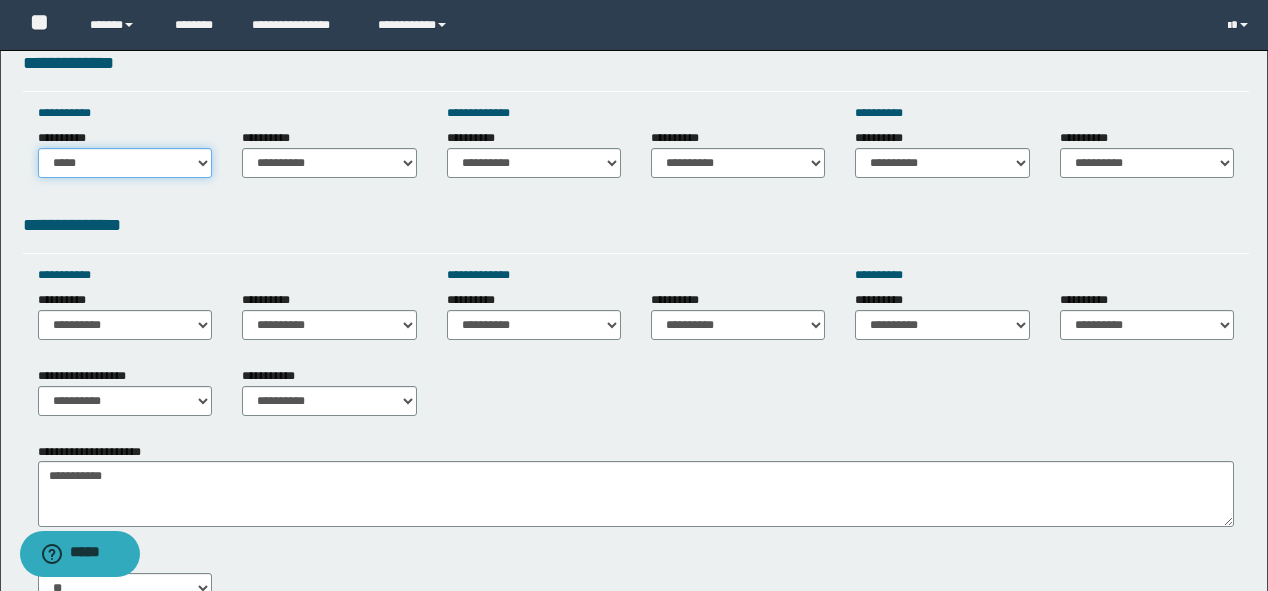 click on "**********" at bounding box center (125, 163) 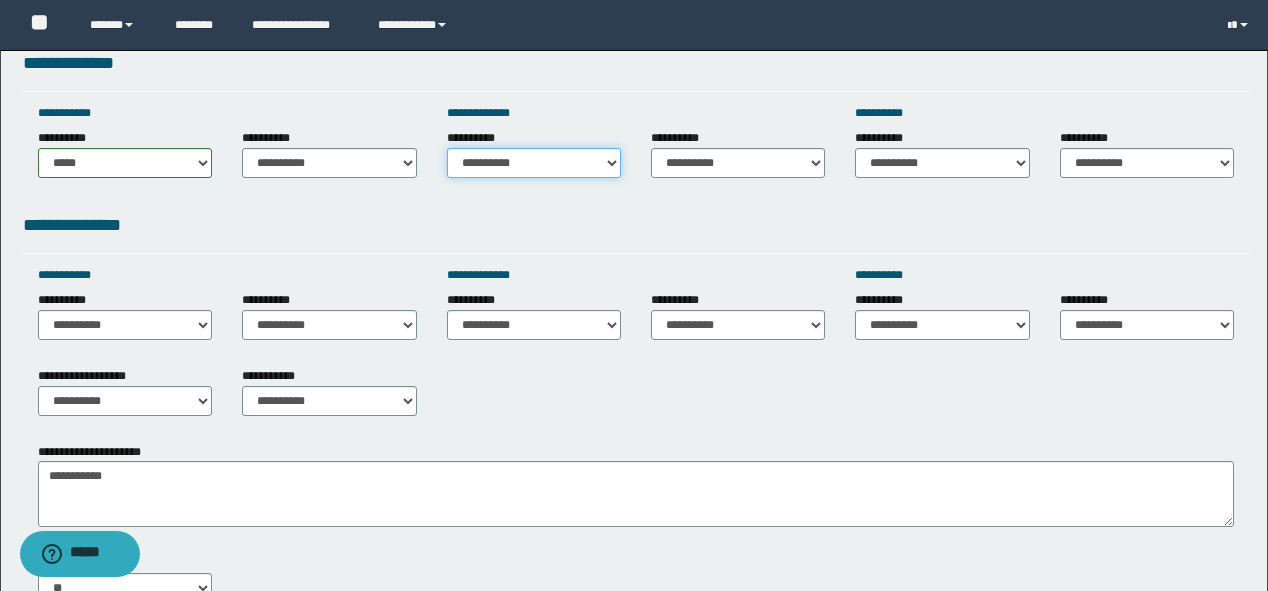 click on "**********" at bounding box center [534, 163] 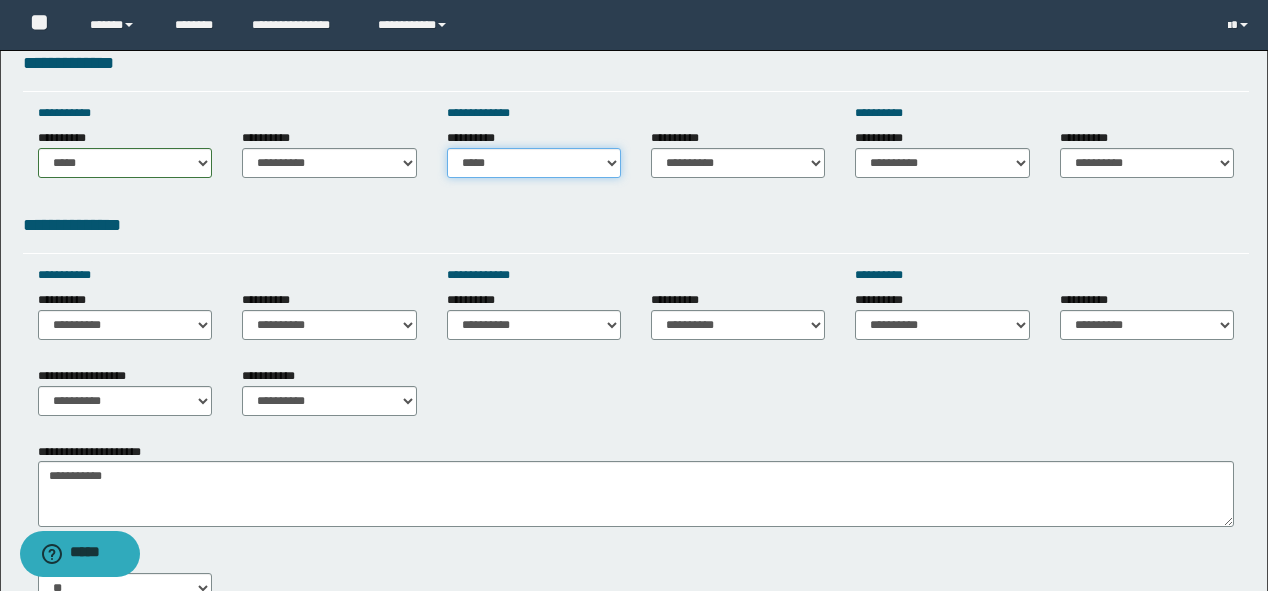 click on "**********" at bounding box center (534, 163) 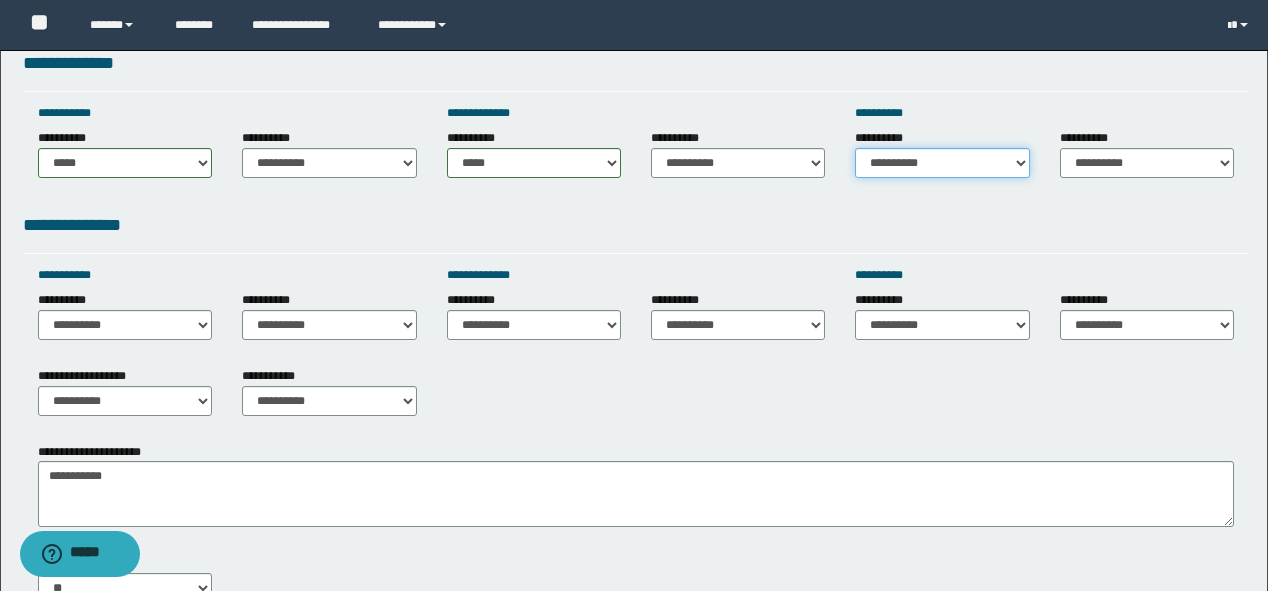 click on "**********" at bounding box center (942, 163) 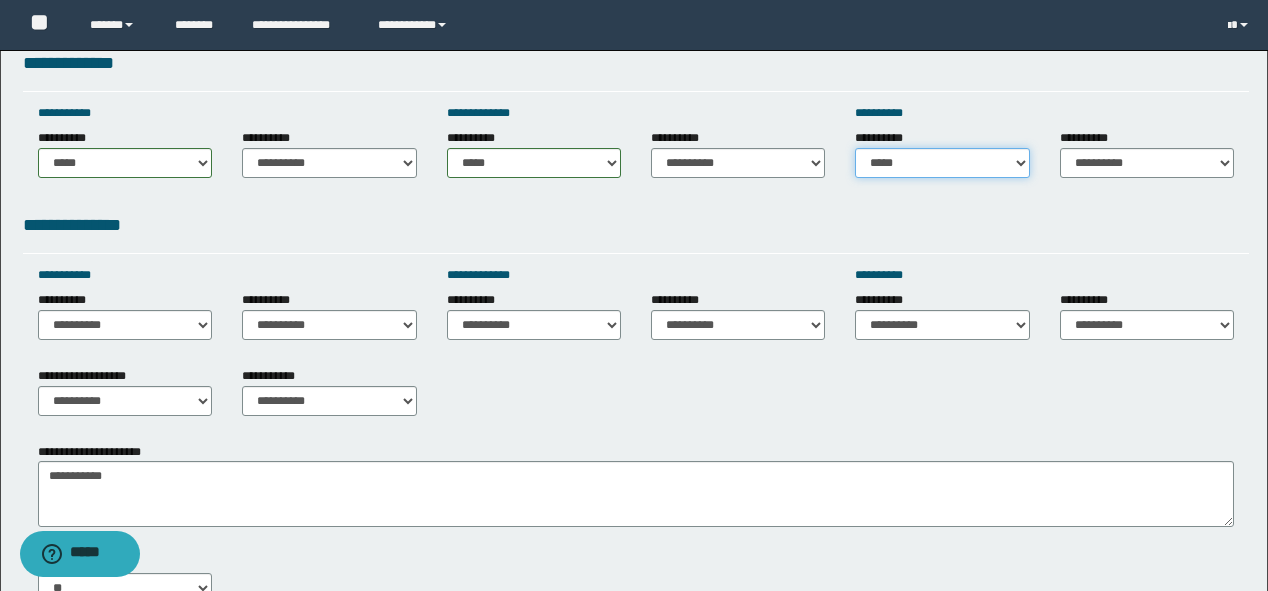 click on "**********" at bounding box center [942, 163] 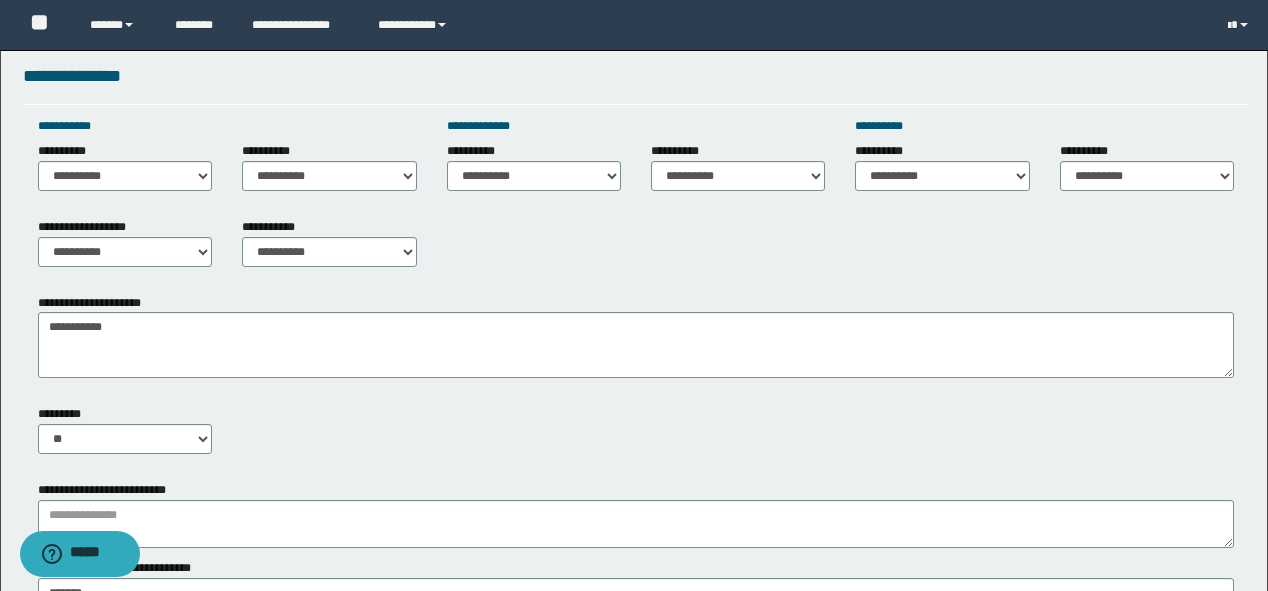 scroll, scrollTop: 800, scrollLeft: 0, axis: vertical 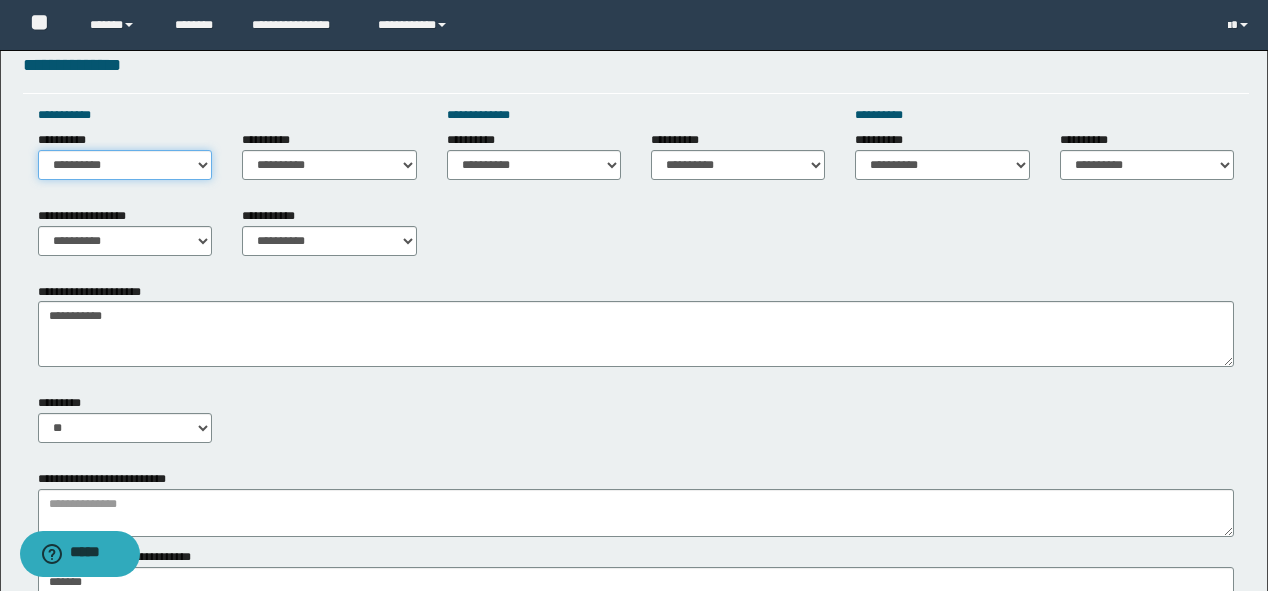 click on "**********" at bounding box center [125, 165] 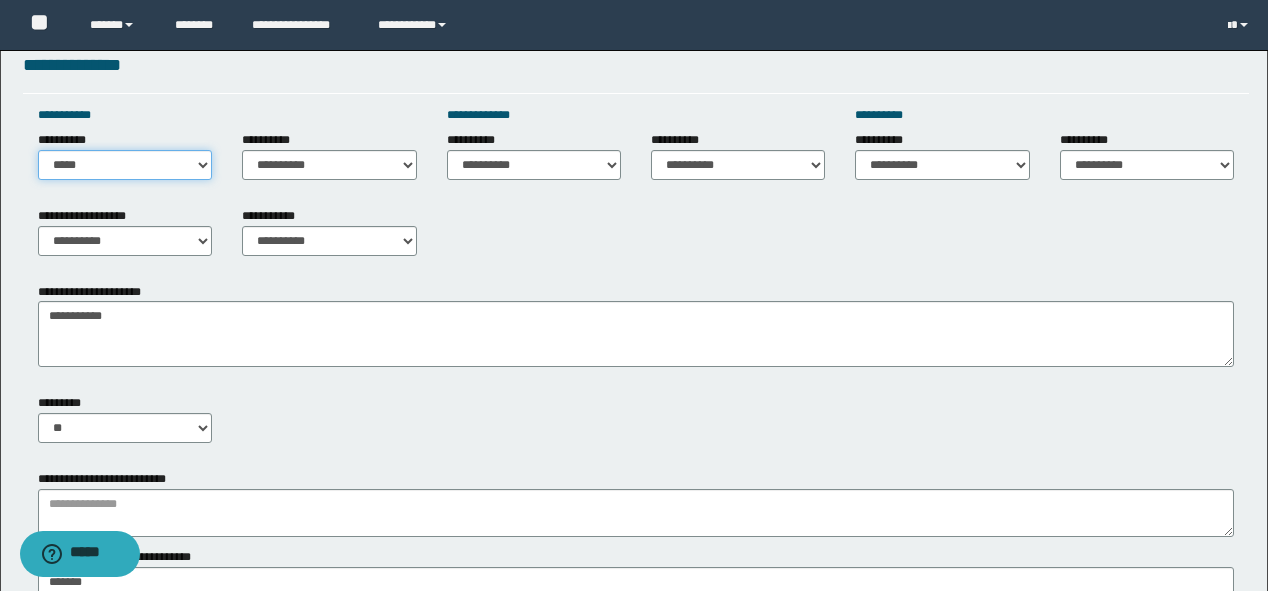 click on "**********" at bounding box center [125, 165] 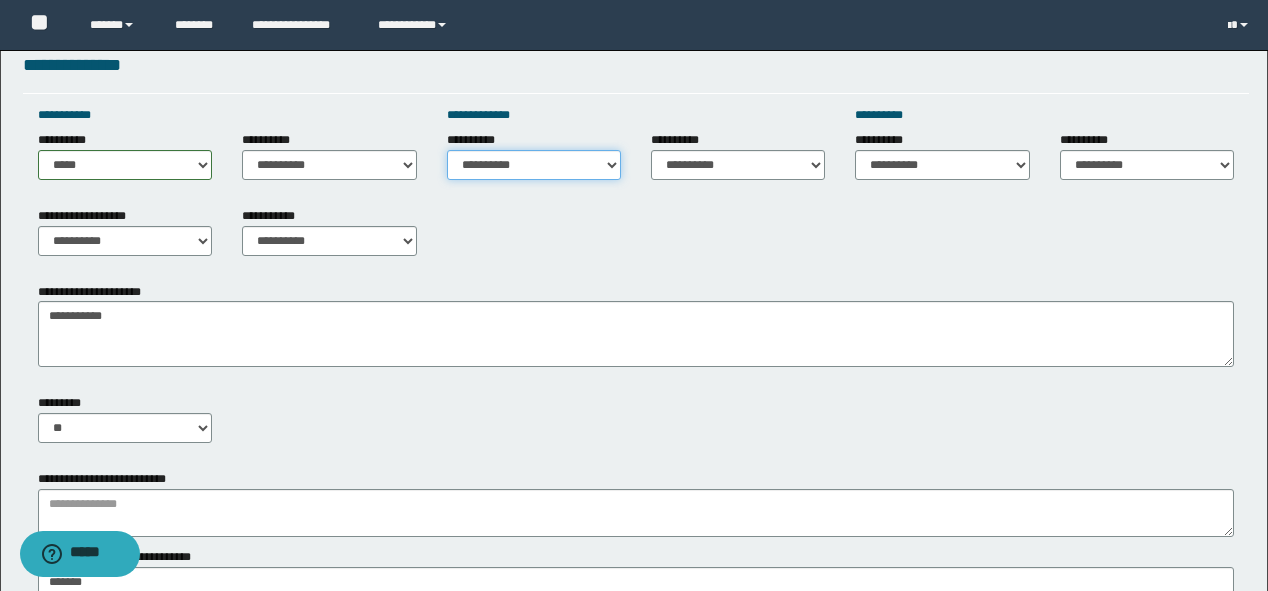 click on "**********" at bounding box center (534, 165) 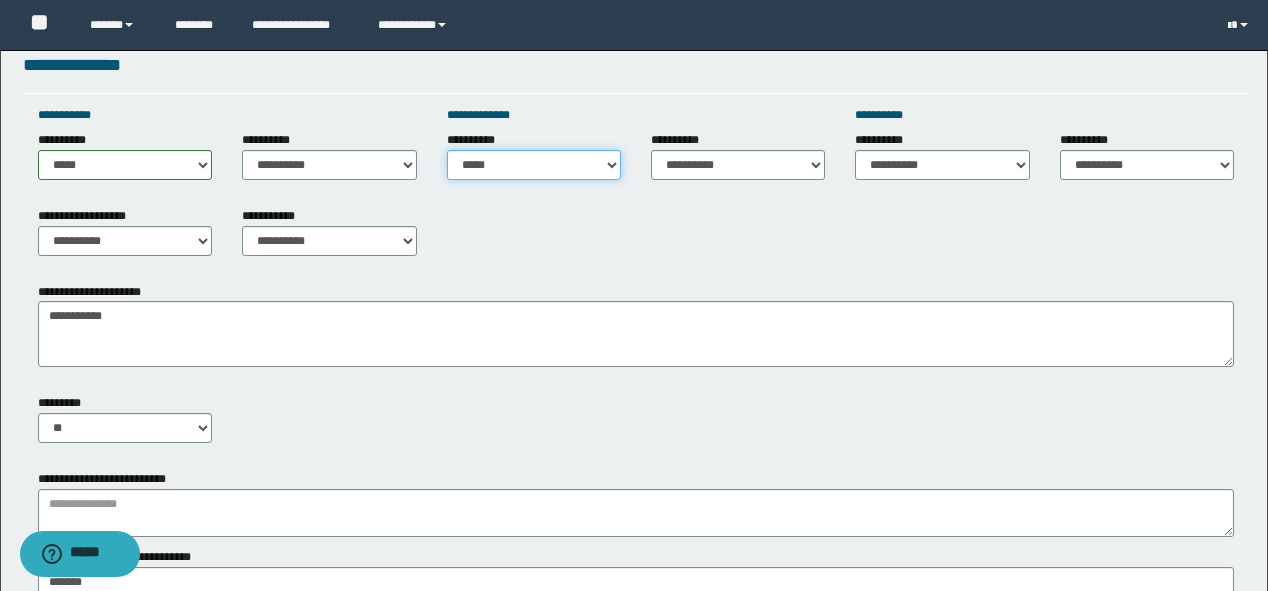 click on "**********" at bounding box center [534, 165] 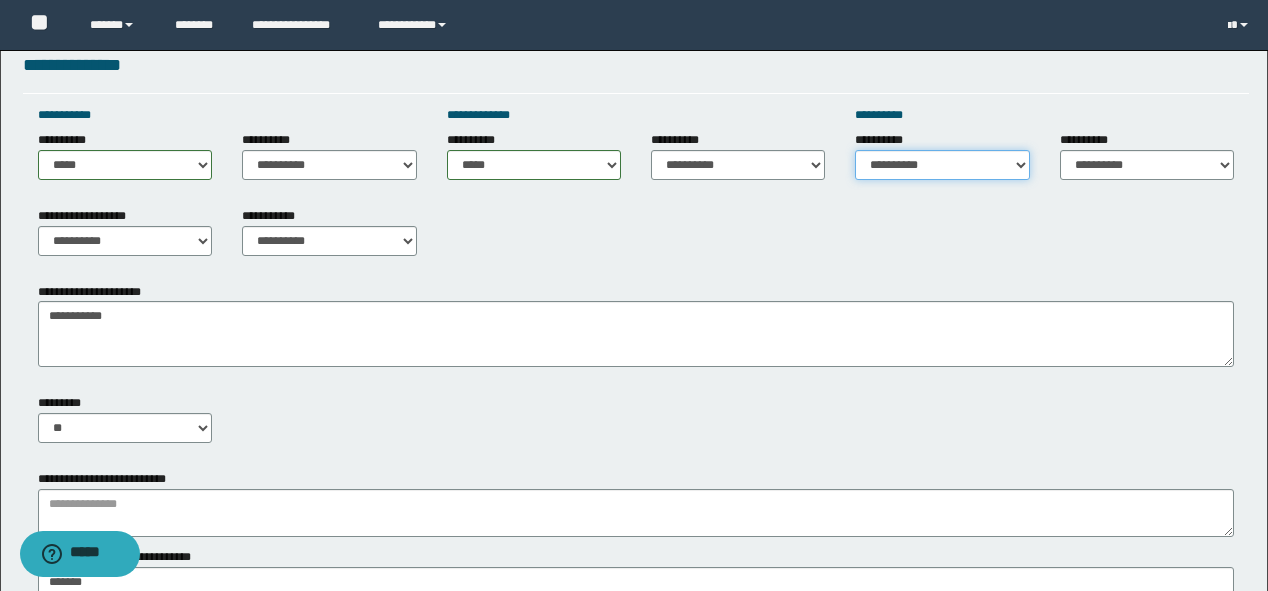drag, startPoint x: 894, startPoint y: 160, endPoint x: 903, endPoint y: 172, distance: 15 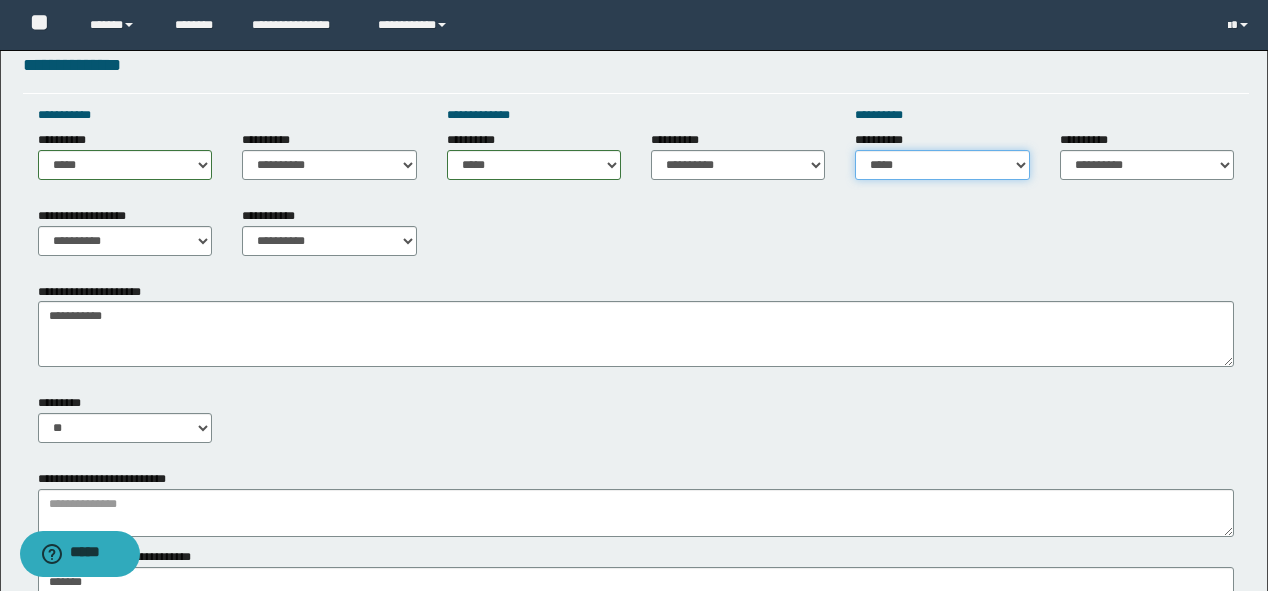 click on "**********" at bounding box center (942, 165) 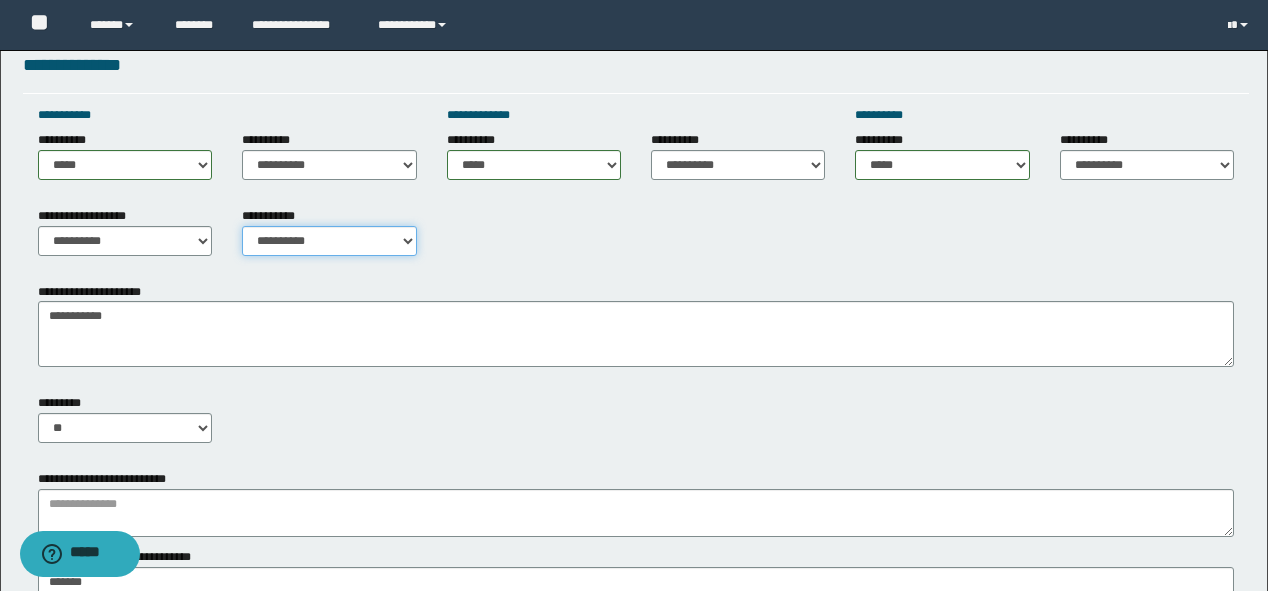 click on "**********" at bounding box center (329, 241) 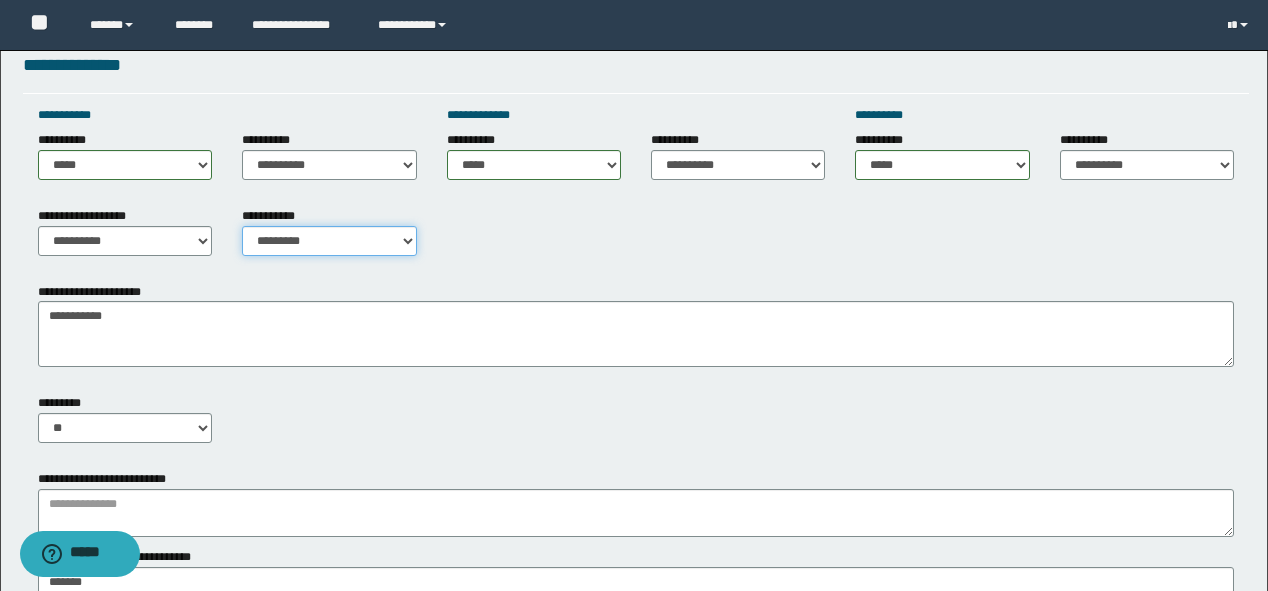 click on "**********" at bounding box center [329, 241] 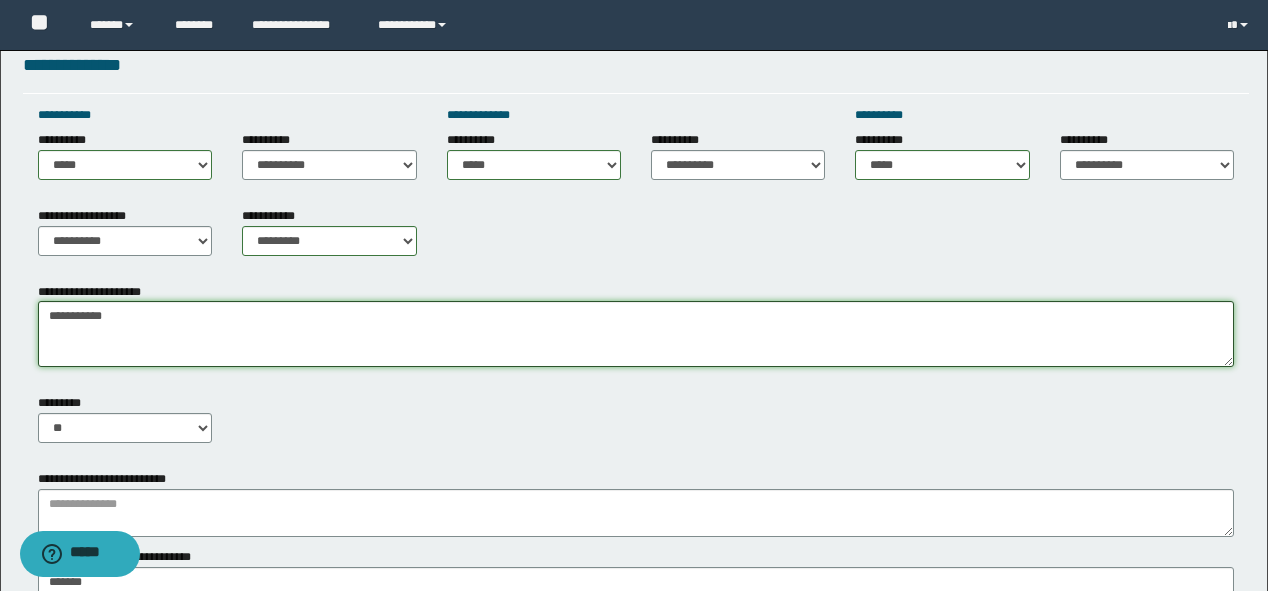 drag, startPoint x: 181, startPoint y: 323, endPoint x: 29, endPoint y: 328, distance: 152.08221 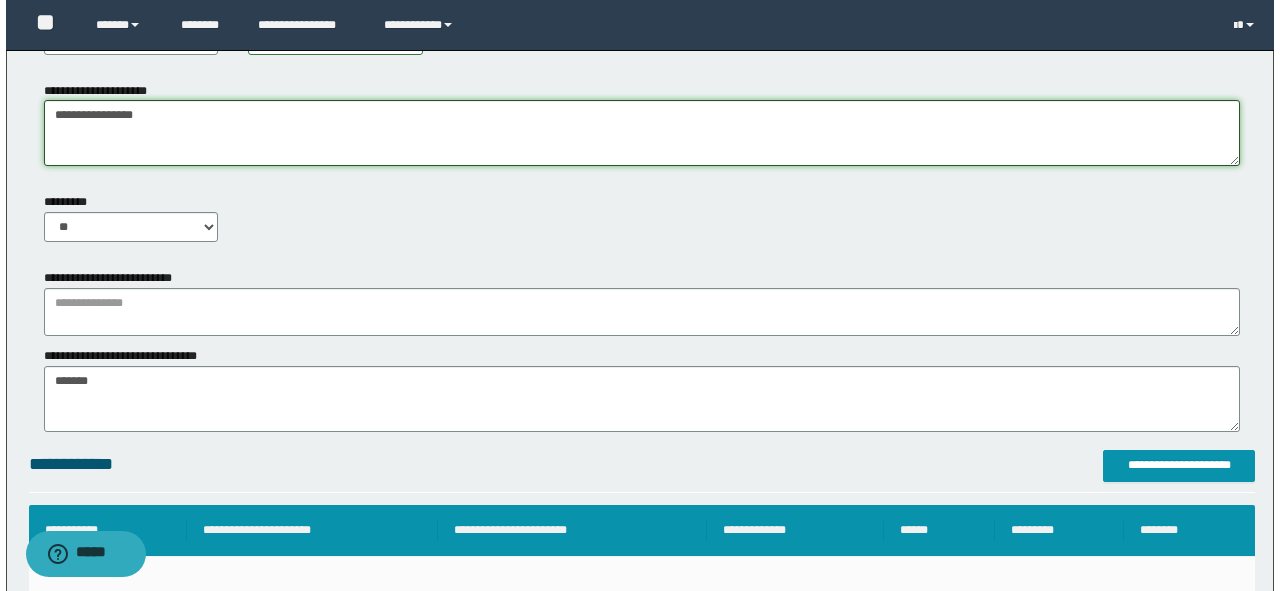scroll, scrollTop: 1040, scrollLeft: 0, axis: vertical 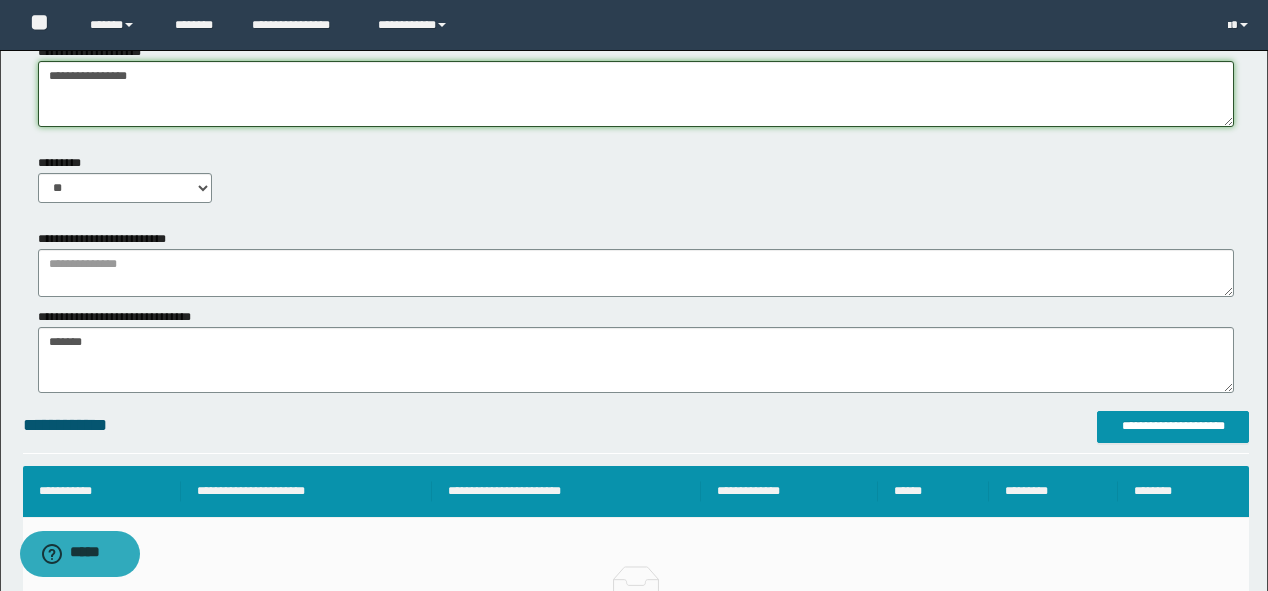 type on "**********" 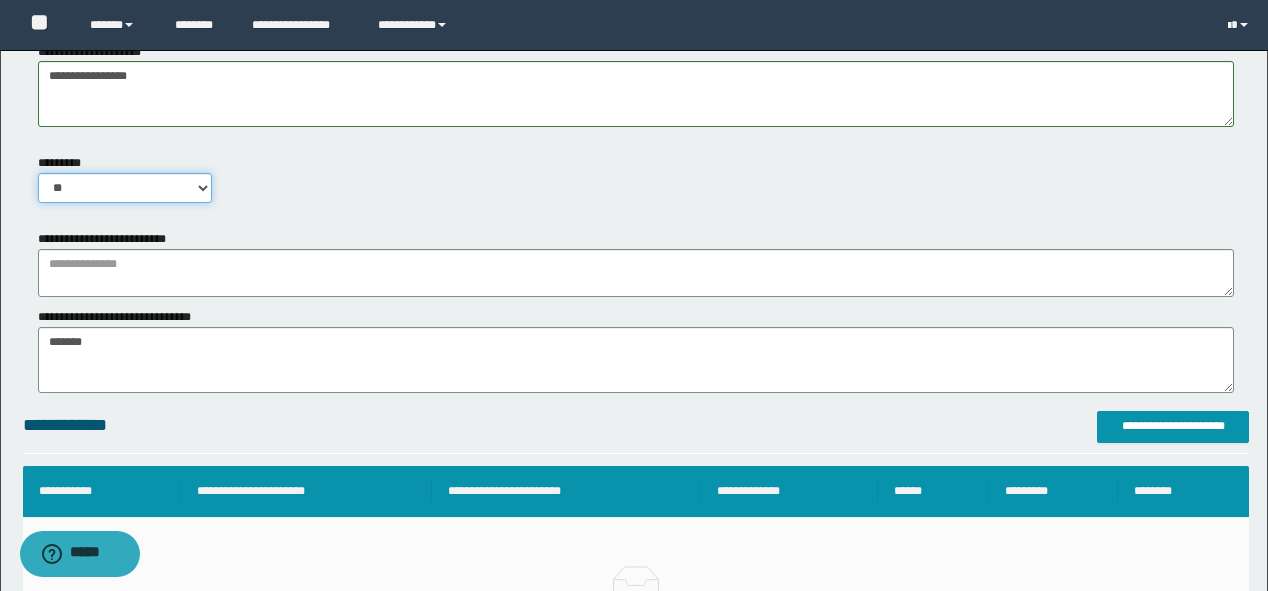 click on "**
**" at bounding box center [125, 188] 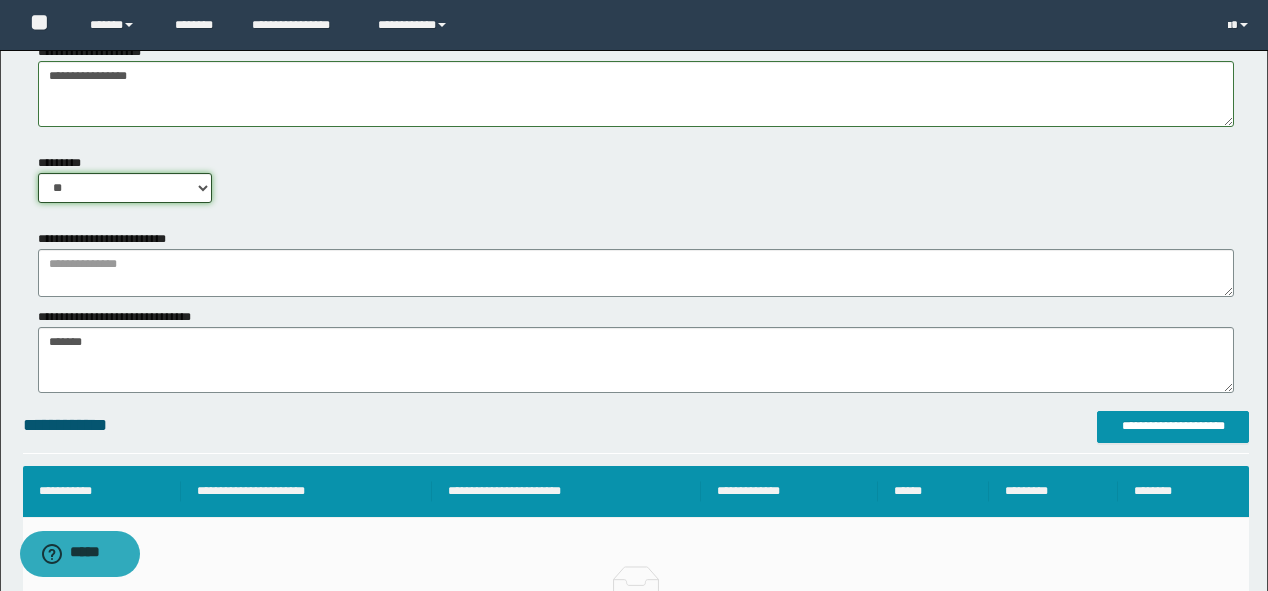 select on "****" 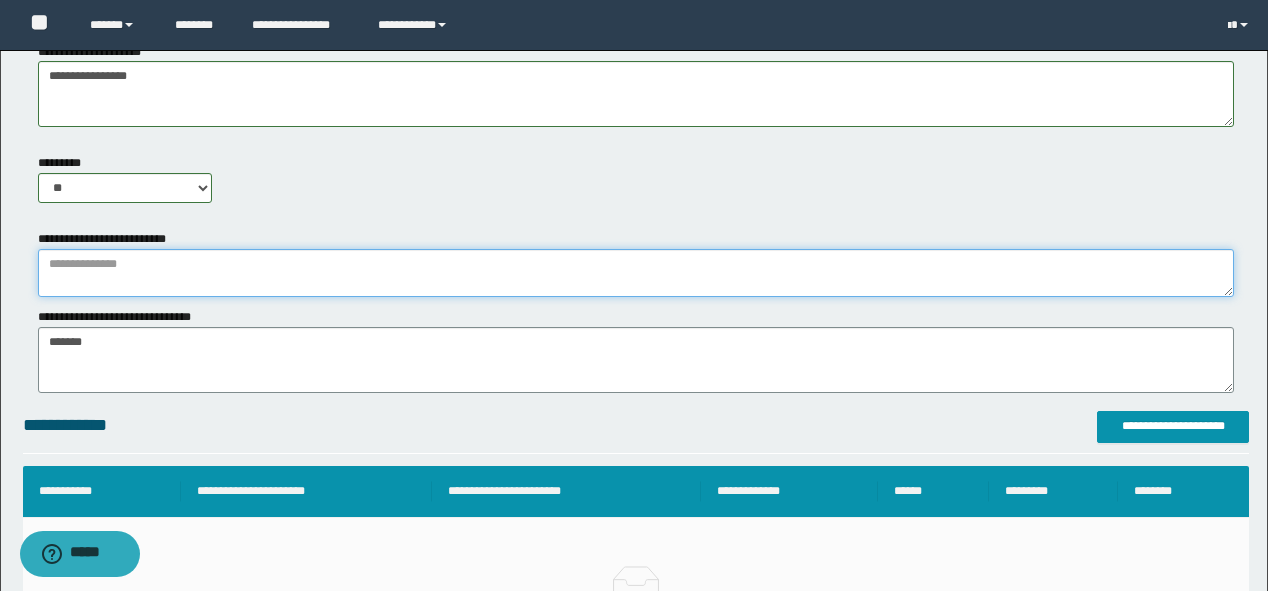 click at bounding box center (636, 273) 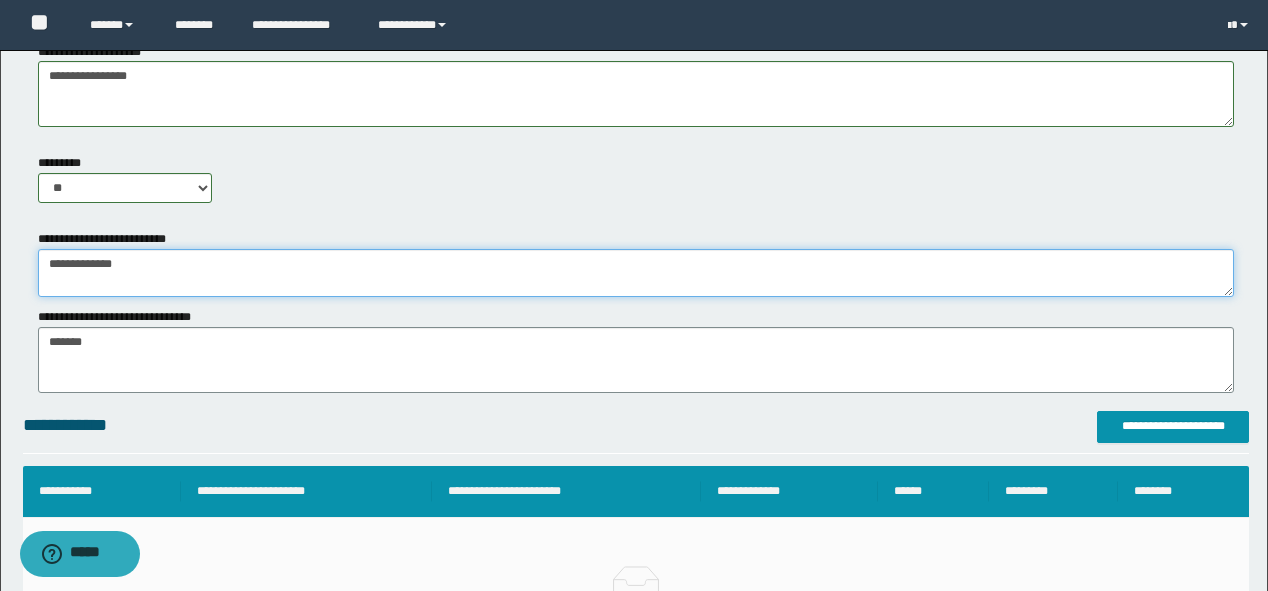 type on "**********" 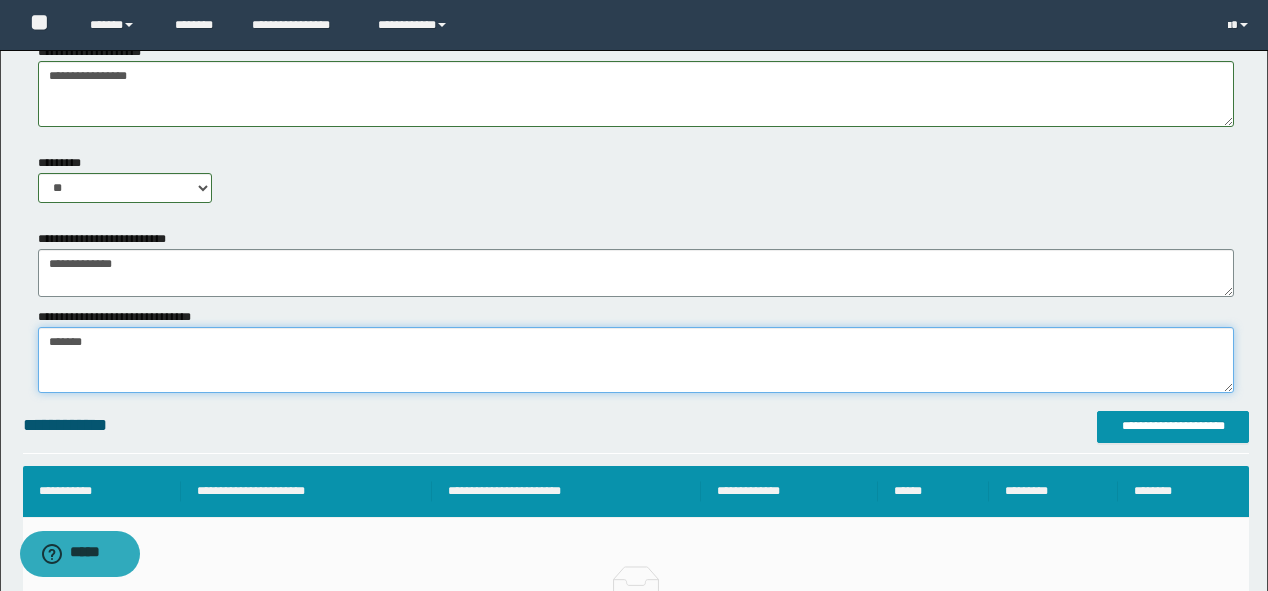 click on "*******" at bounding box center [636, 360] 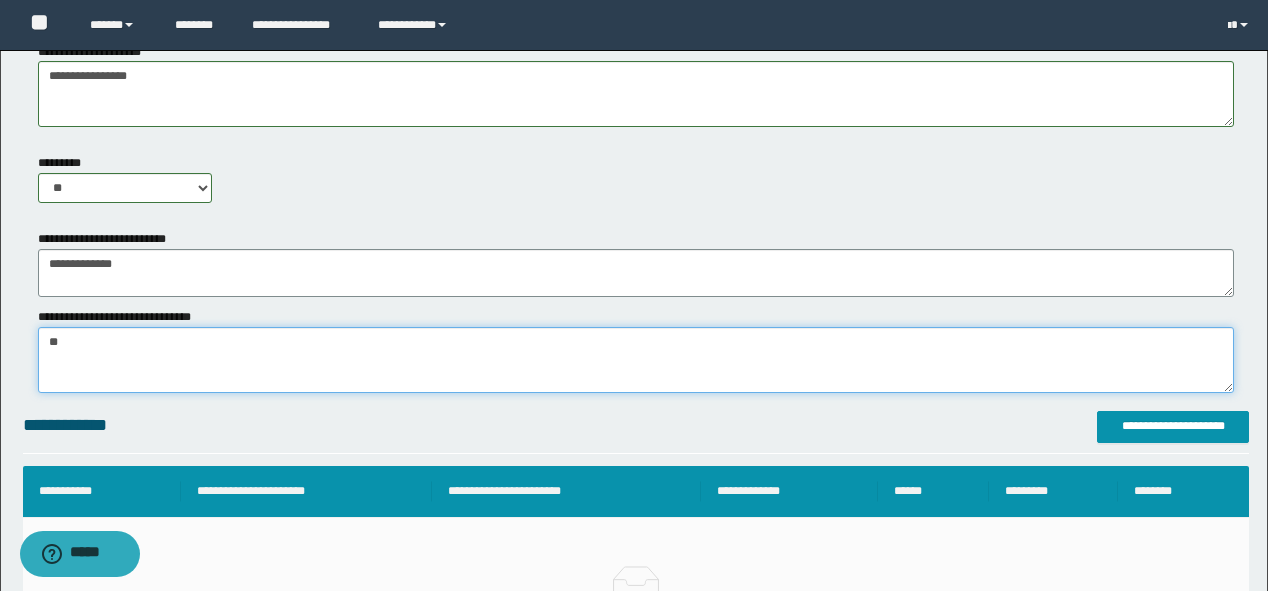 type on "*" 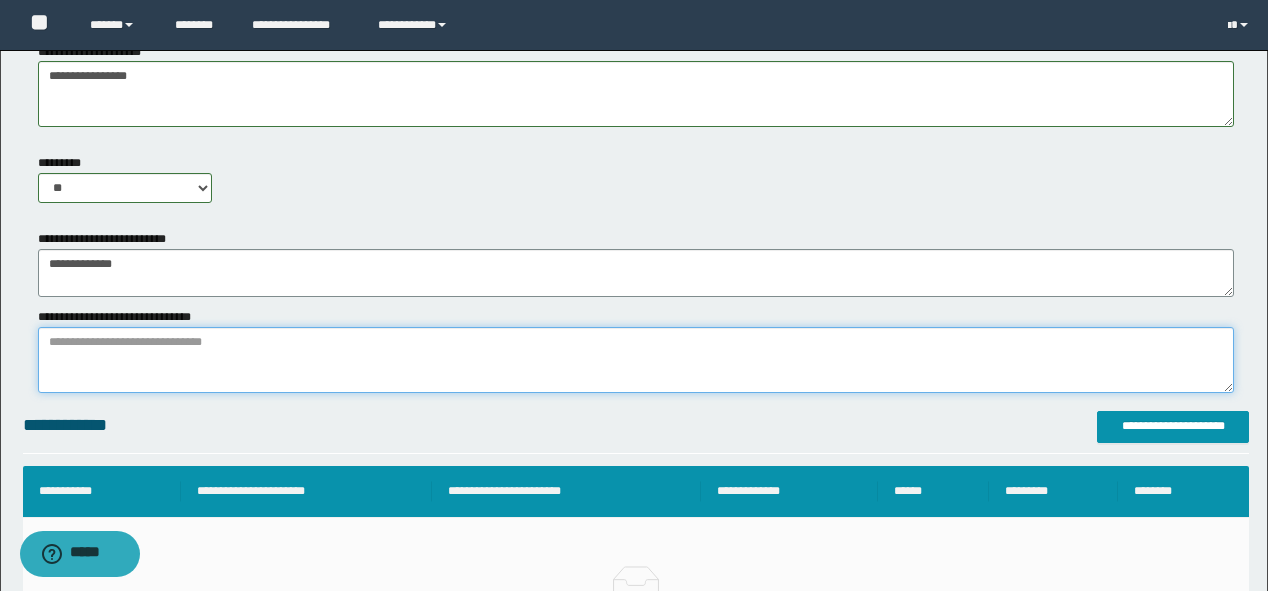 paste on "**********" 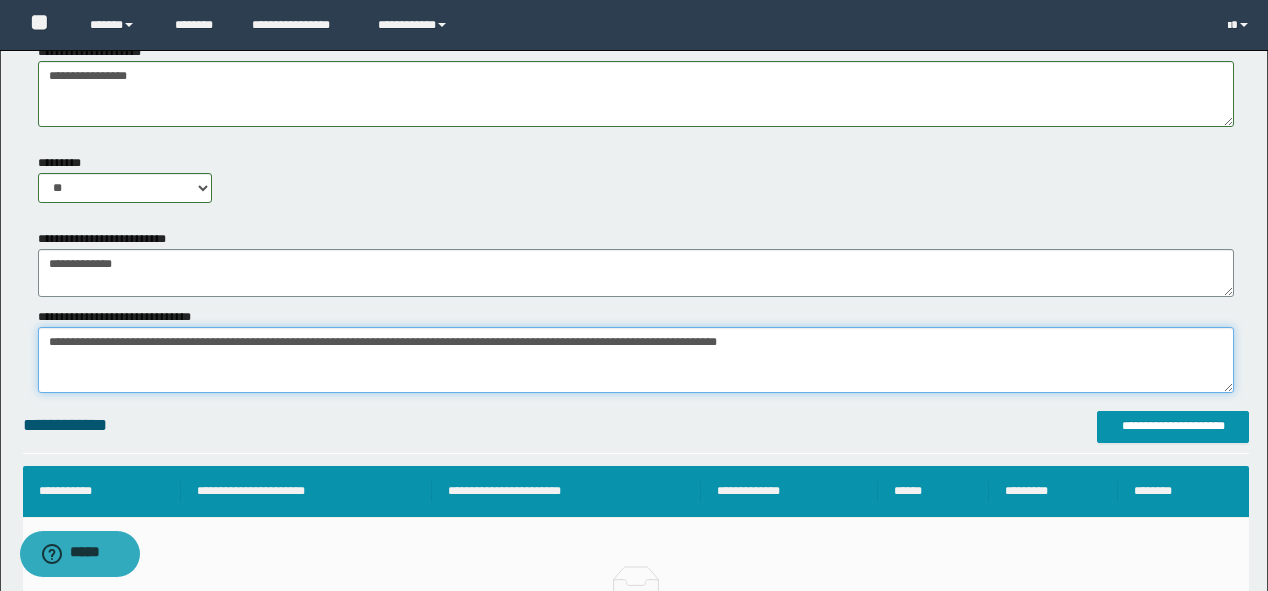 drag, startPoint x: 158, startPoint y: 342, endPoint x: 37, endPoint y: 349, distance: 121.20231 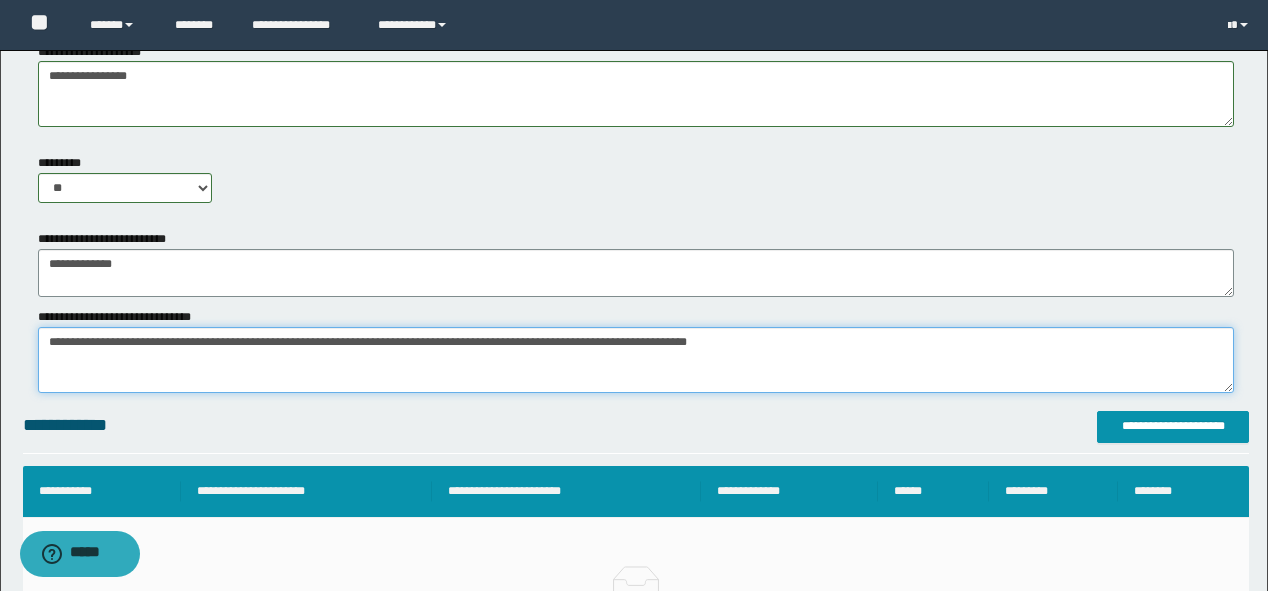click on "*******" at bounding box center [636, 360] 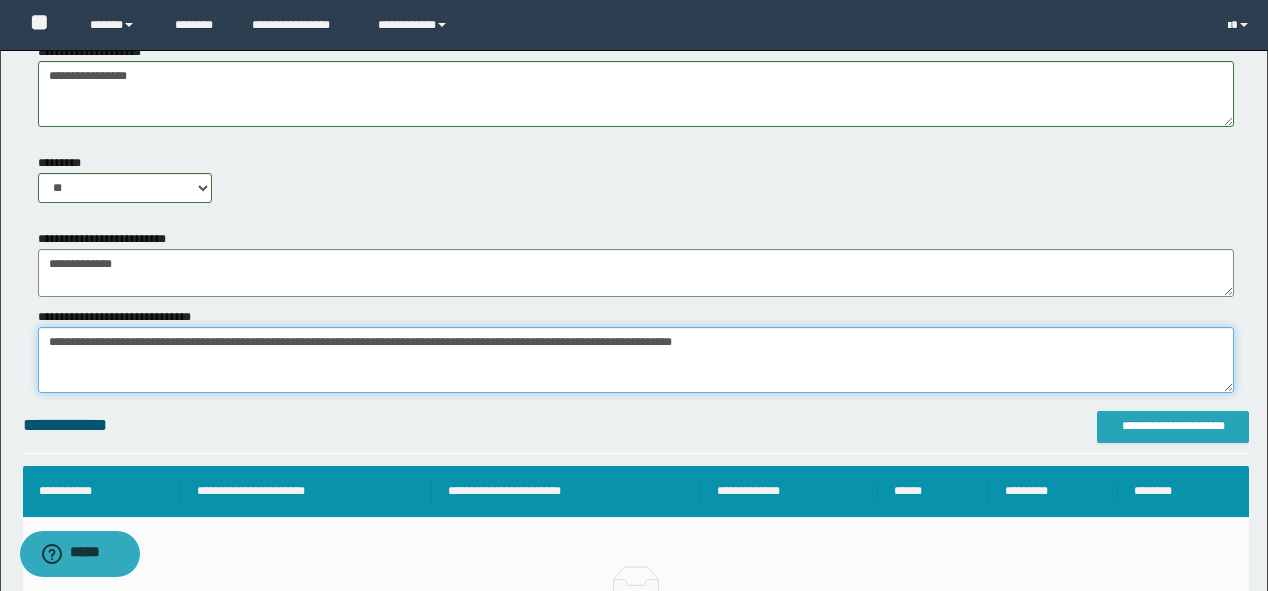 type on "**********" 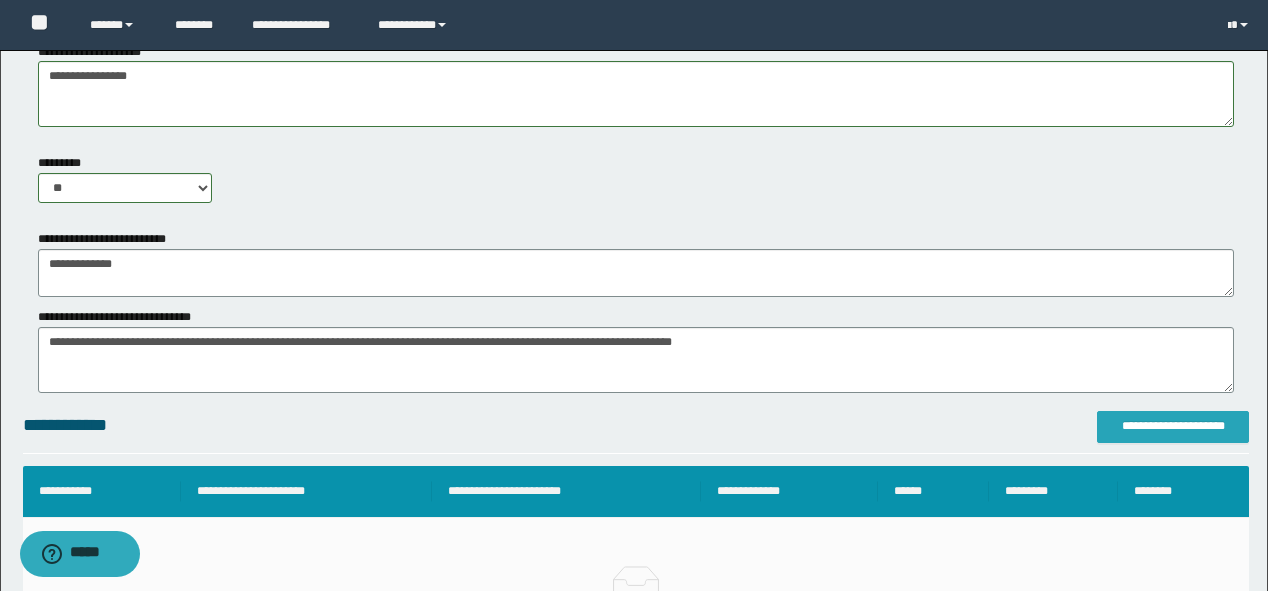 click on "**********" at bounding box center (1173, 426) 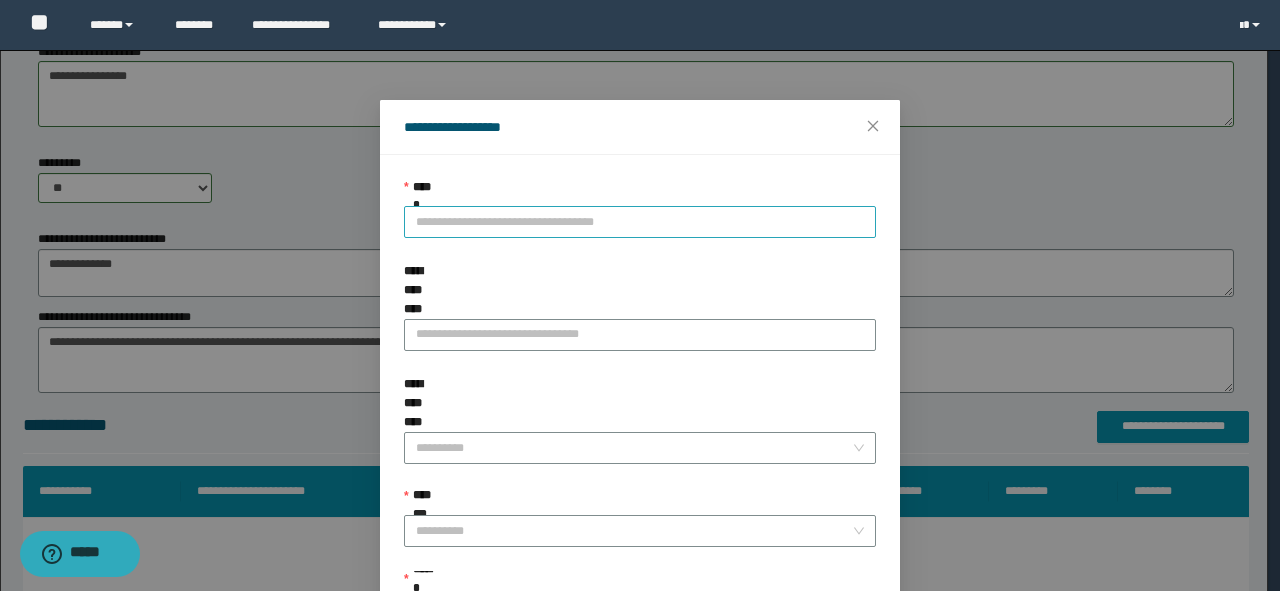 click on "**********" at bounding box center [640, 222] 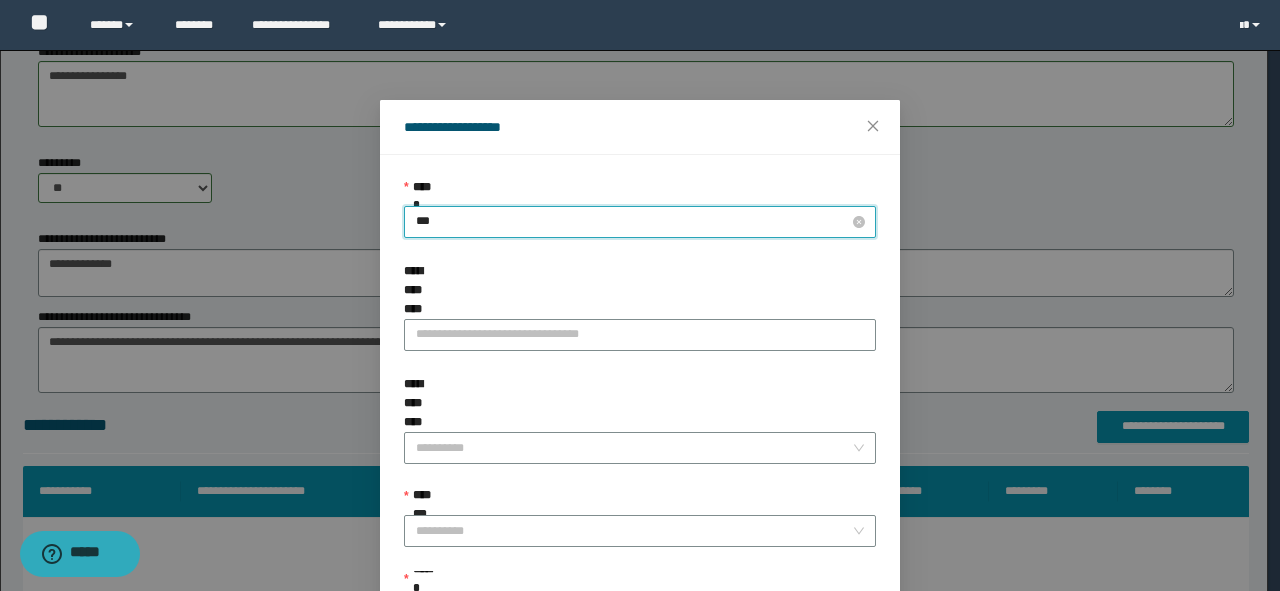 type on "****" 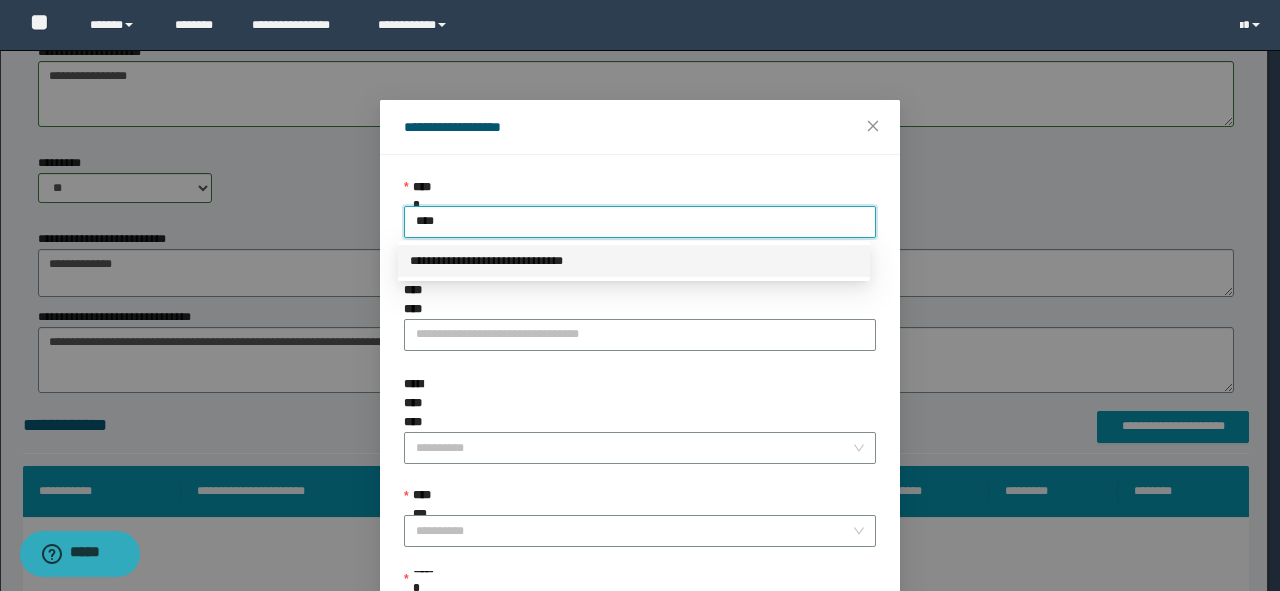 click on "**********" at bounding box center [634, 261] 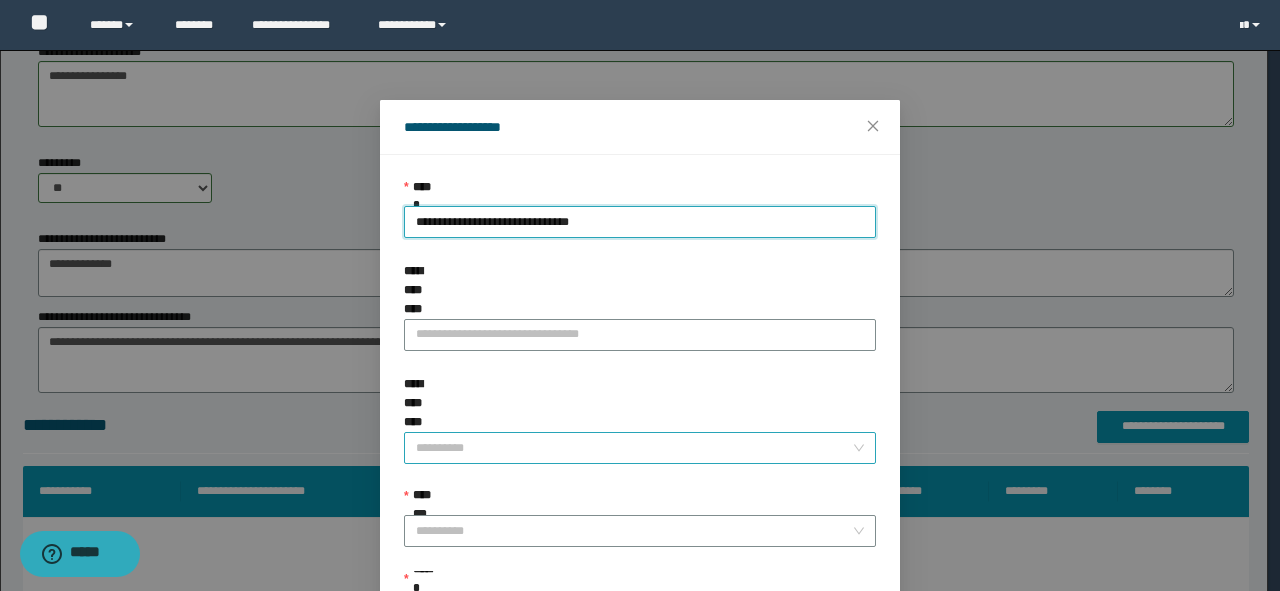 click on "**********" at bounding box center [634, 448] 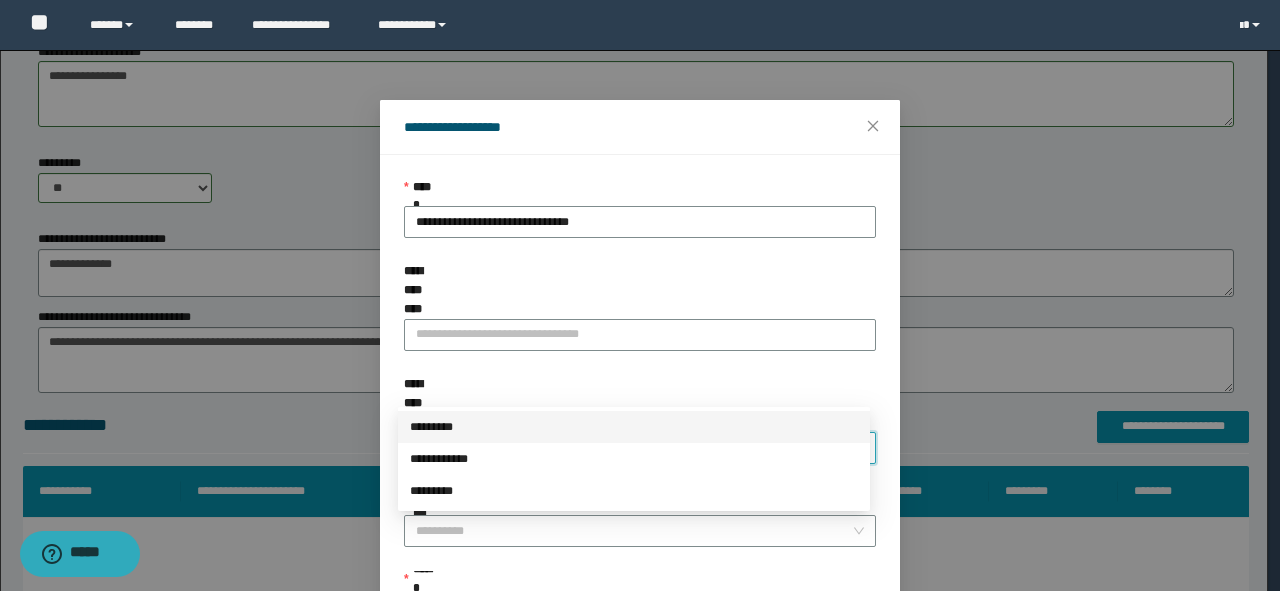 click on "*********" at bounding box center [634, 427] 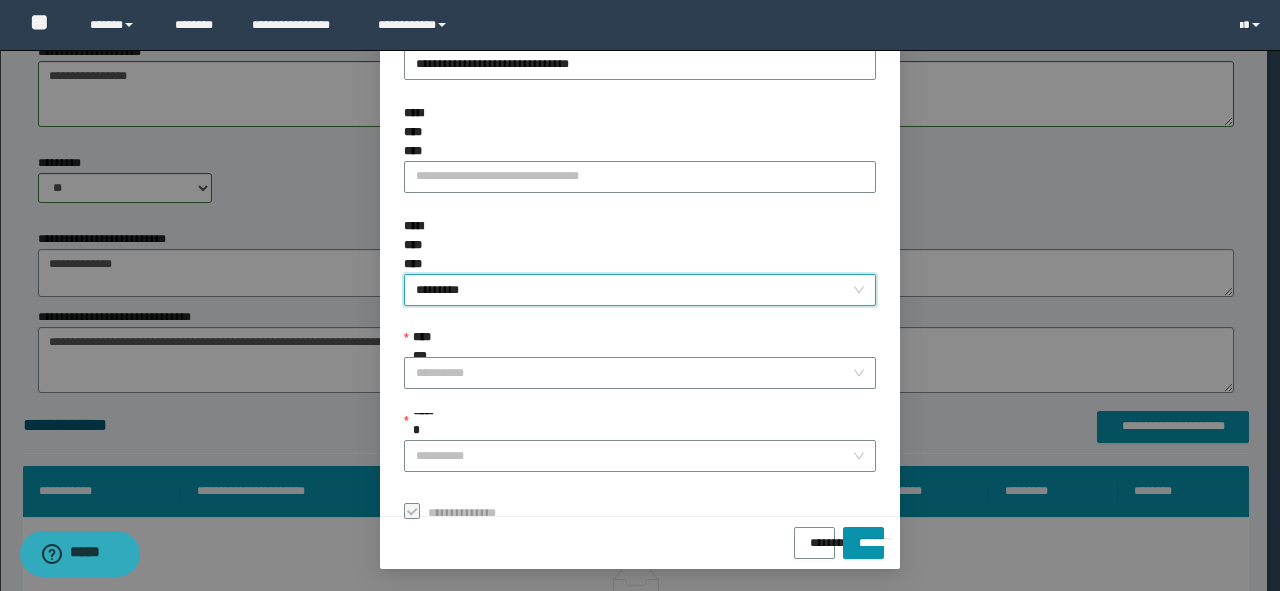 scroll, scrollTop: 159, scrollLeft: 0, axis: vertical 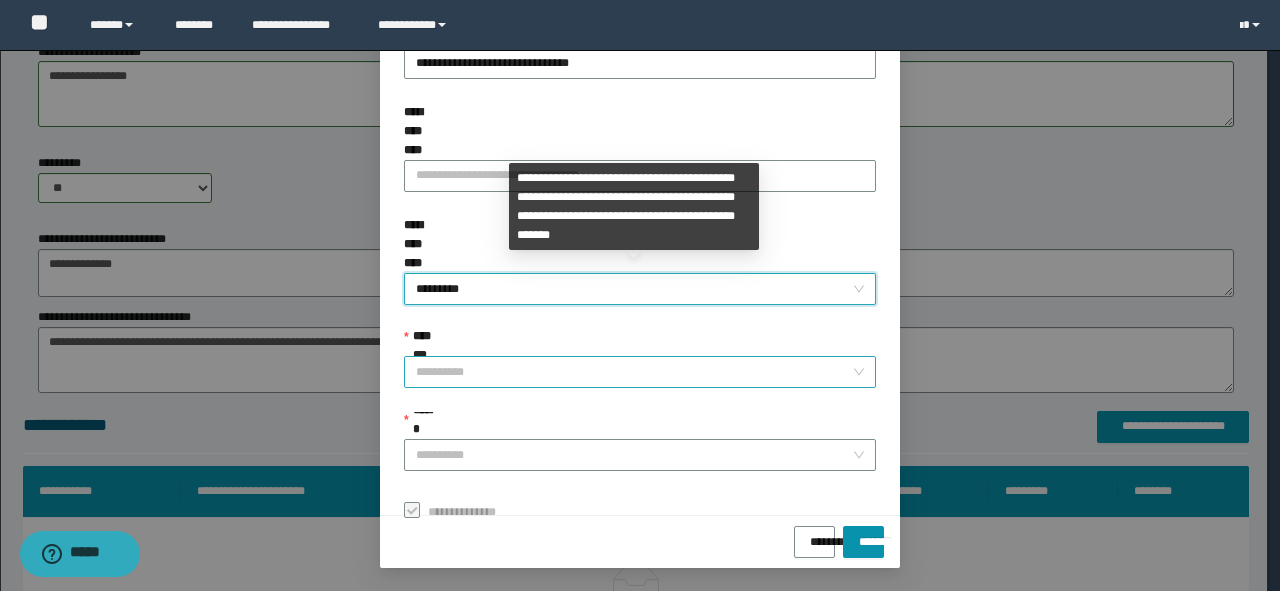 click on "**********" at bounding box center (634, 372) 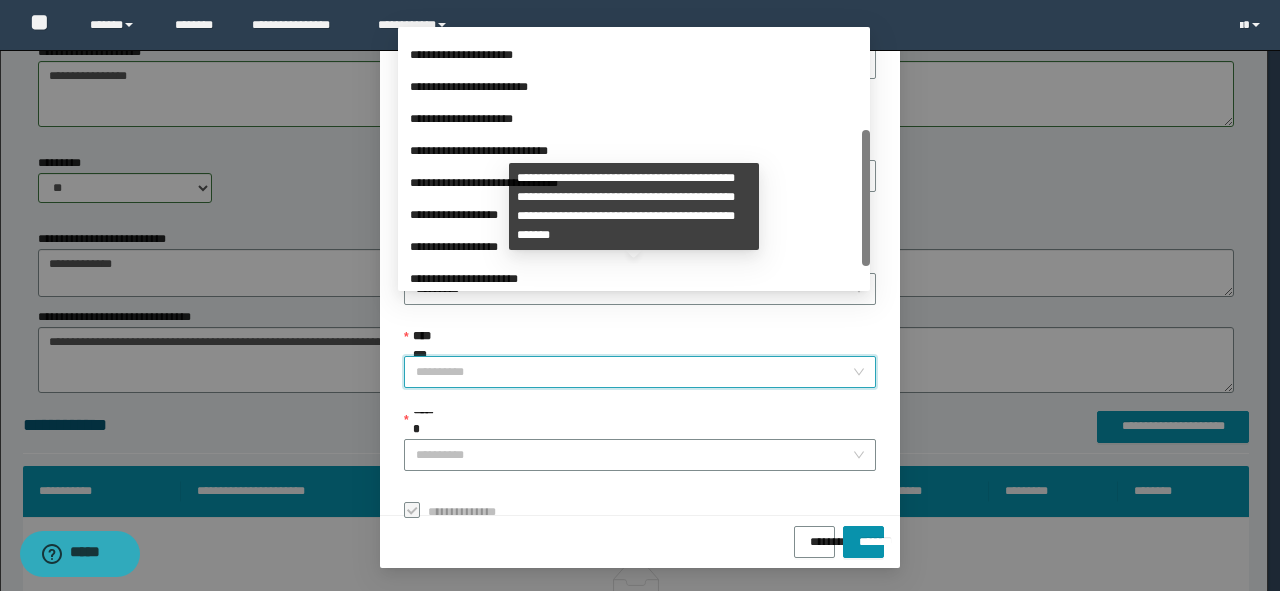 drag, startPoint x: 862, startPoint y: 146, endPoint x: 875, endPoint y: 262, distance: 116.72617 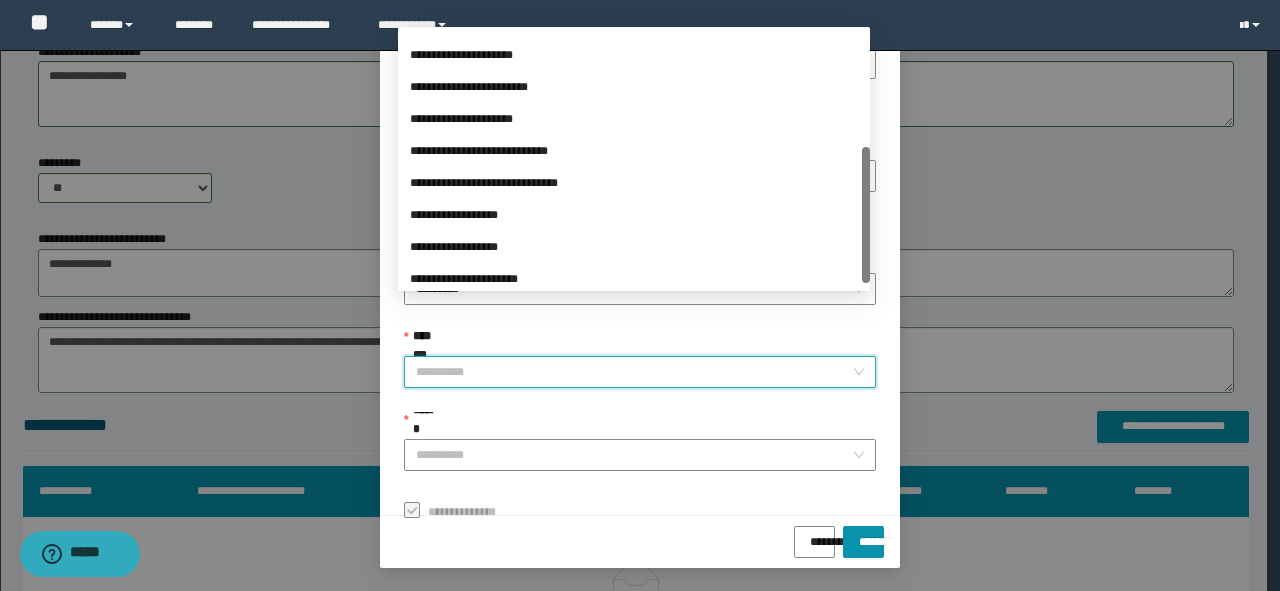 scroll, scrollTop: 216, scrollLeft: 0, axis: vertical 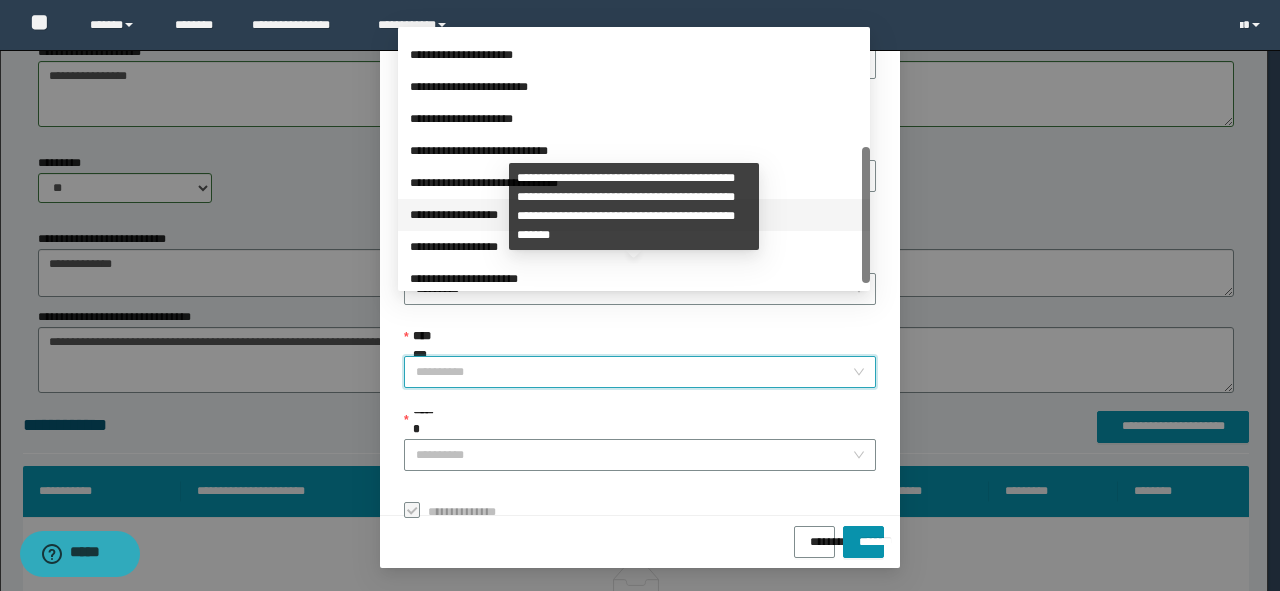 click on "**********" at bounding box center [634, 215] 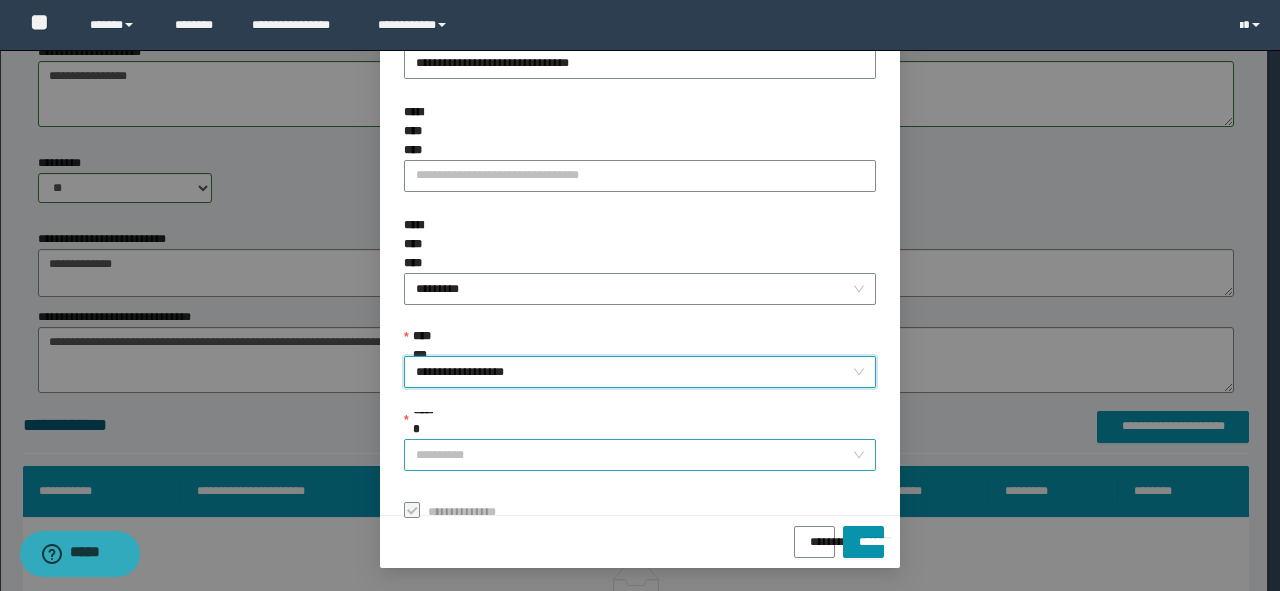 click on "******" at bounding box center [634, 455] 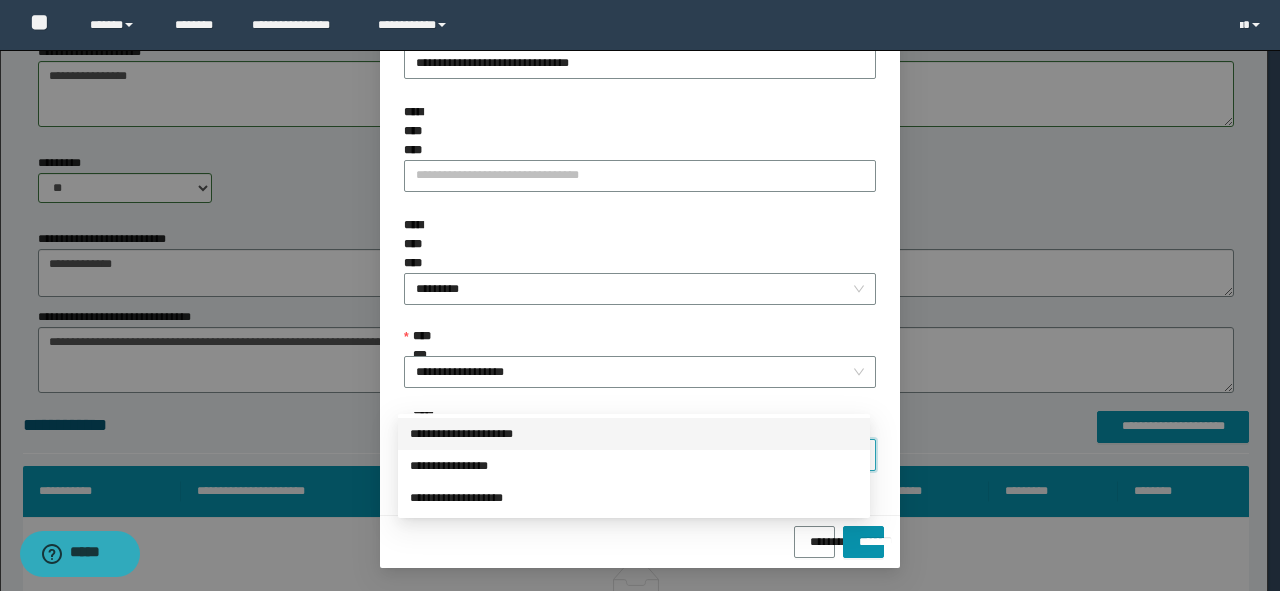 click on "**********" at bounding box center (634, 434) 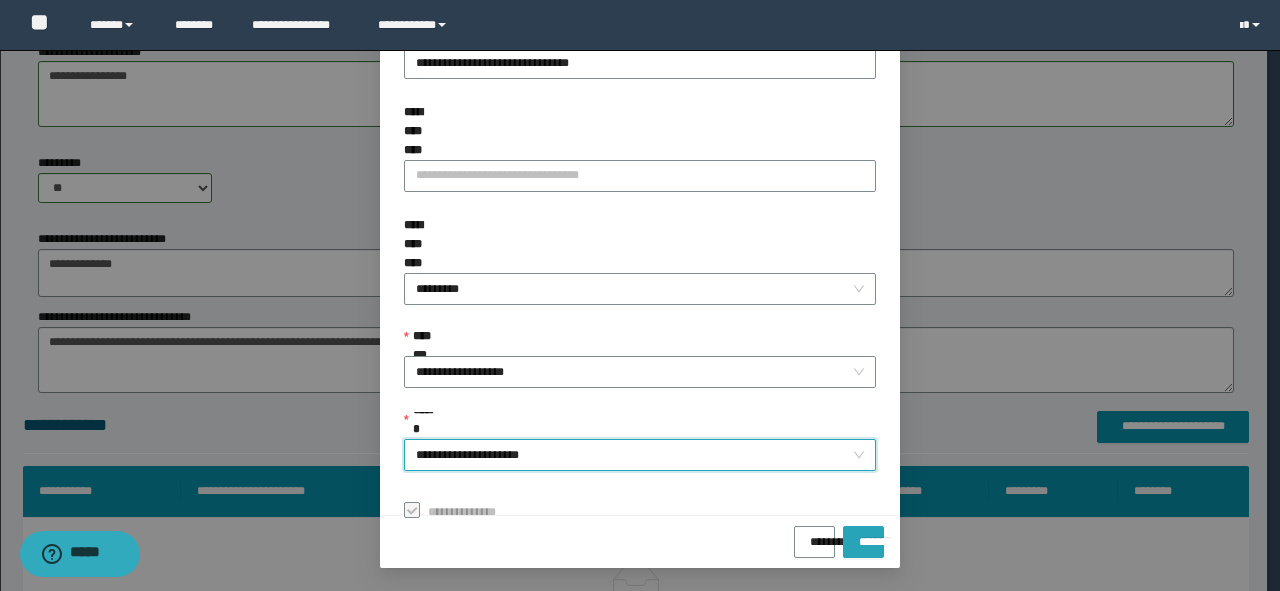 click on "*******" at bounding box center [863, 535] 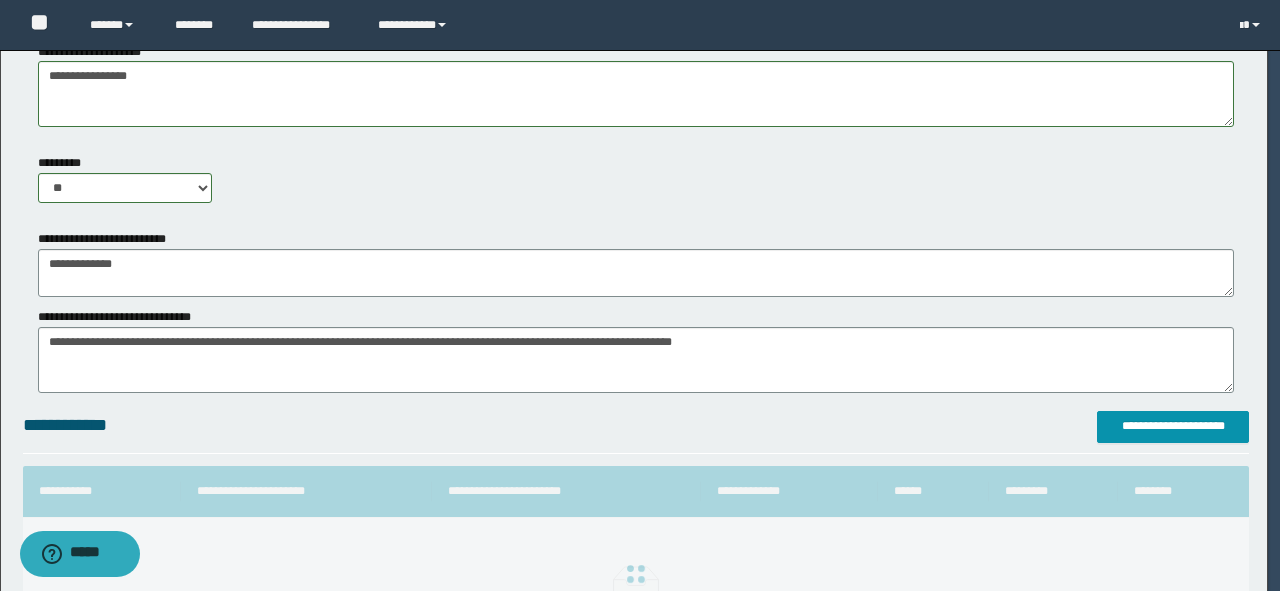 scroll, scrollTop: 112, scrollLeft: 0, axis: vertical 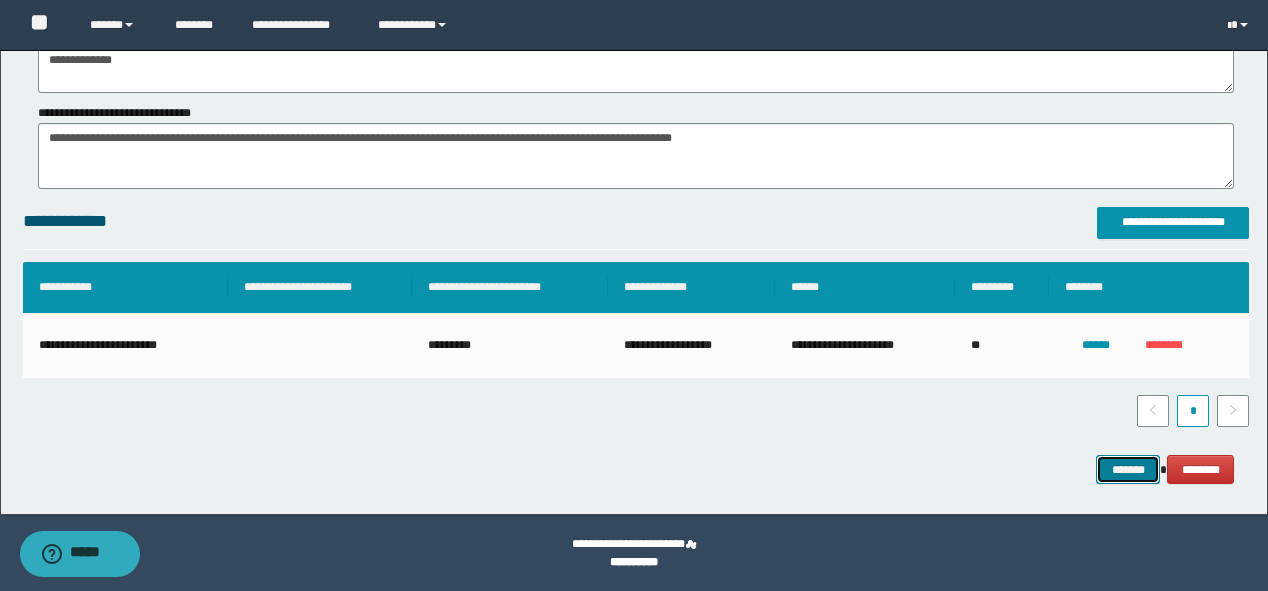 click on "*******" at bounding box center (1128, 470) 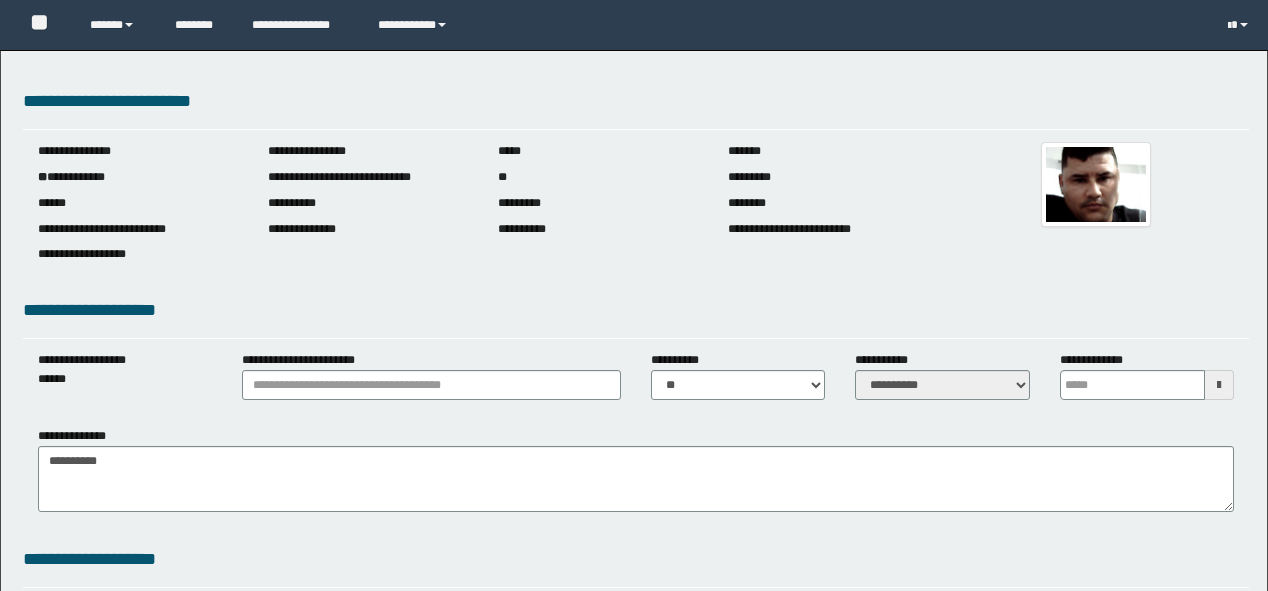 scroll, scrollTop: 0, scrollLeft: 0, axis: both 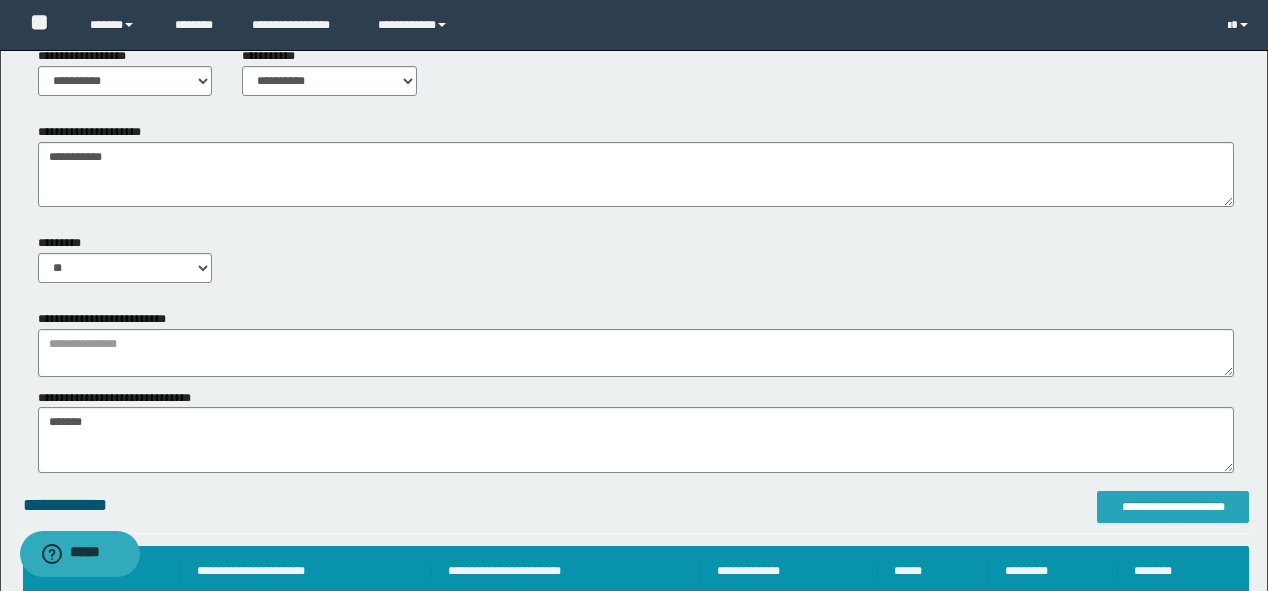 click on "**********" at bounding box center (1173, 507) 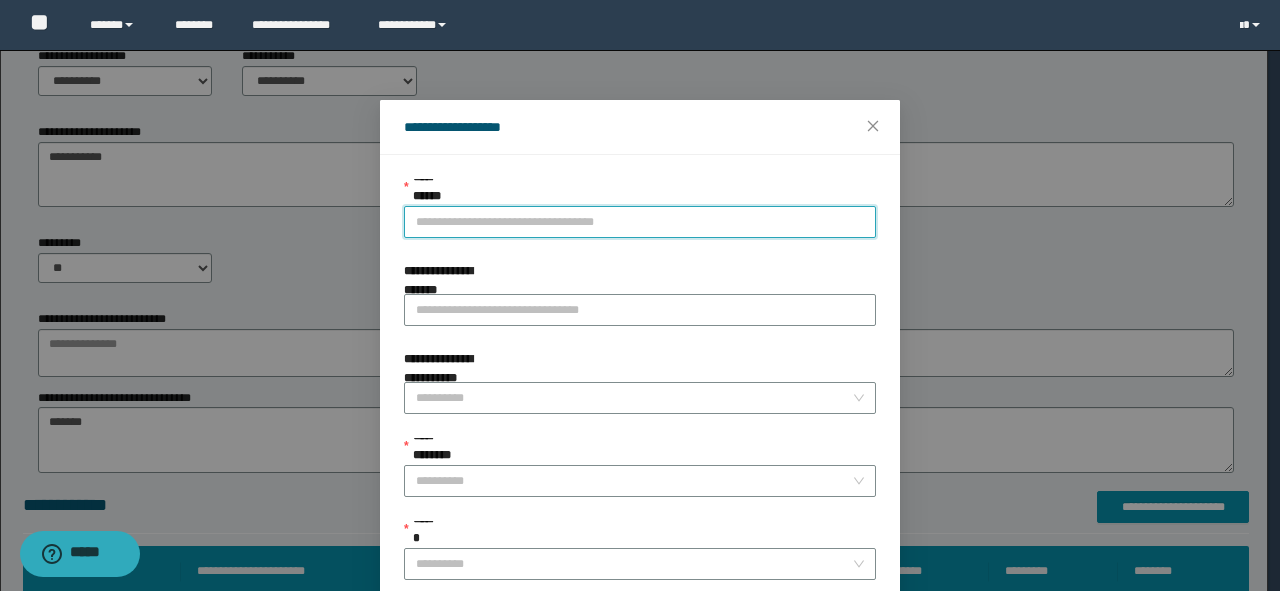 click on "**********" at bounding box center [640, 222] 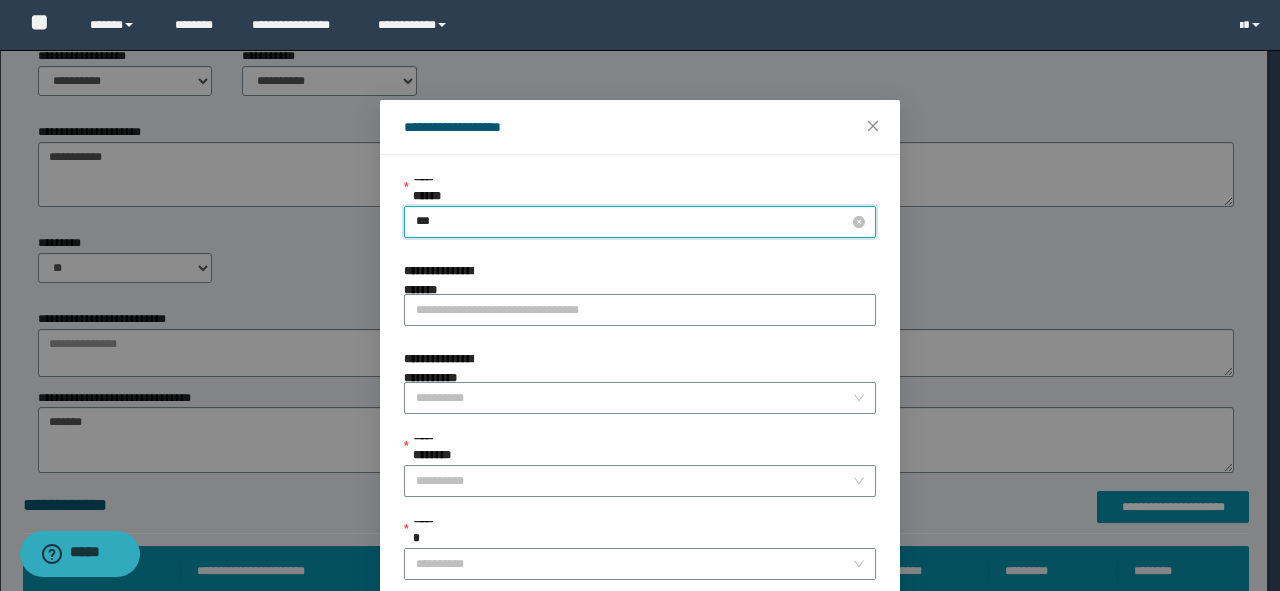 type on "****" 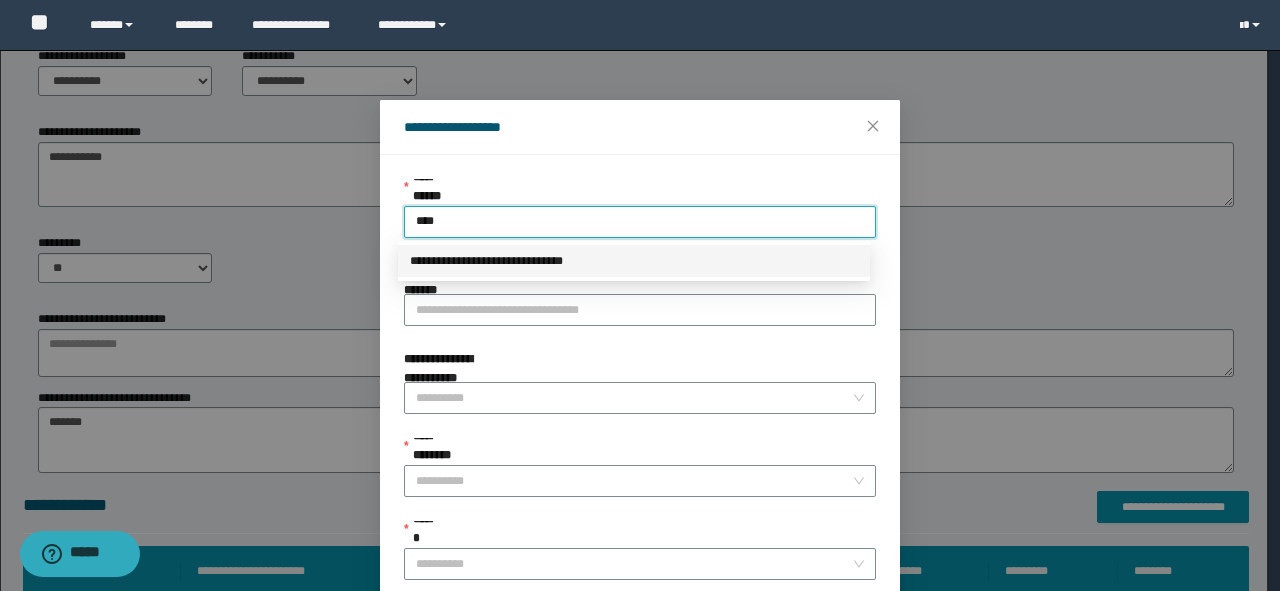 click on "**********" at bounding box center [634, 261] 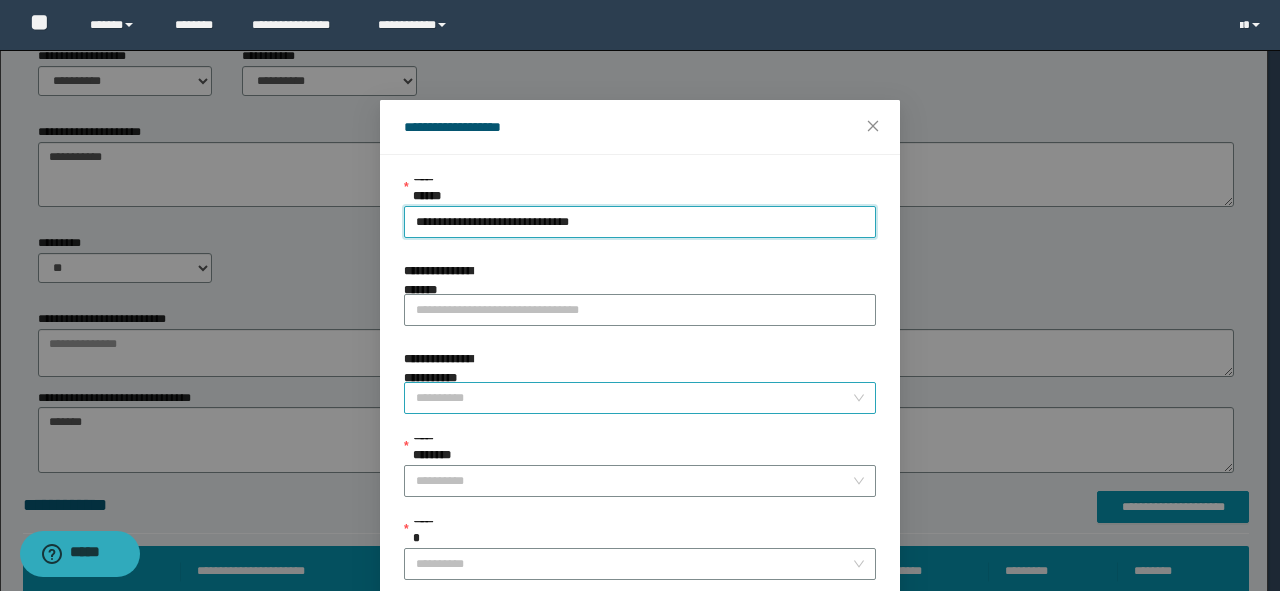click on "**********" at bounding box center [634, 398] 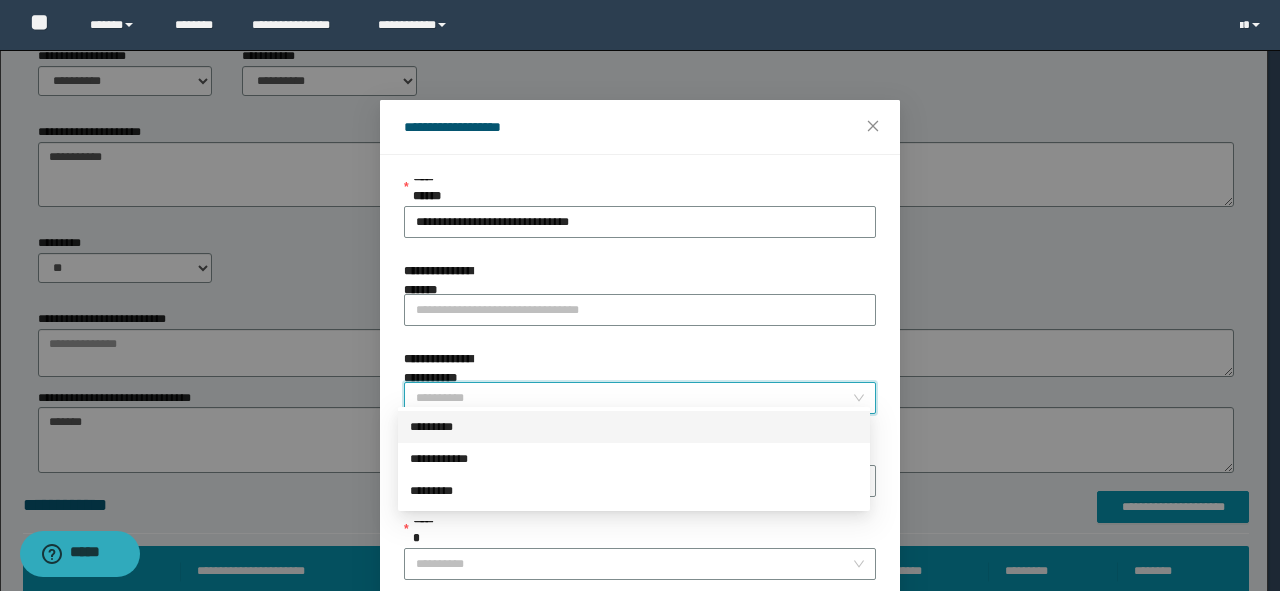 click on "*********" at bounding box center (634, 427) 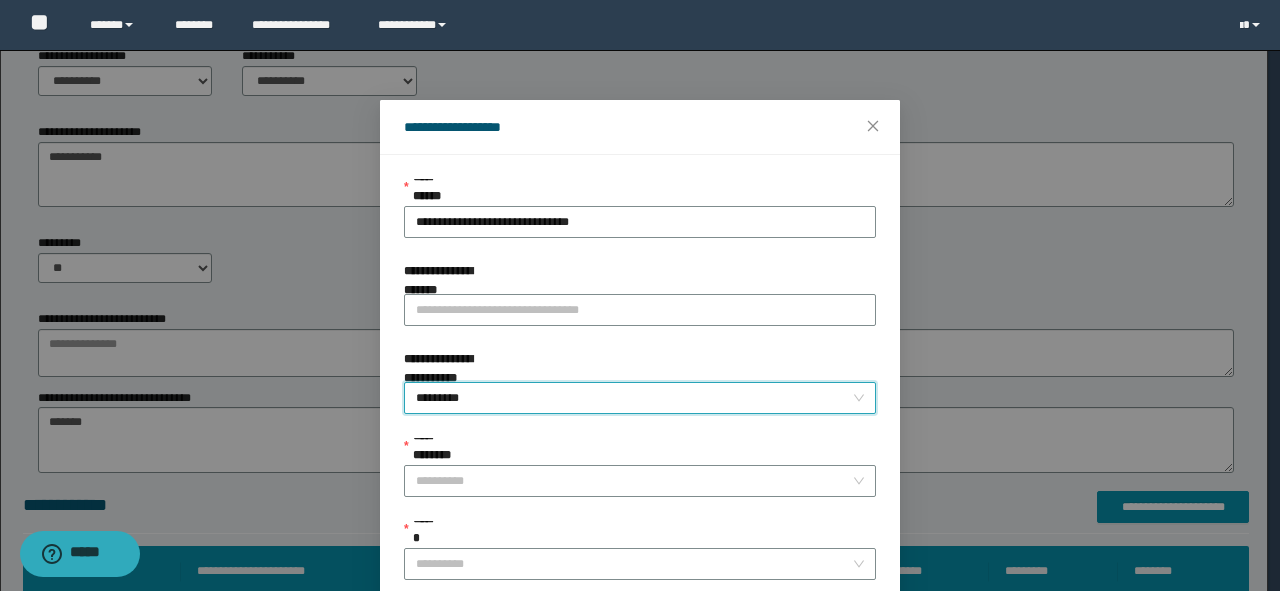 scroll, scrollTop: 159, scrollLeft: 0, axis: vertical 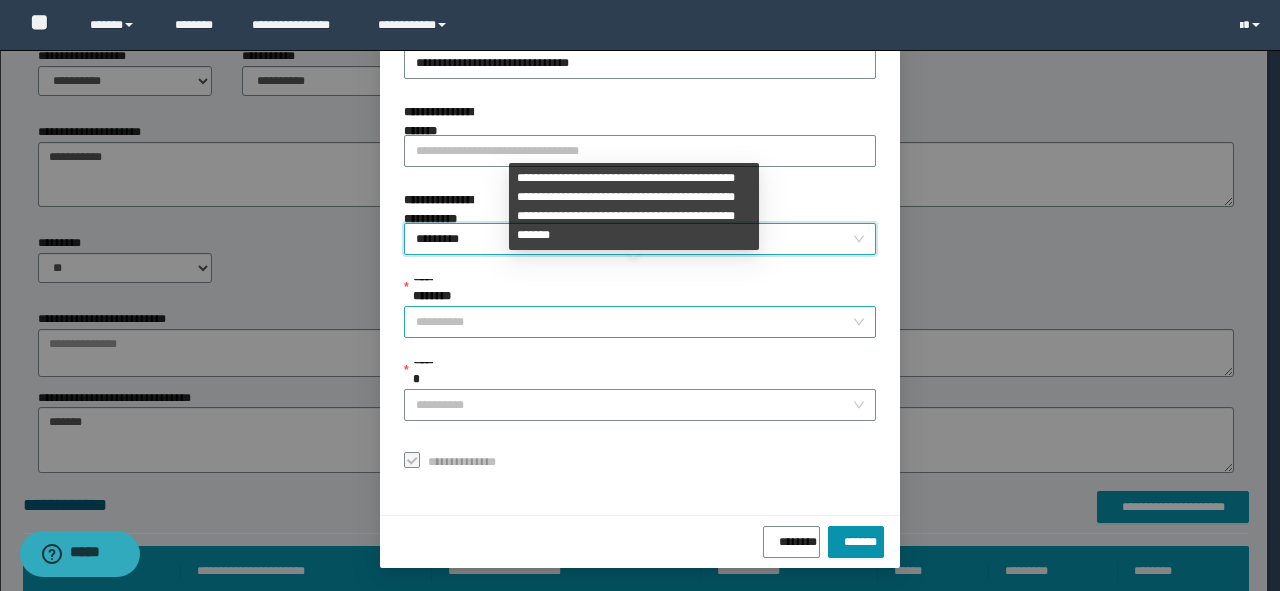 click on "**********" at bounding box center [634, 322] 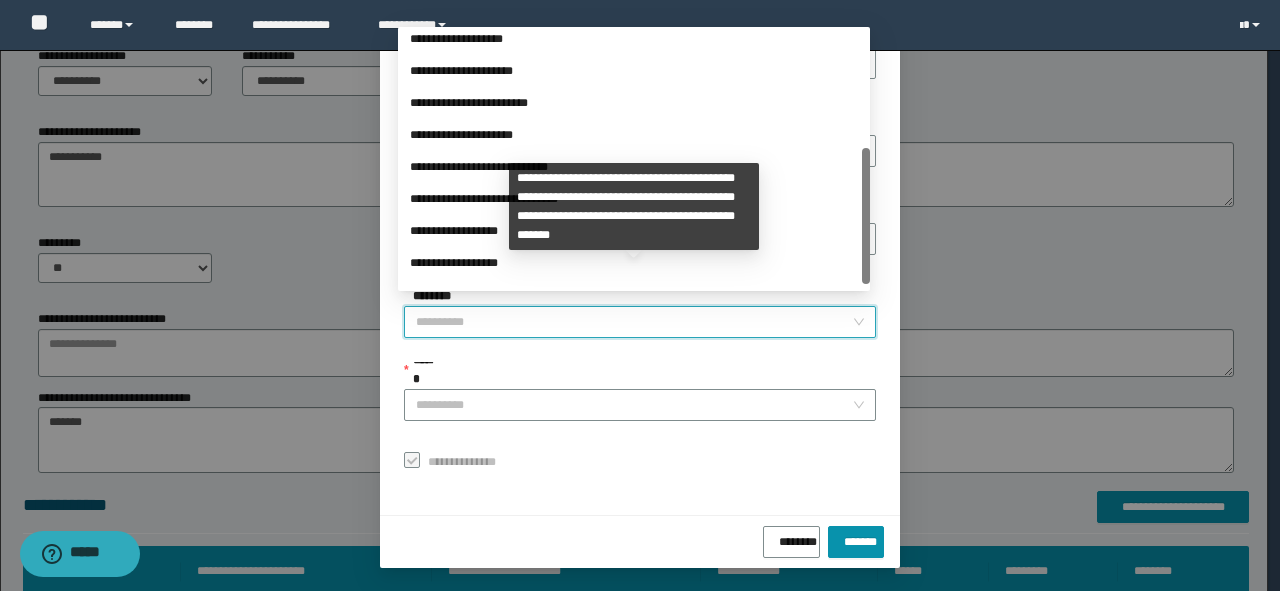 scroll, scrollTop: 224, scrollLeft: 0, axis: vertical 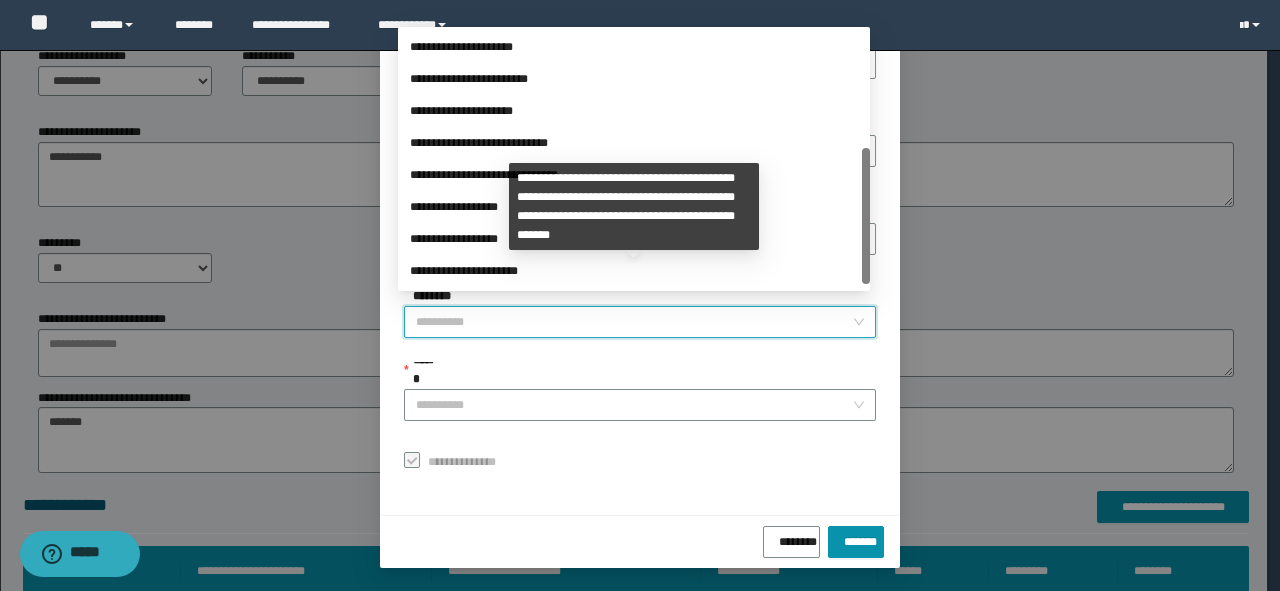 drag, startPoint x: 863, startPoint y: 148, endPoint x: 859, endPoint y: 302, distance: 154.05194 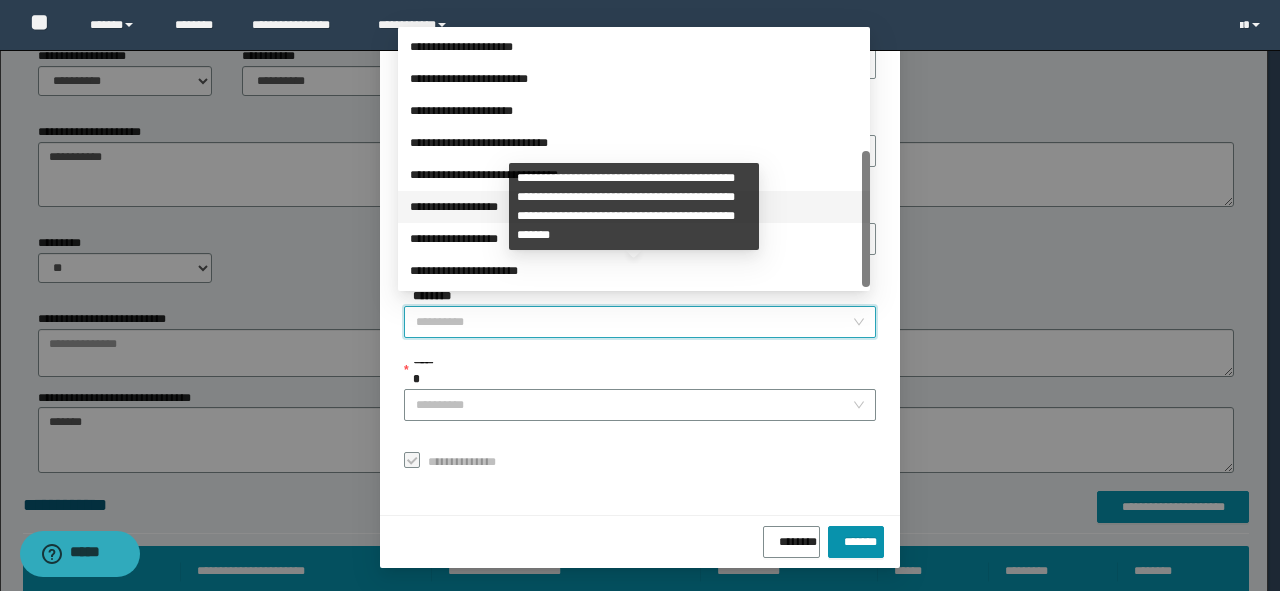 click on "**********" at bounding box center (634, 207) 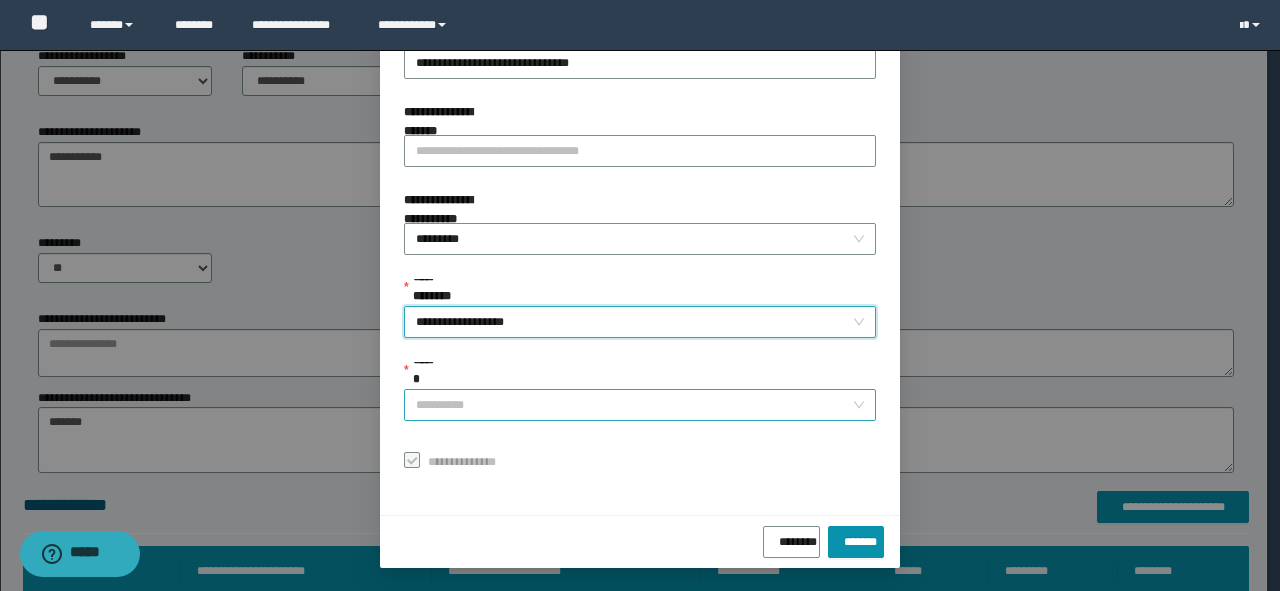 click on "******" at bounding box center (634, 405) 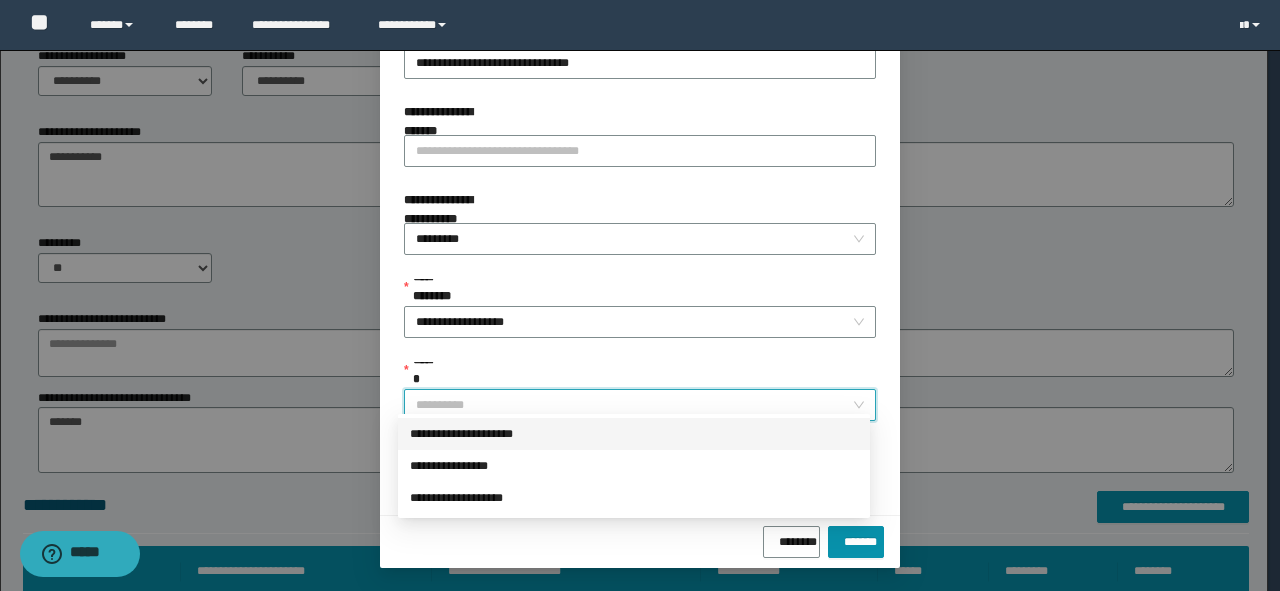 click on "**********" at bounding box center [634, 434] 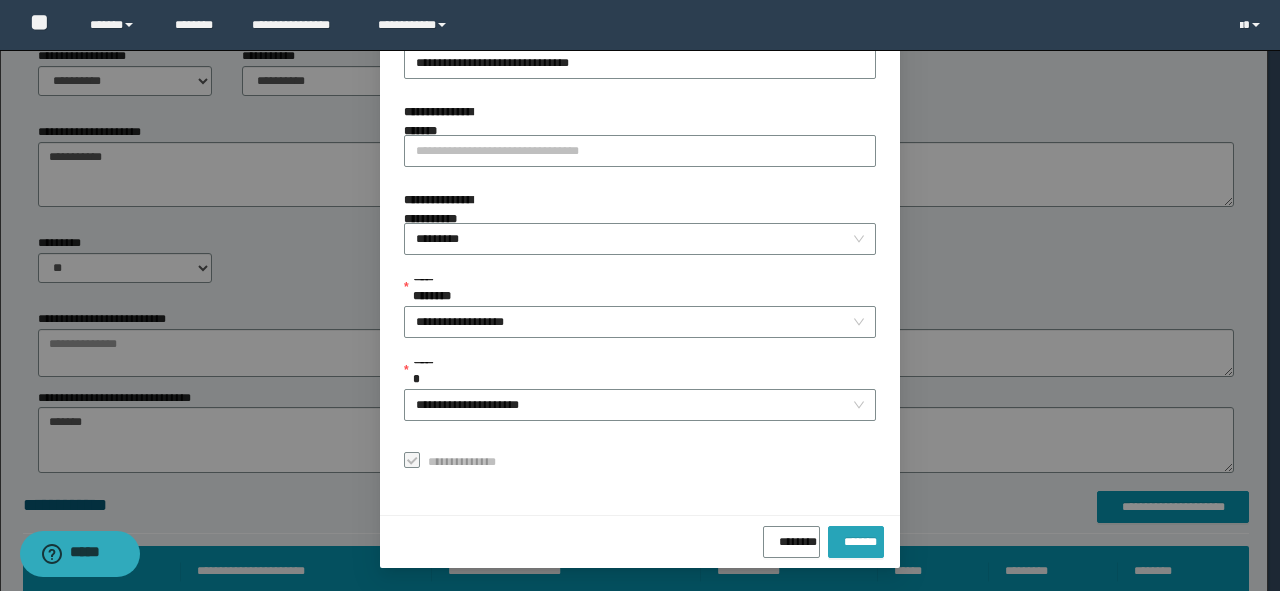 click on "*******" at bounding box center [856, 538] 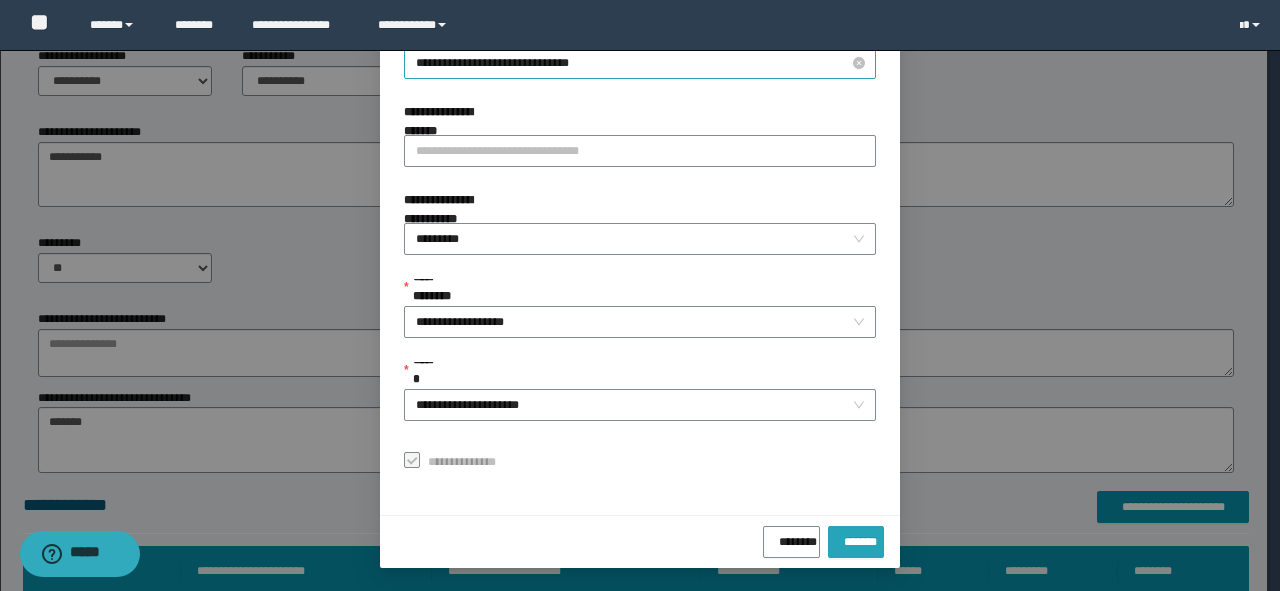 scroll, scrollTop: 211, scrollLeft: 0, axis: vertical 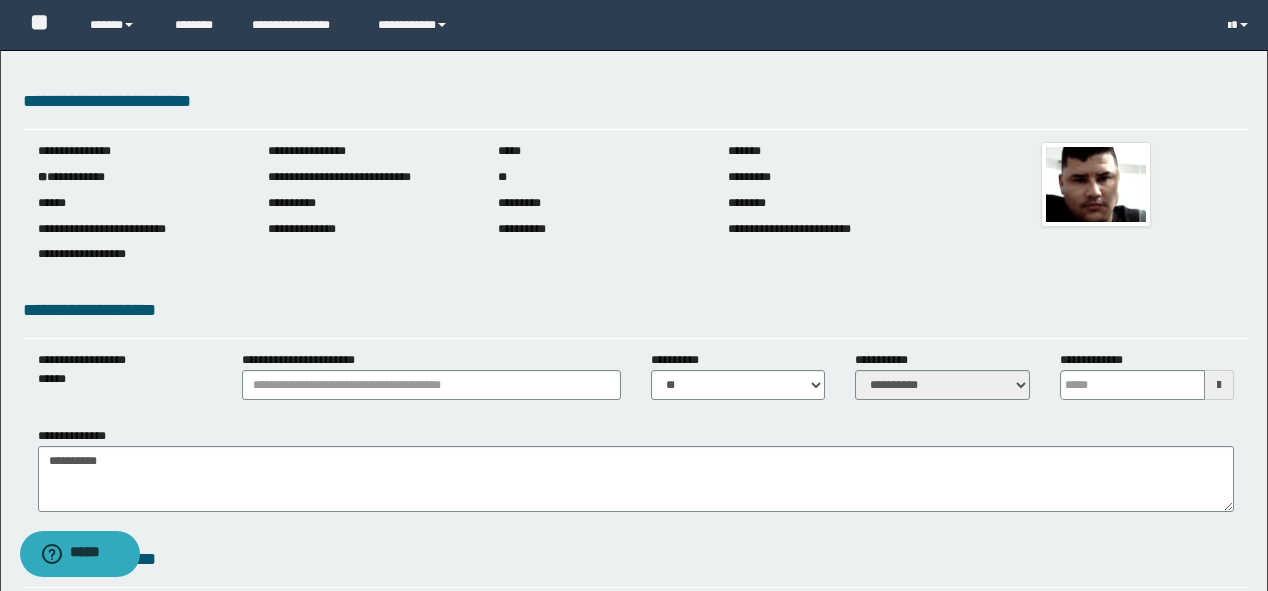 click at bounding box center (1219, 385) 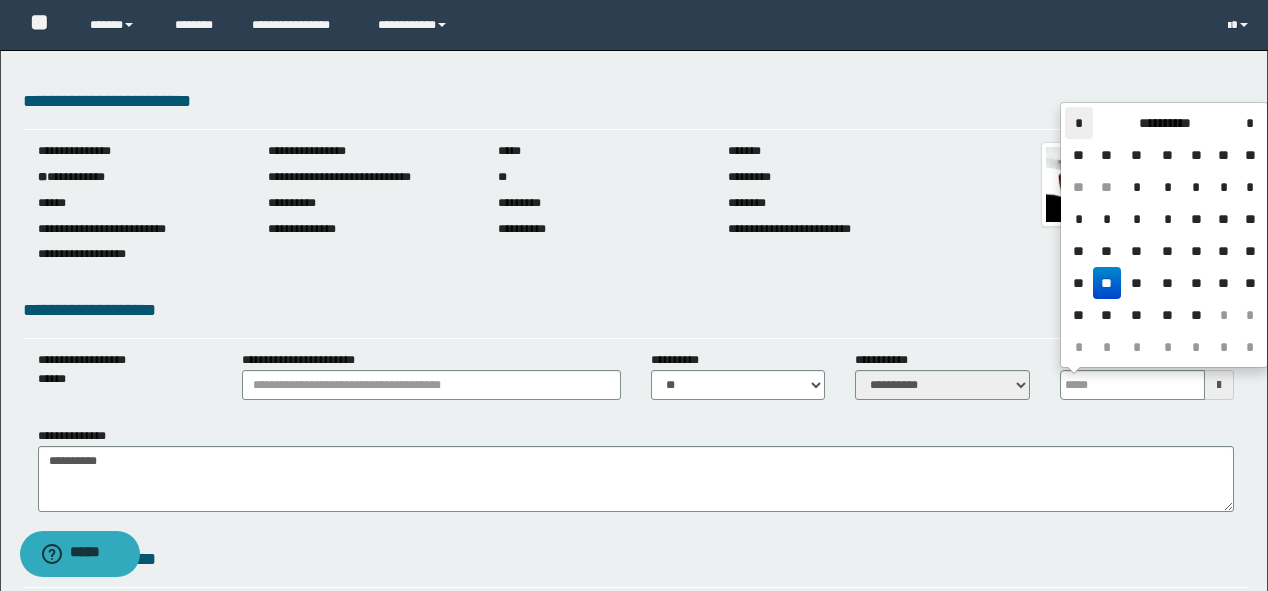 click on "*" at bounding box center (1079, 123) 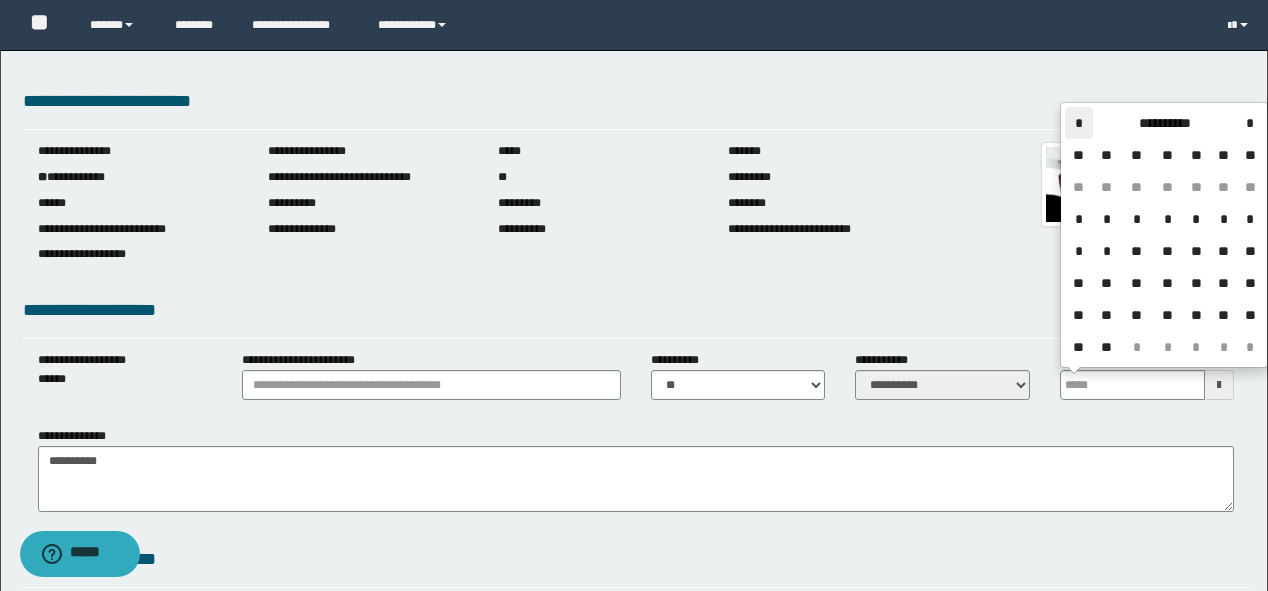 click on "*" at bounding box center (1079, 123) 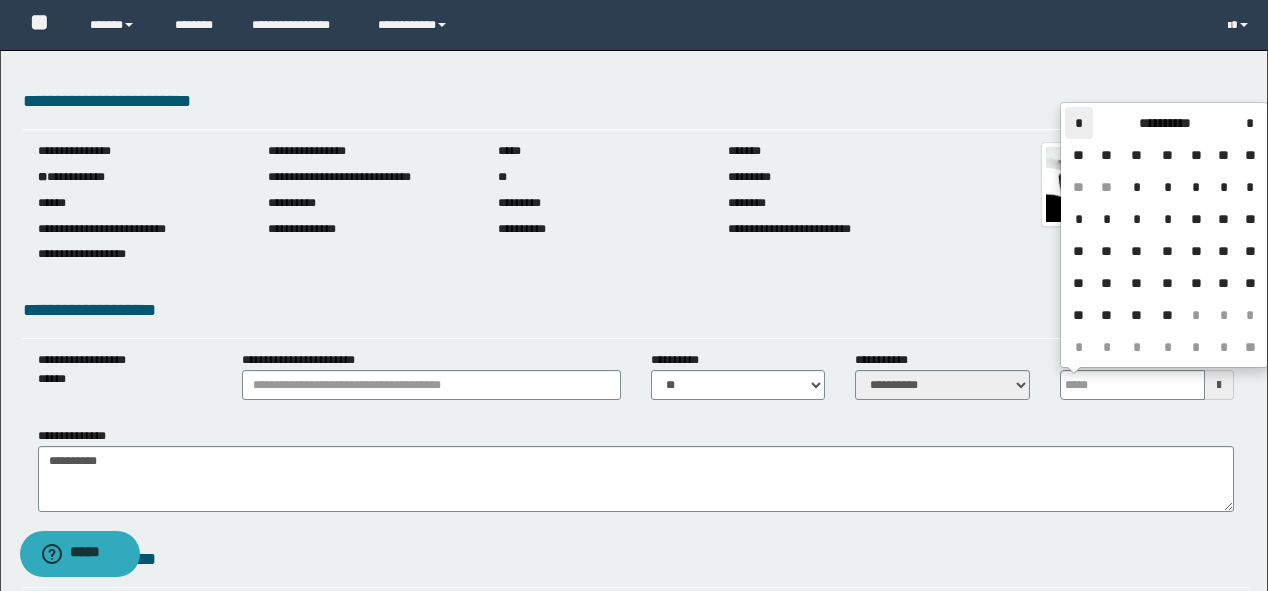 click on "*" at bounding box center [1079, 123] 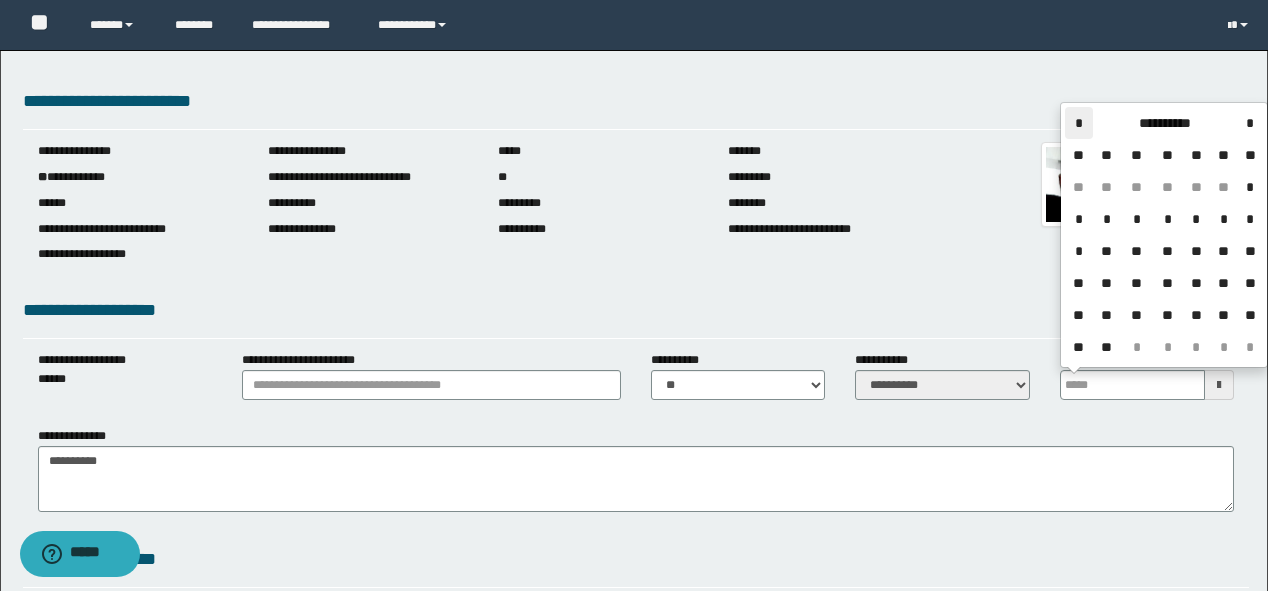 click on "*" at bounding box center (1079, 123) 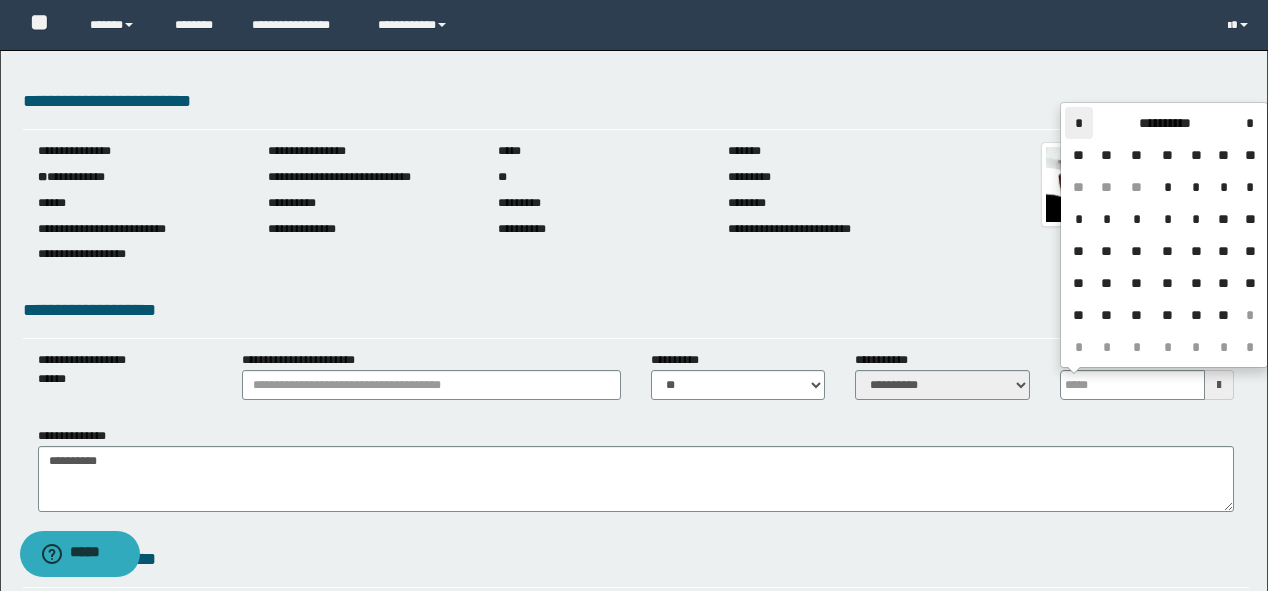 click on "*" at bounding box center (1079, 123) 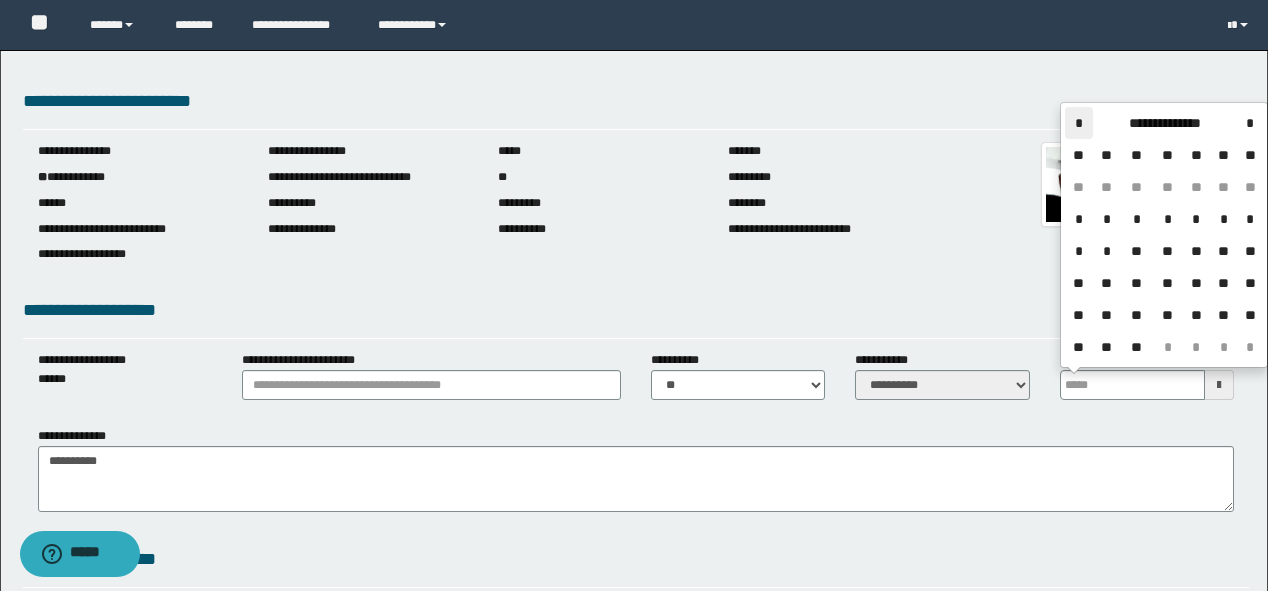 click on "*" at bounding box center (1079, 123) 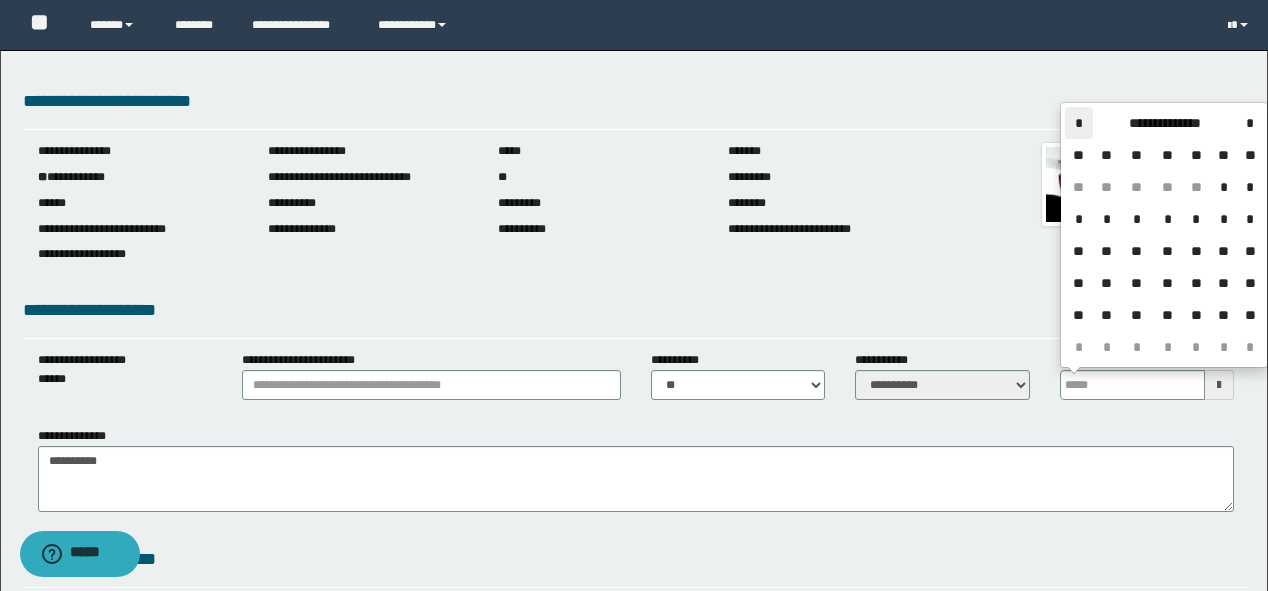 click on "*" at bounding box center (1079, 123) 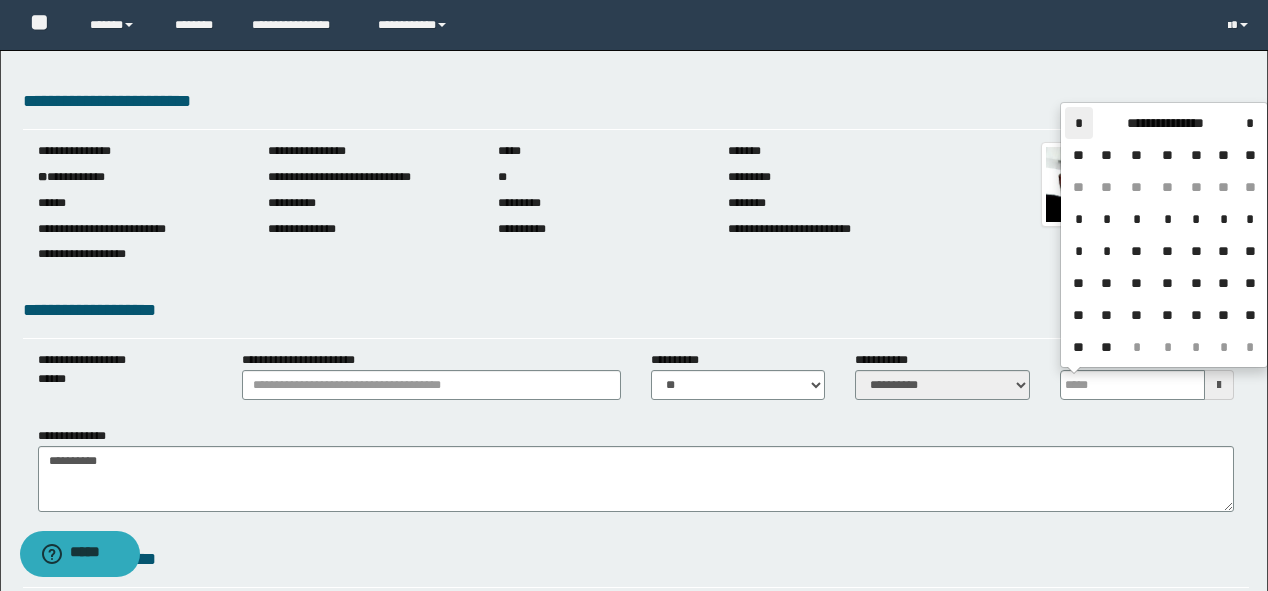 click on "*" at bounding box center [1079, 123] 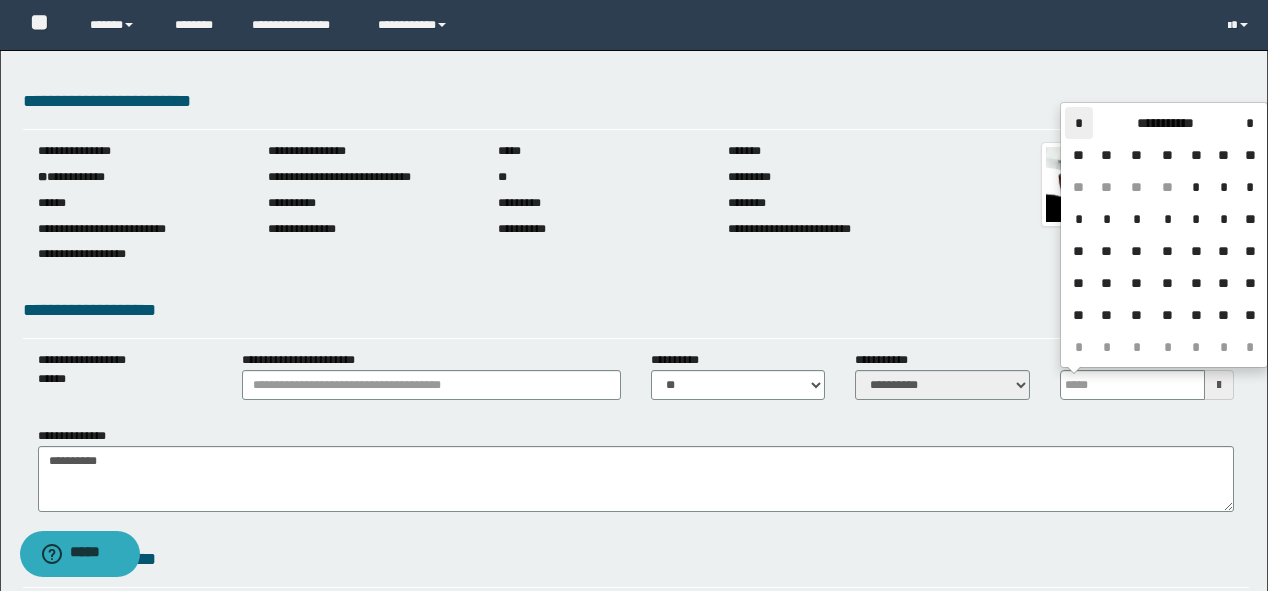 click on "*" at bounding box center (1079, 123) 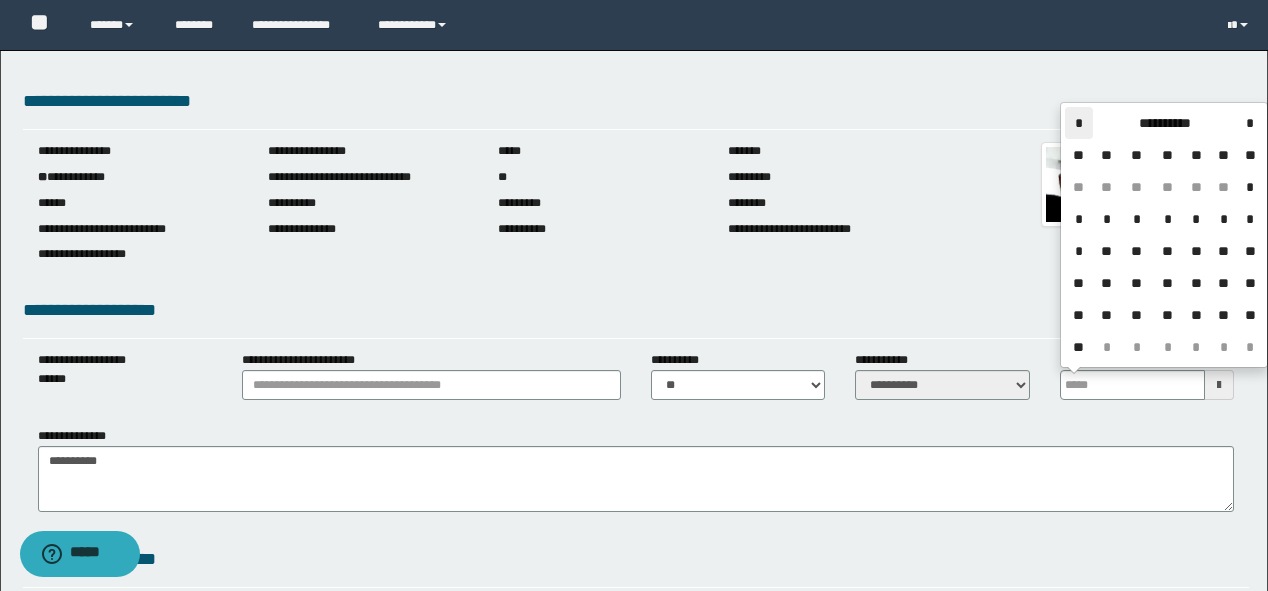 click on "*" at bounding box center [1079, 123] 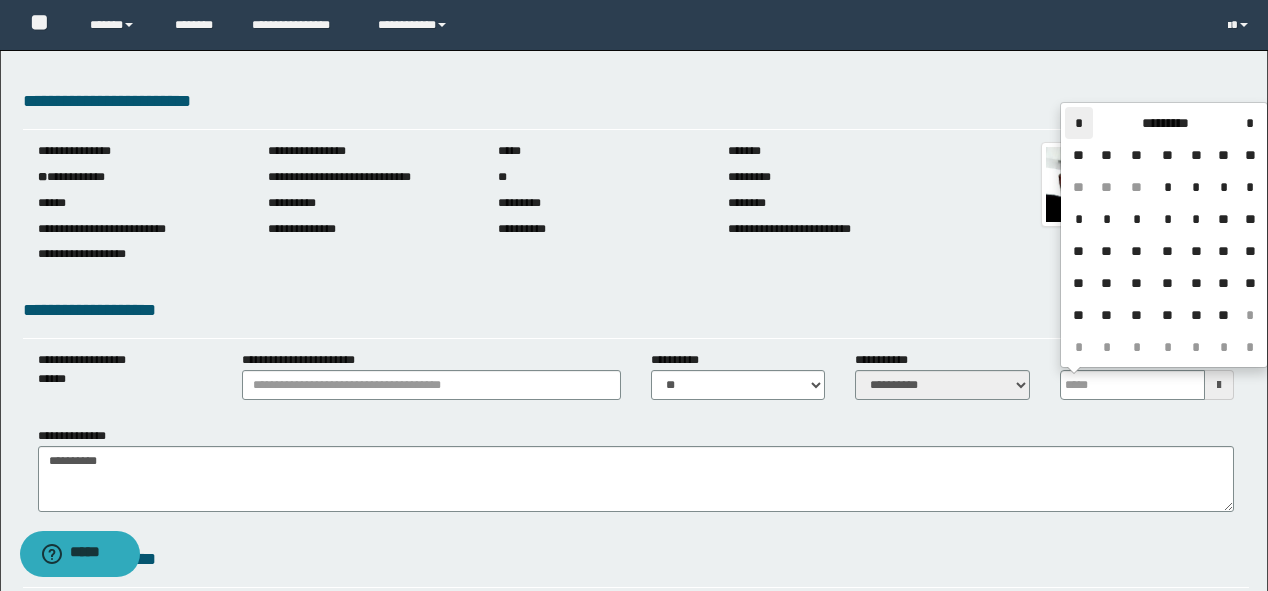 click on "*" at bounding box center (1079, 123) 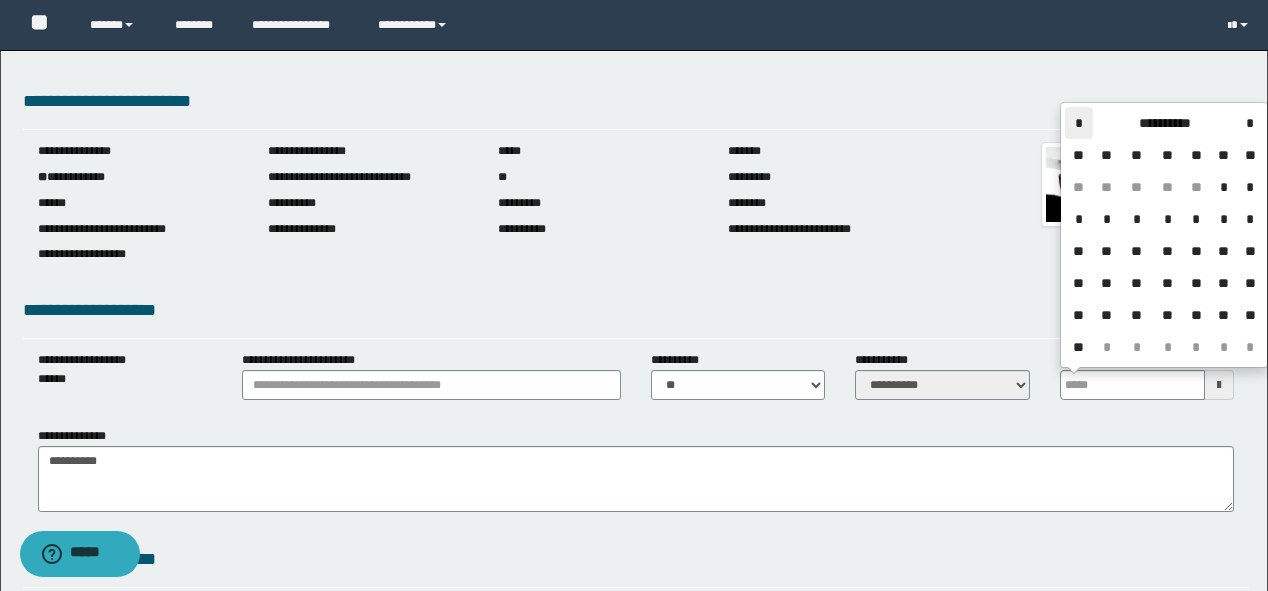 click on "*" at bounding box center (1079, 123) 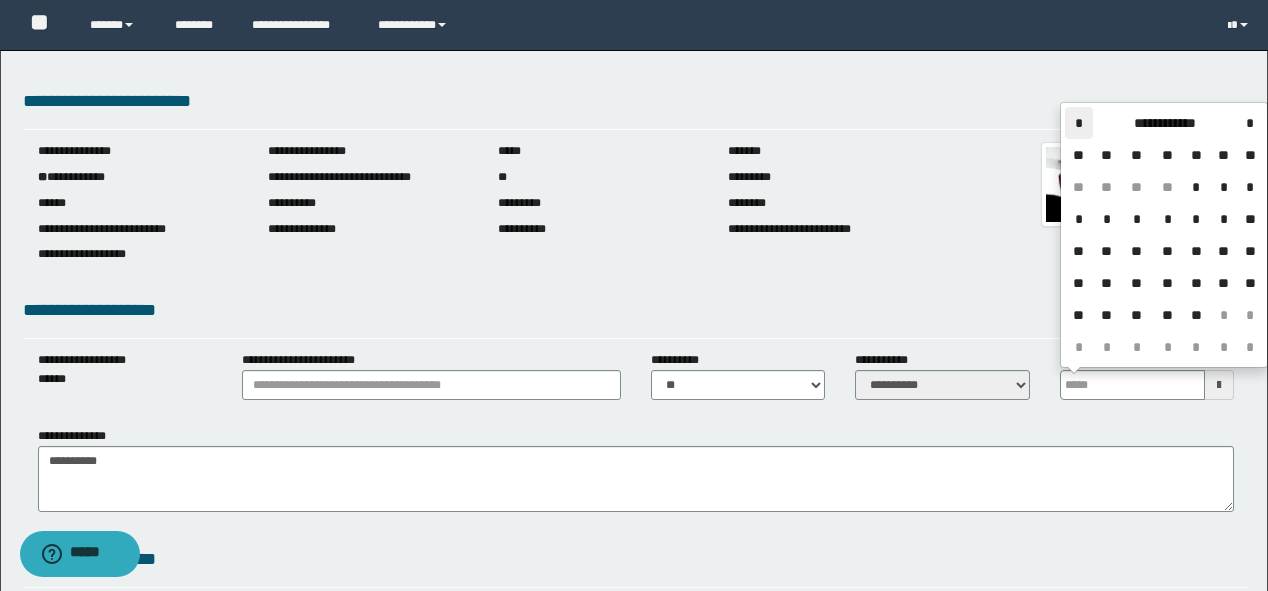 click on "*" at bounding box center [1079, 123] 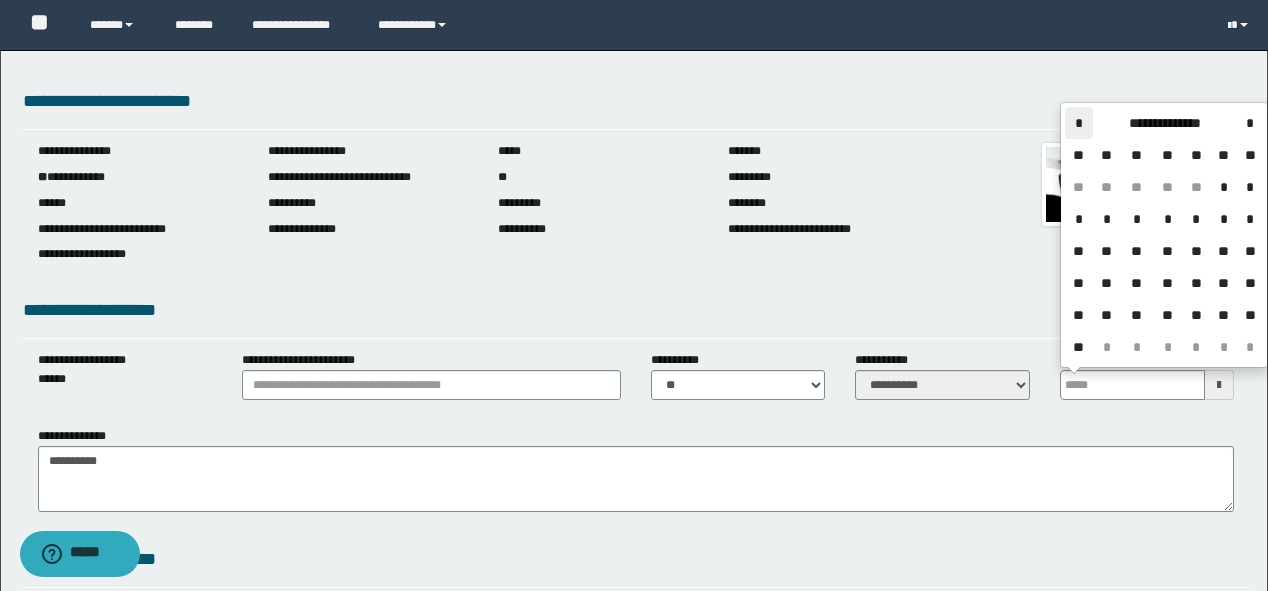 click on "*" at bounding box center (1079, 123) 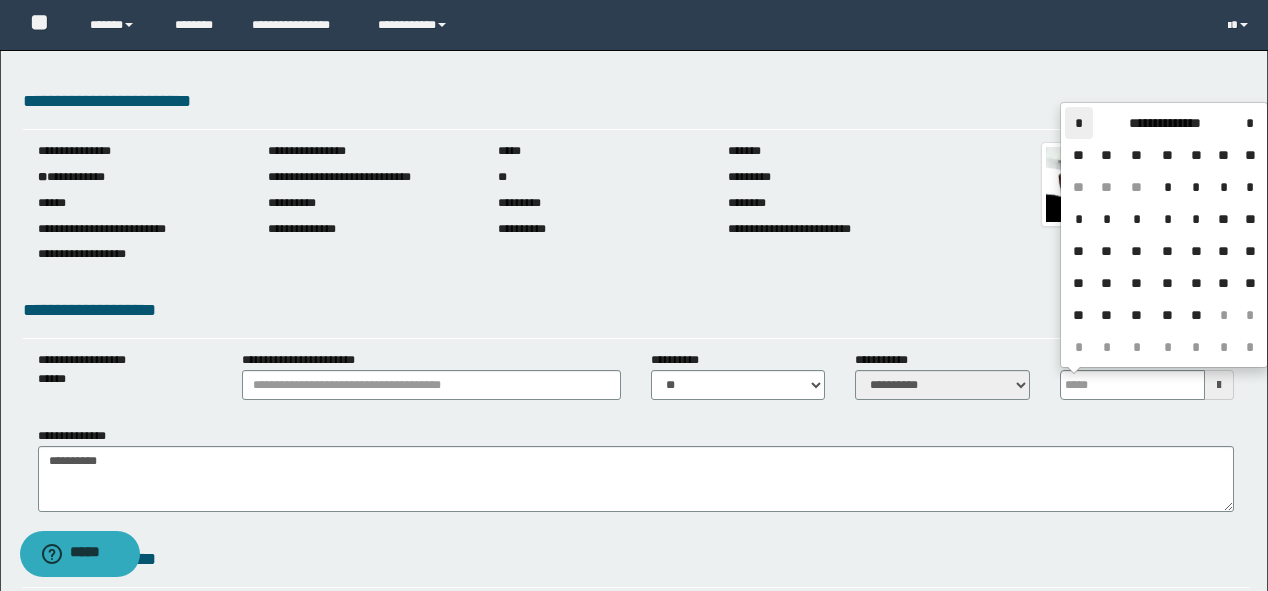 click on "*" at bounding box center (1079, 123) 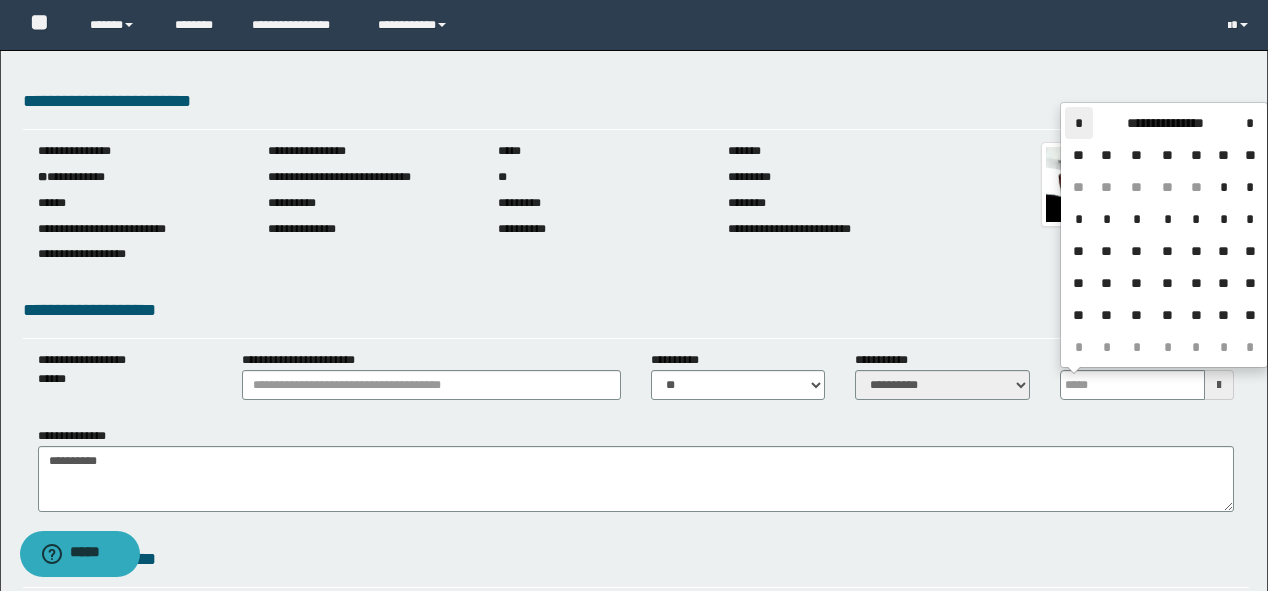 click on "*" at bounding box center [1079, 123] 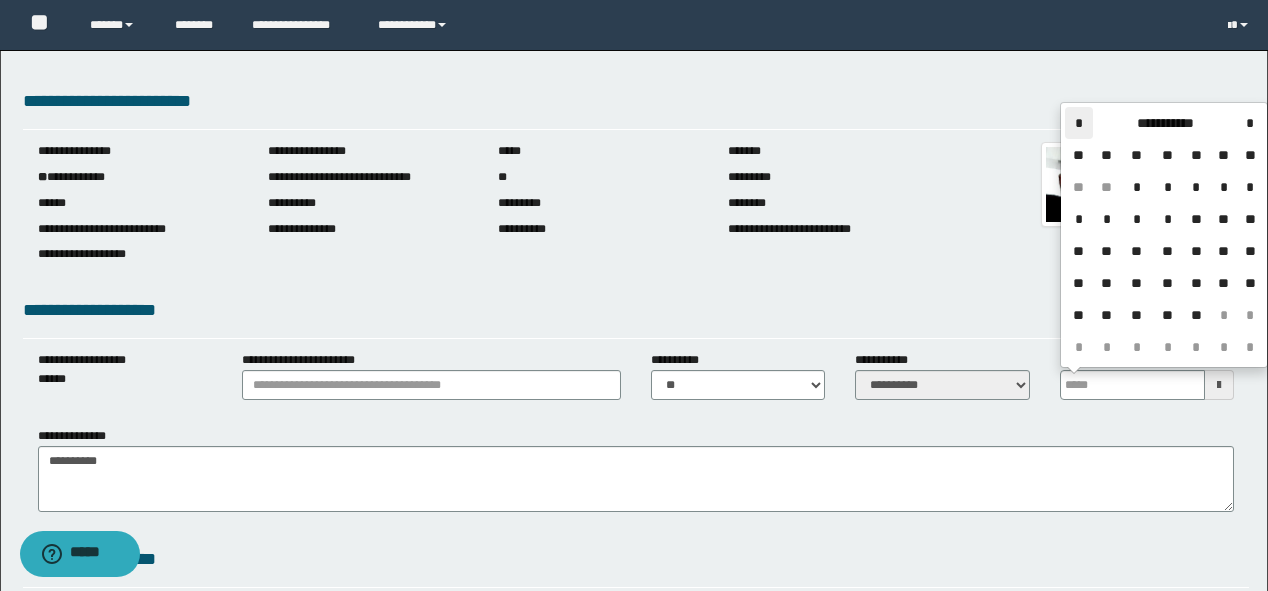 click on "*" at bounding box center [1079, 123] 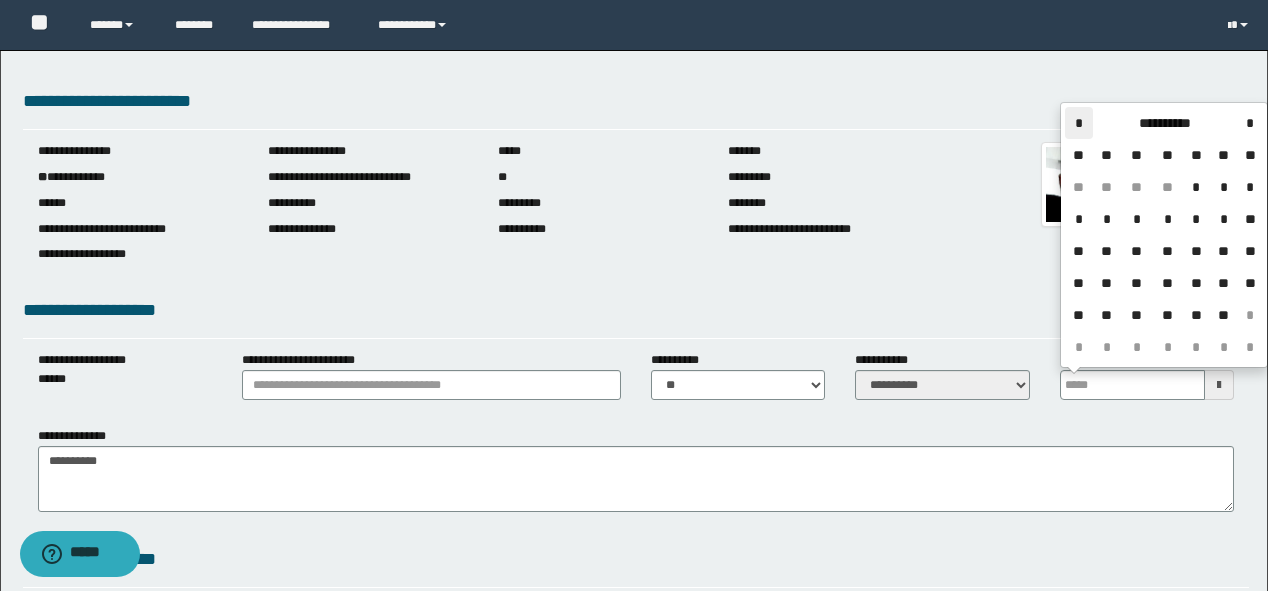 click on "*" at bounding box center [1079, 123] 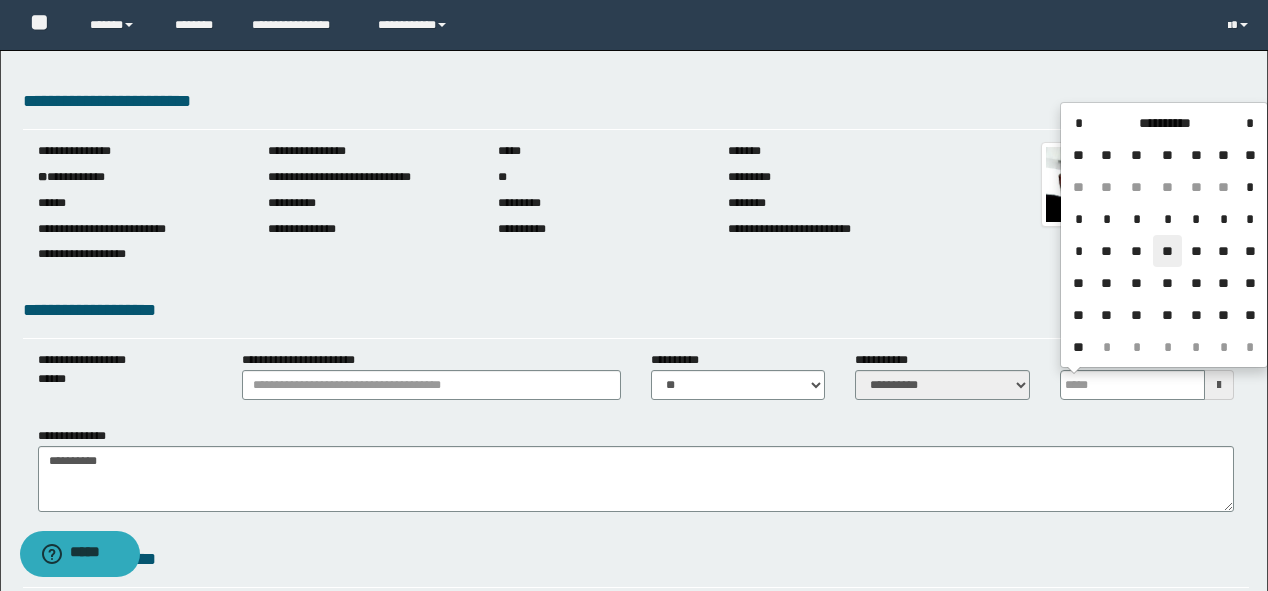 click on "**" at bounding box center (1167, 251) 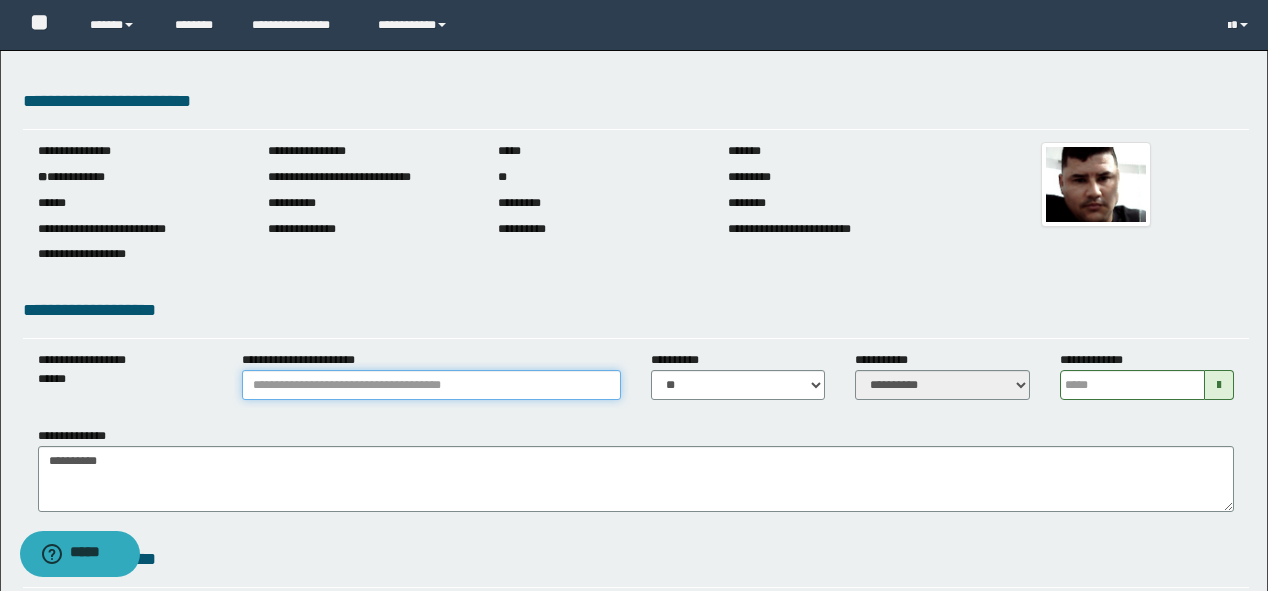 click on "**********" at bounding box center [431, 385] 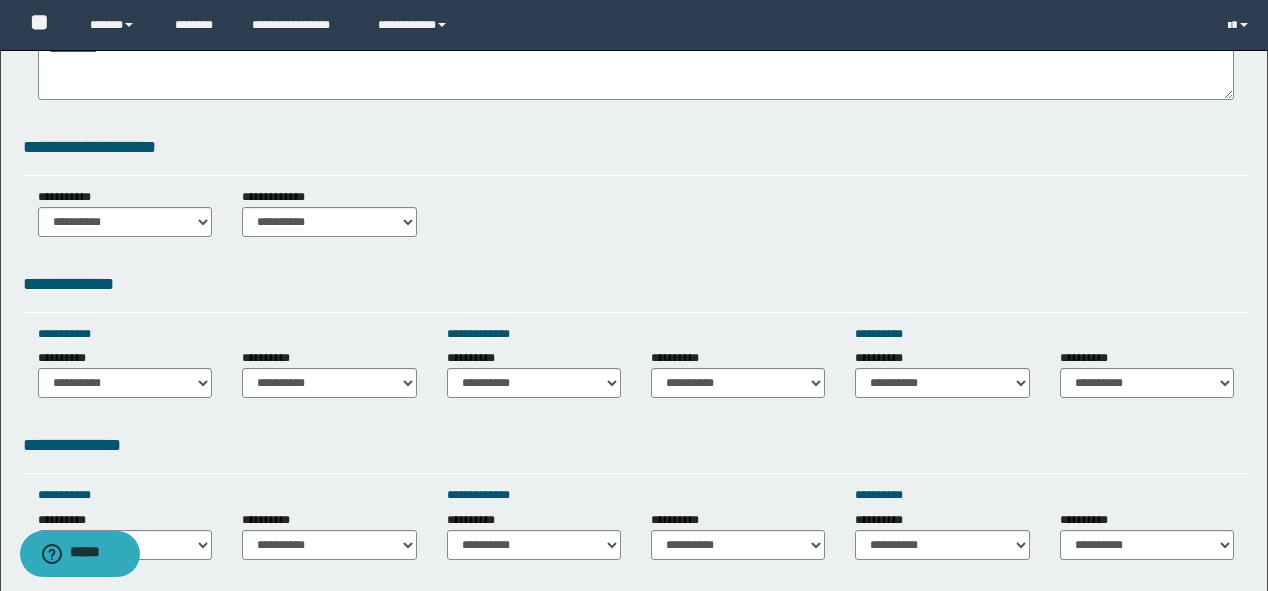 scroll, scrollTop: 640, scrollLeft: 0, axis: vertical 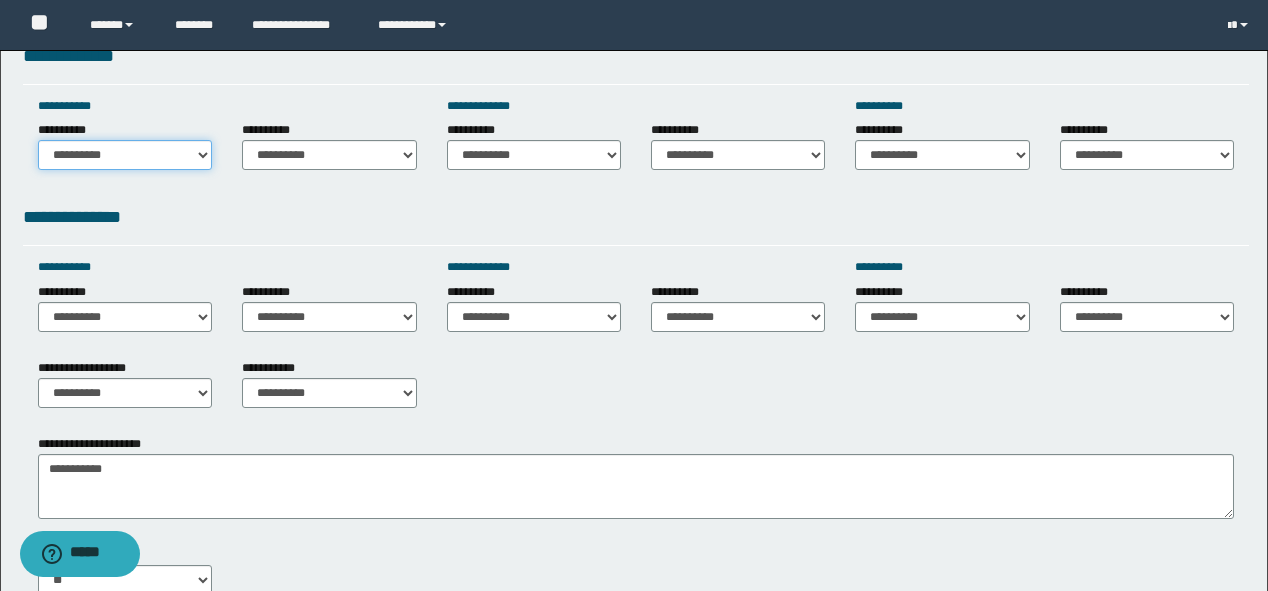 click on "**********" at bounding box center (125, 155) 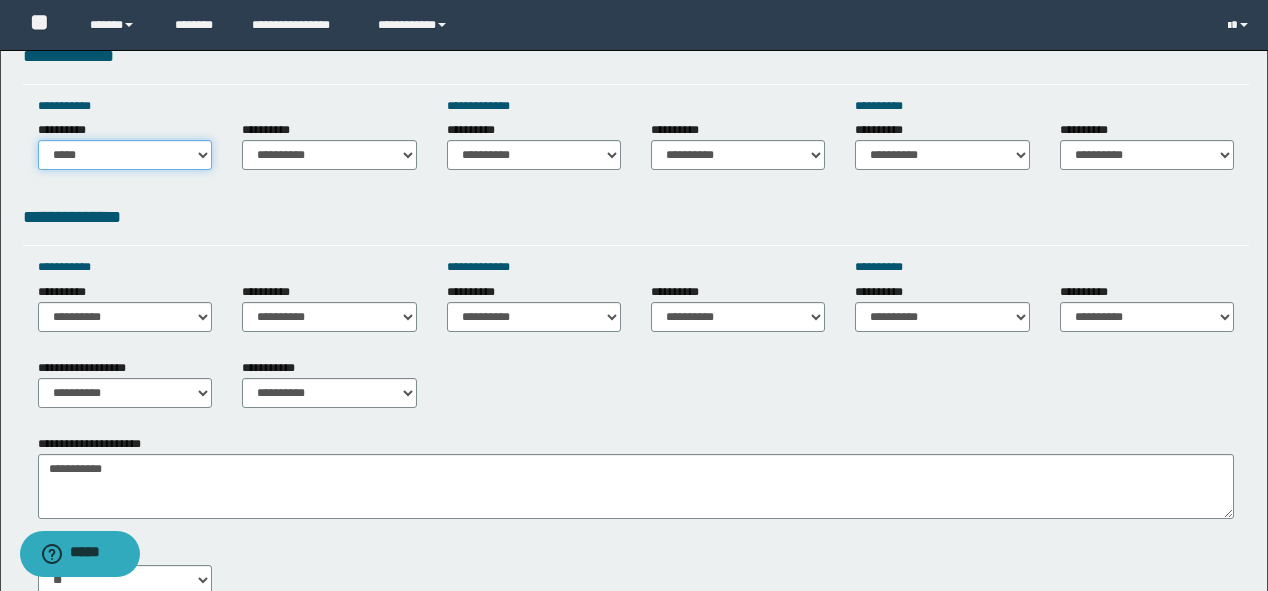 click on "**********" at bounding box center (125, 155) 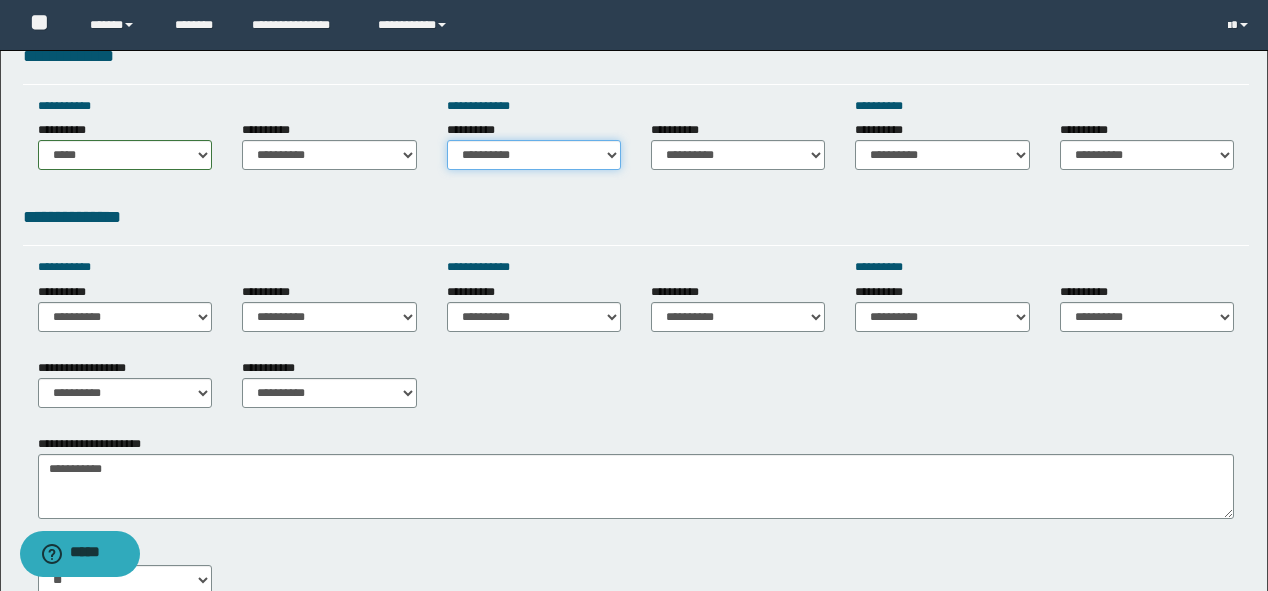 click on "**********" at bounding box center [534, 155] 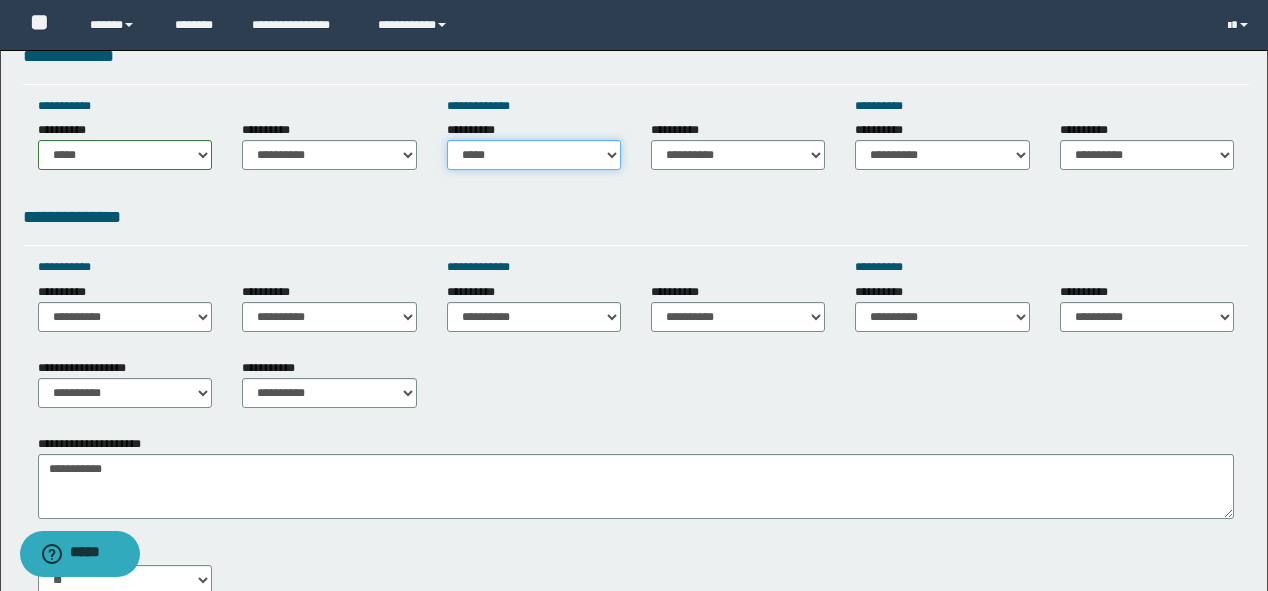click on "**********" at bounding box center [534, 155] 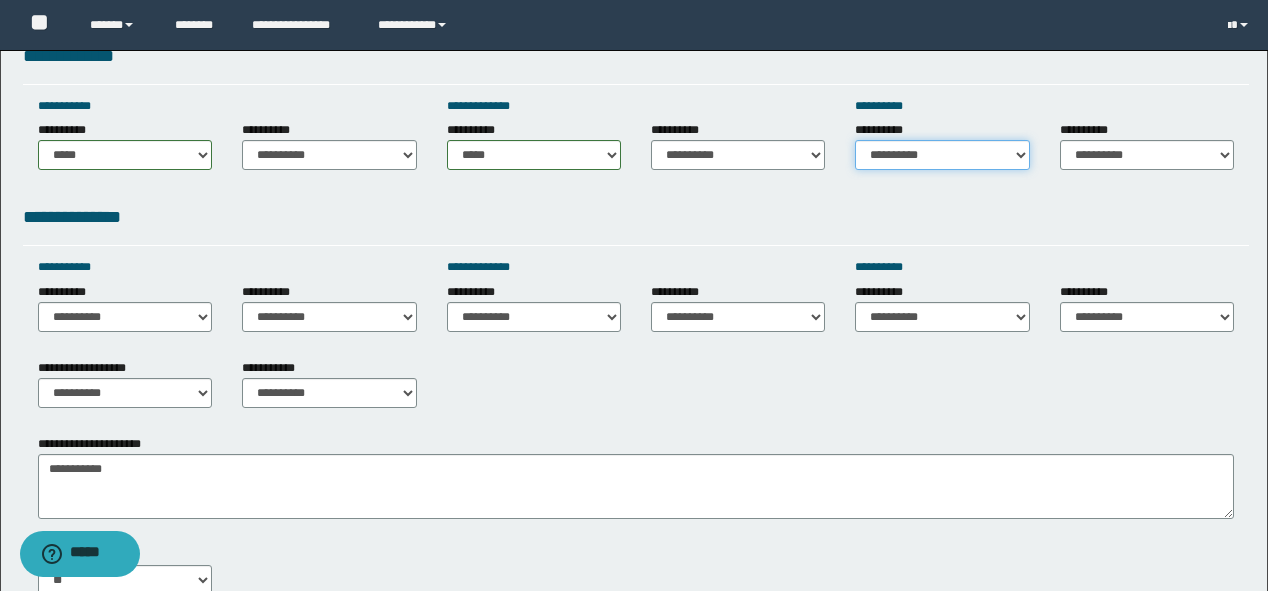 click on "**********" at bounding box center (942, 155) 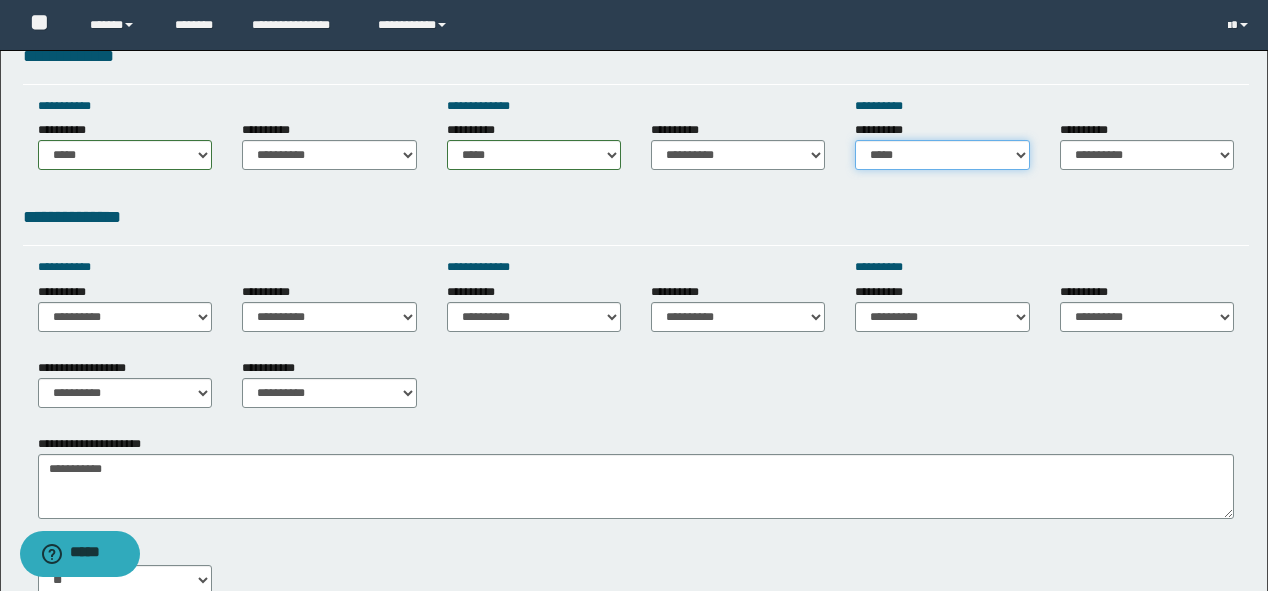 click on "**********" at bounding box center (942, 155) 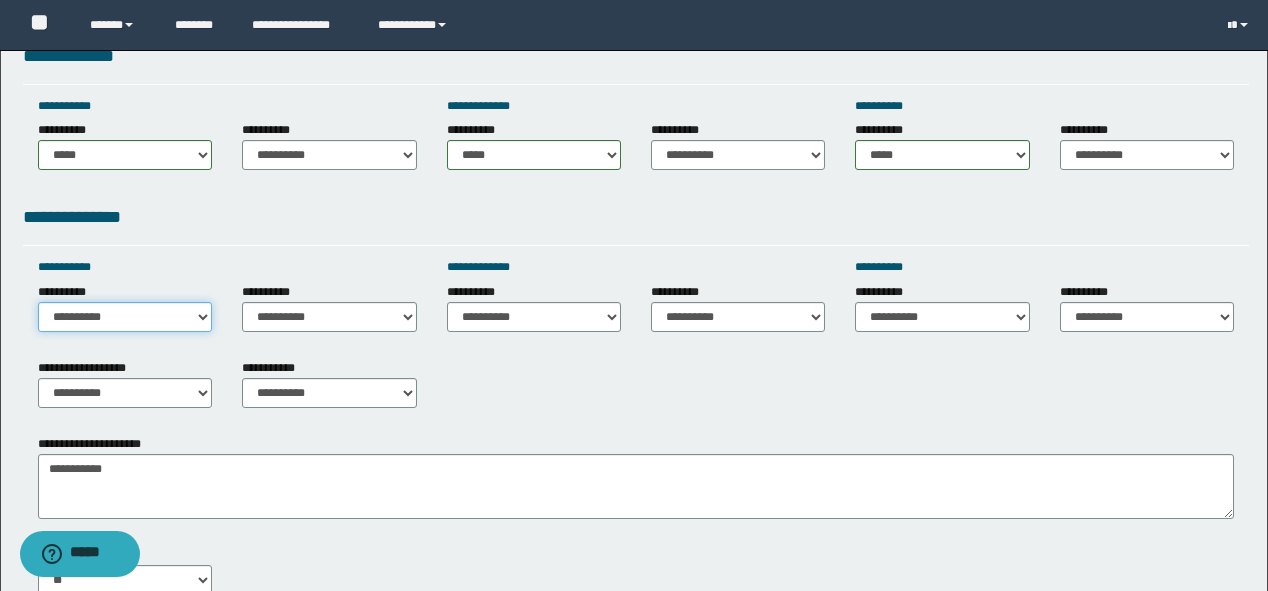 click on "**********" at bounding box center [125, 317] 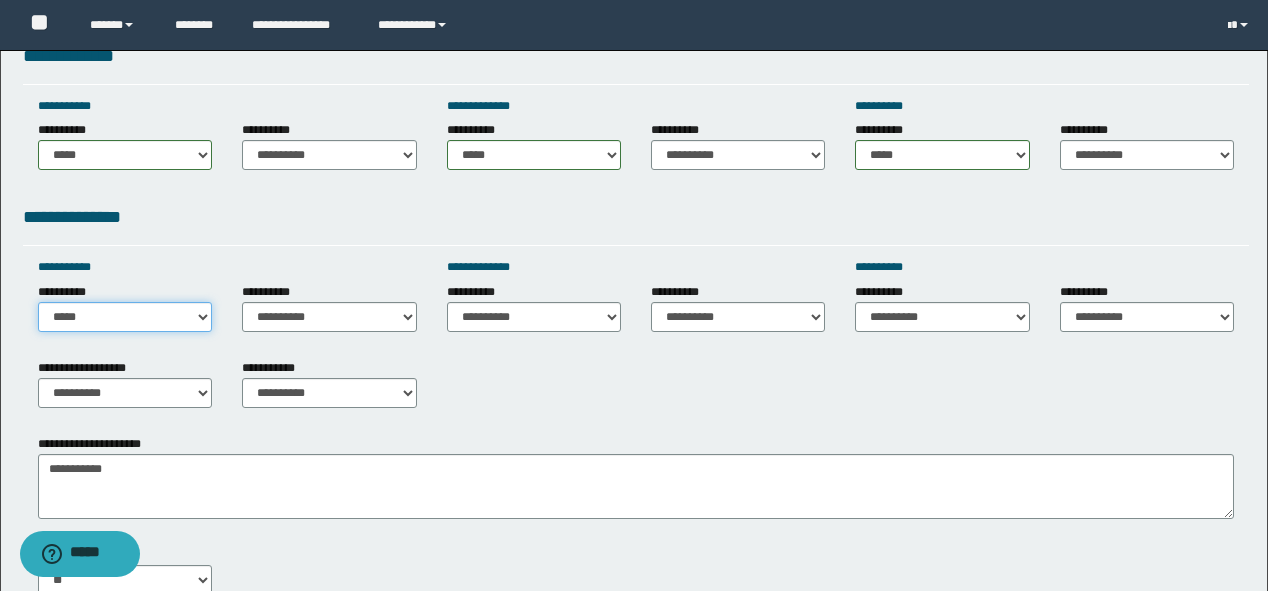 click on "**********" at bounding box center (125, 317) 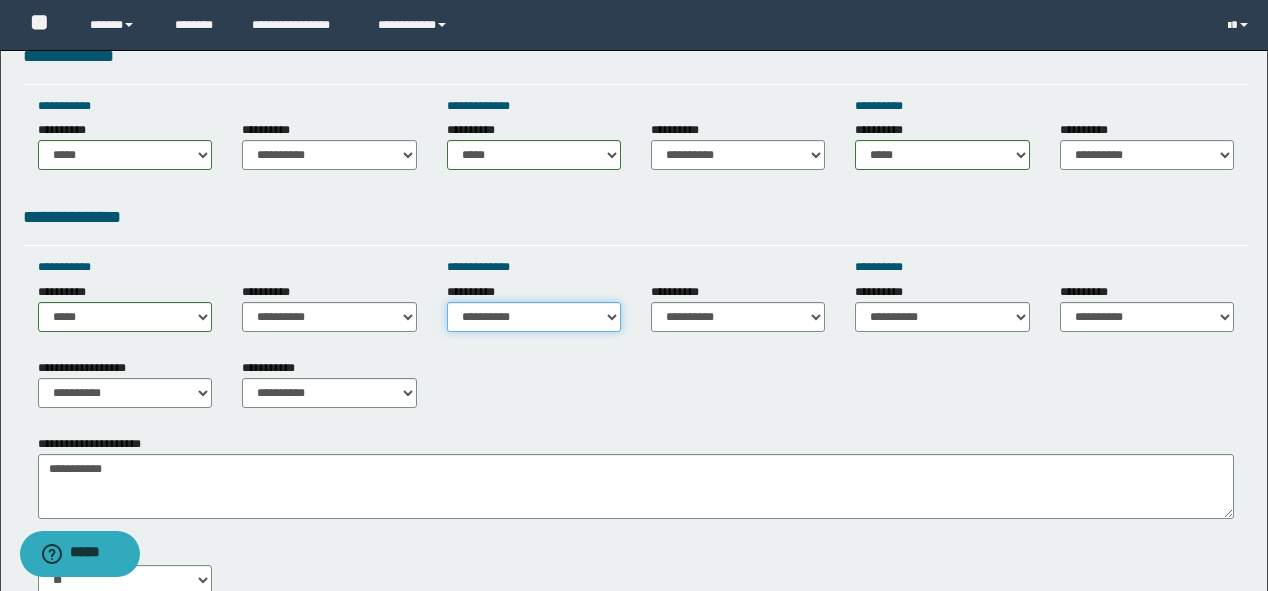 click on "**********" at bounding box center (534, 317) 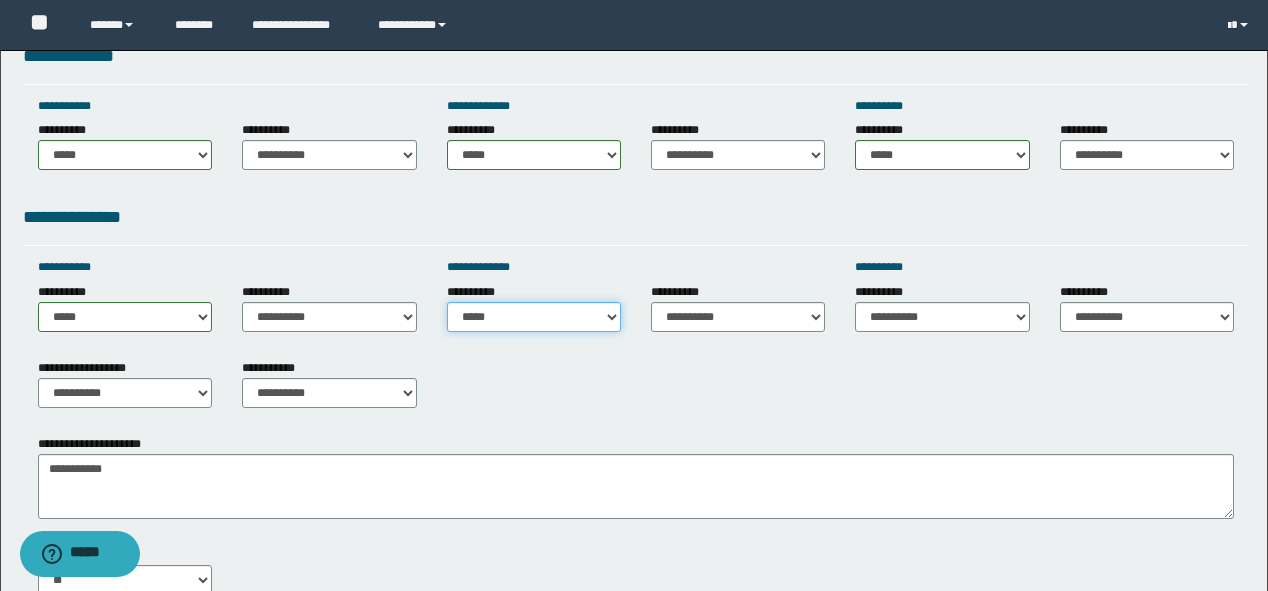click on "**********" at bounding box center [534, 317] 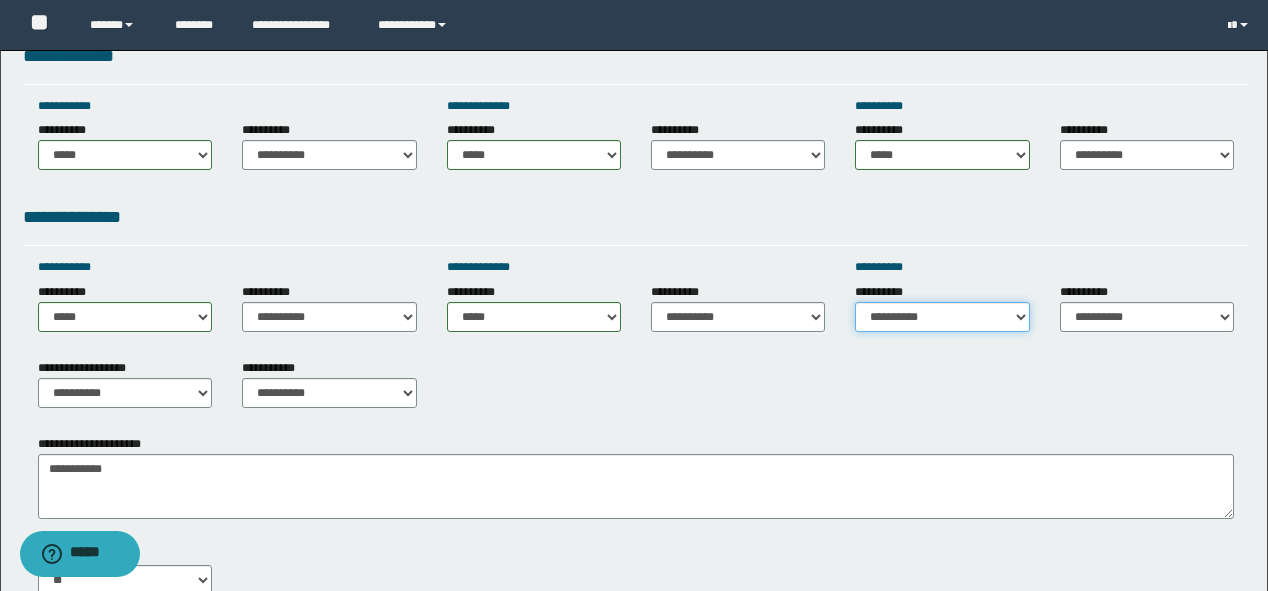 click on "**********" at bounding box center (942, 317) 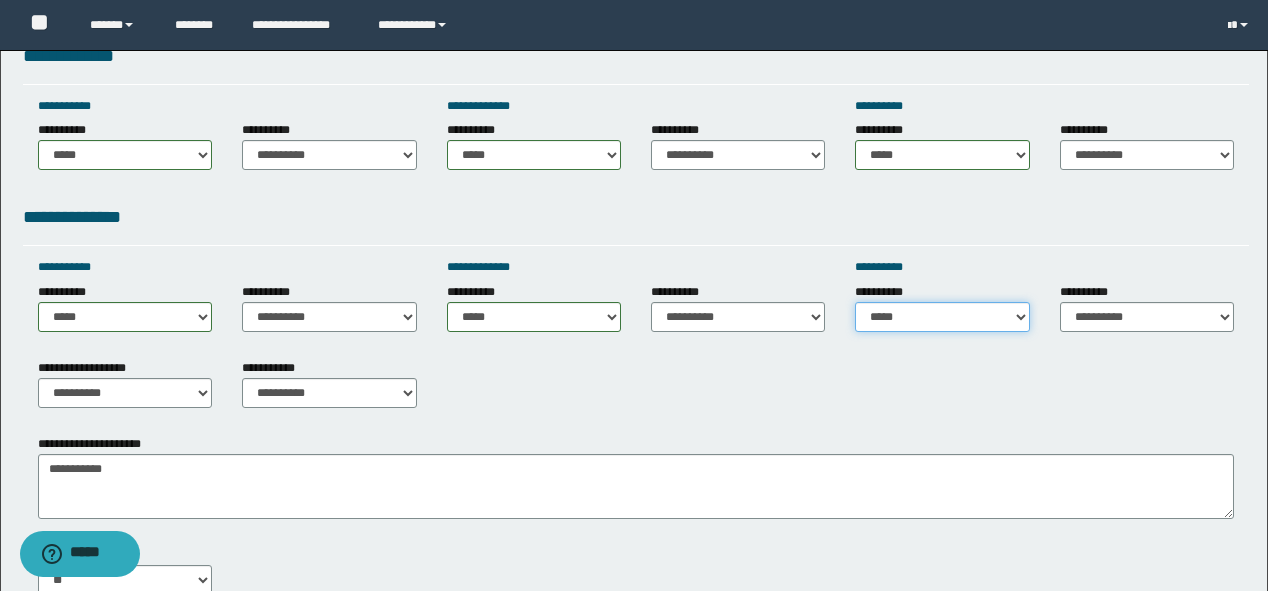 click on "**********" at bounding box center (942, 317) 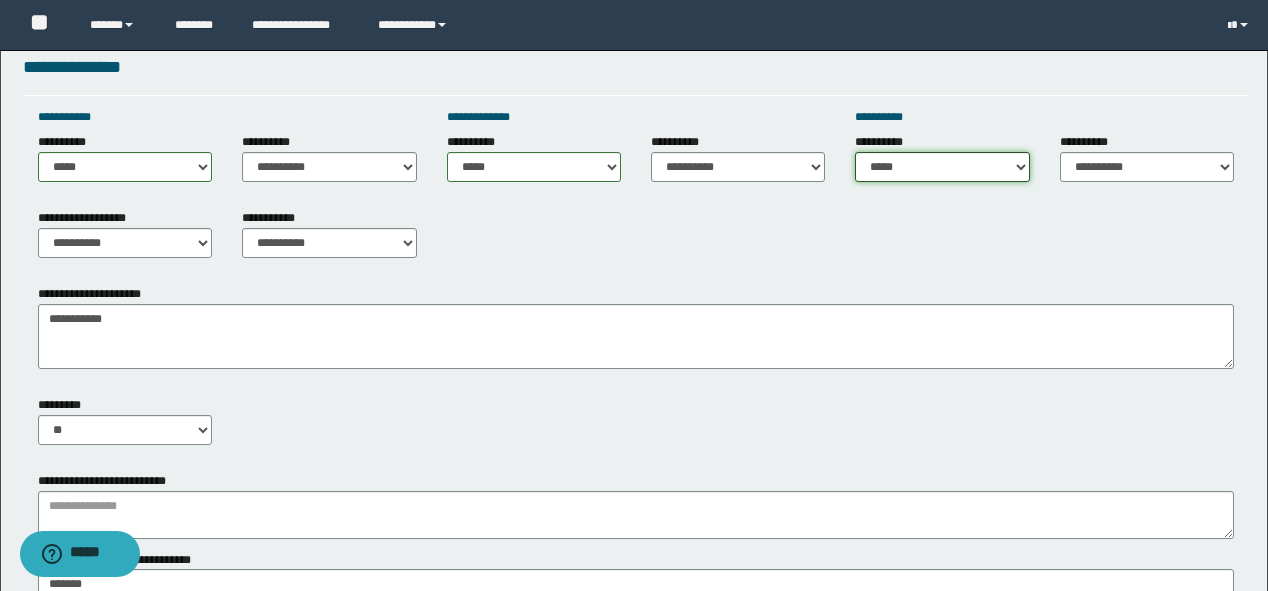 scroll, scrollTop: 800, scrollLeft: 0, axis: vertical 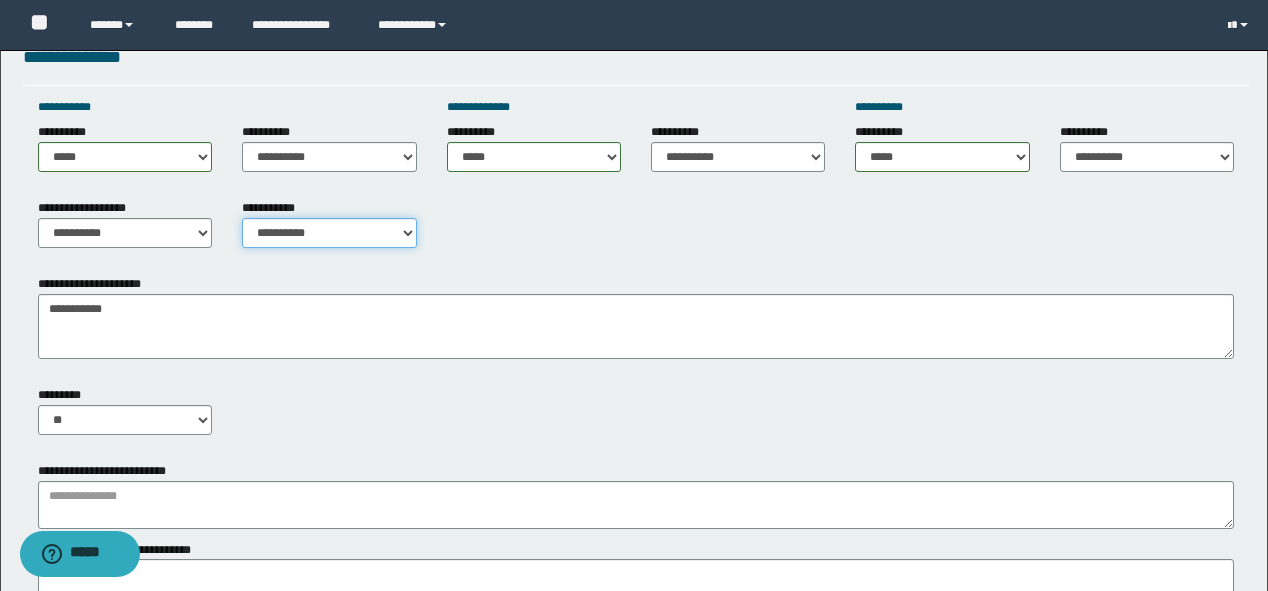click on "**********" at bounding box center [329, 233] 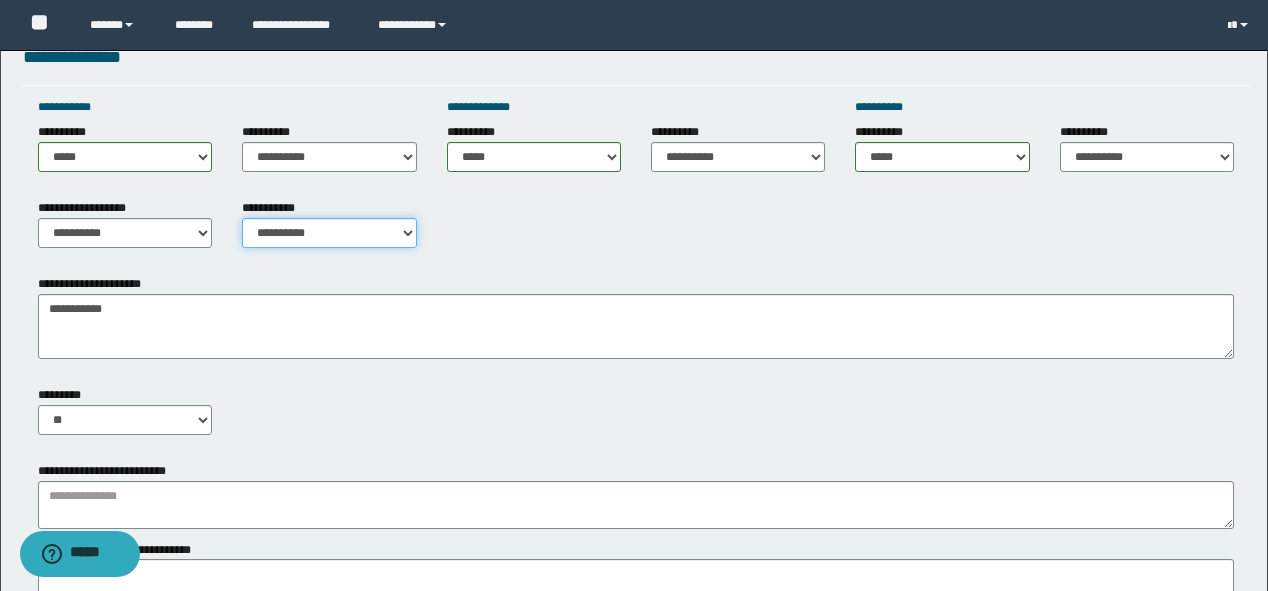 select on "*" 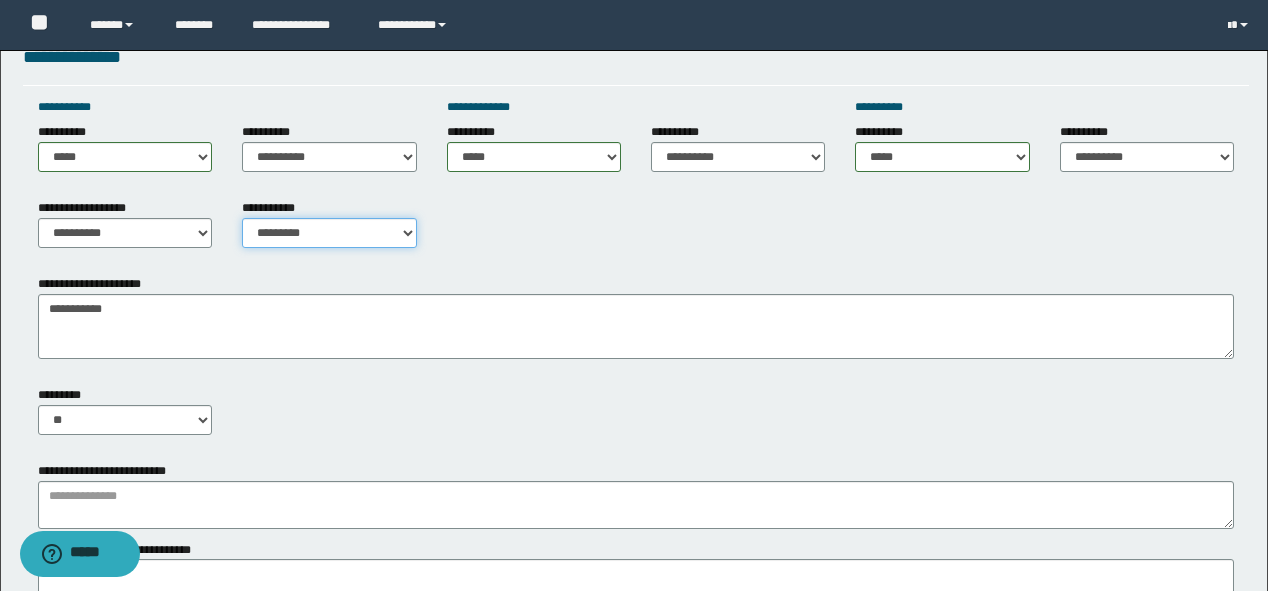 click on "**********" at bounding box center [329, 233] 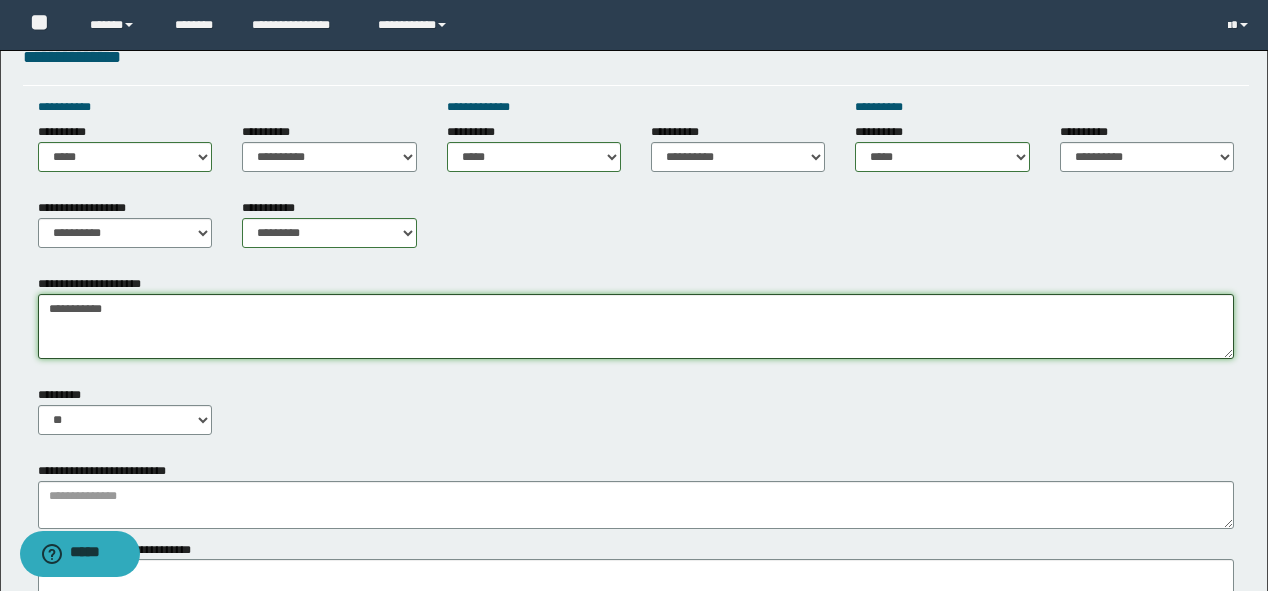 drag, startPoint x: 132, startPoint y: 314, endPoint x: 36, endPoint y: 323, distance: 96.42095 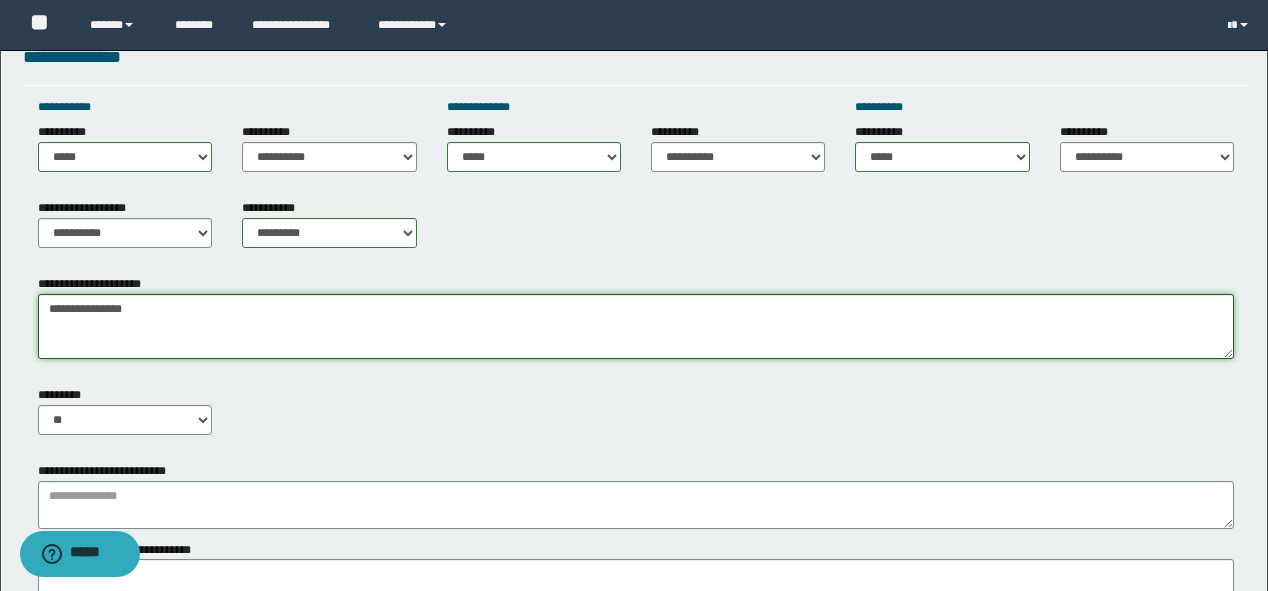 drag, startPoint x: 119, startPoint y: 309, endPoint x: 68, endPoint y: 315, distance: 51.351727 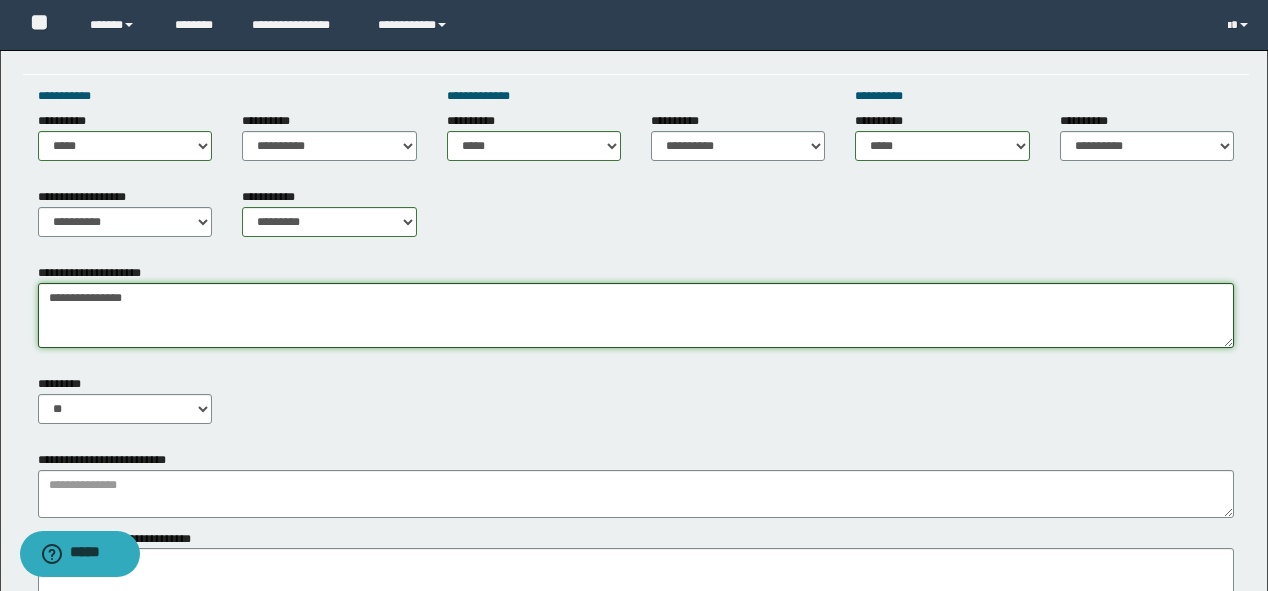 scroll, scrollTop: 960, scrollLeft: 0, axis: vertical 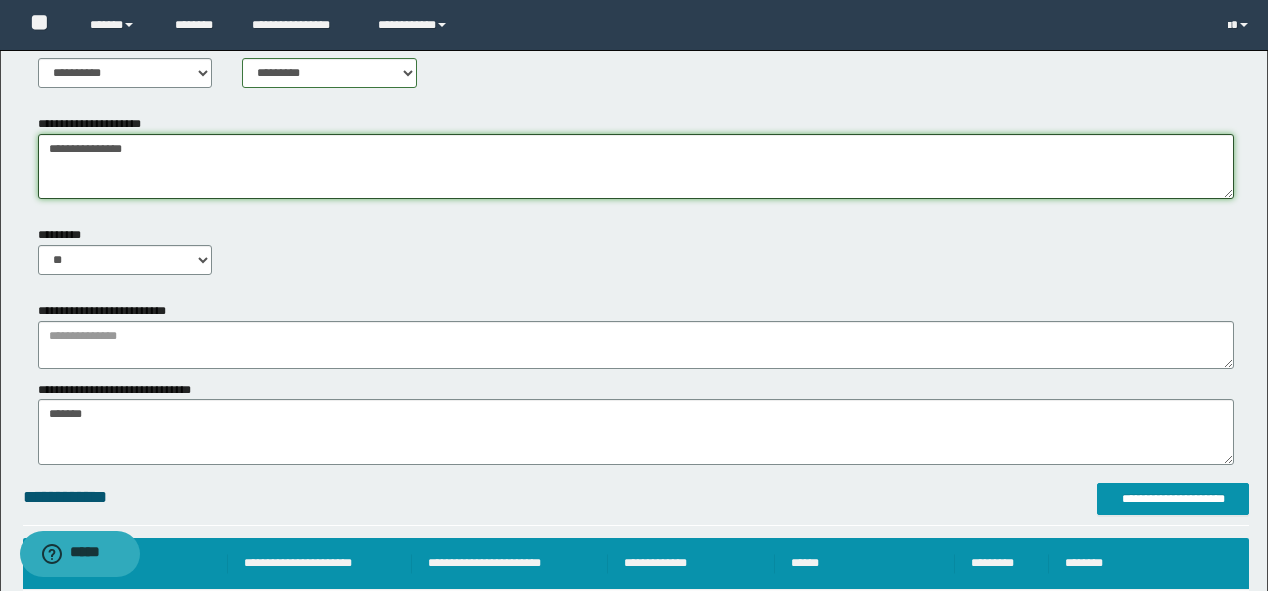 type on "**********" 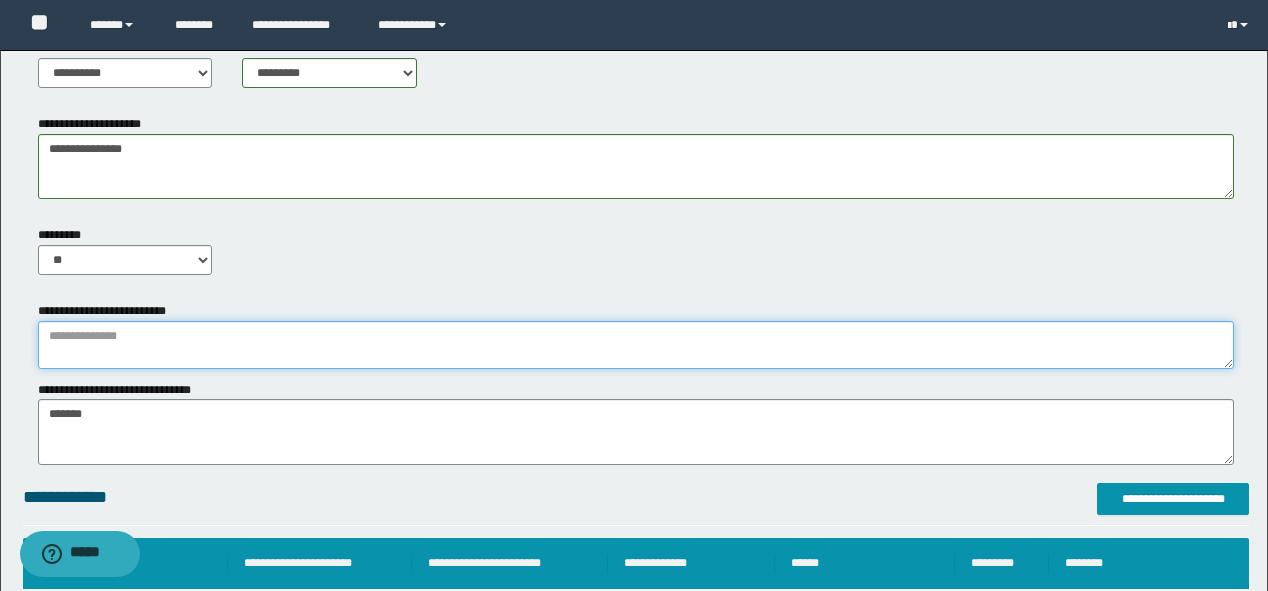 click at bounding box center [636, 345] 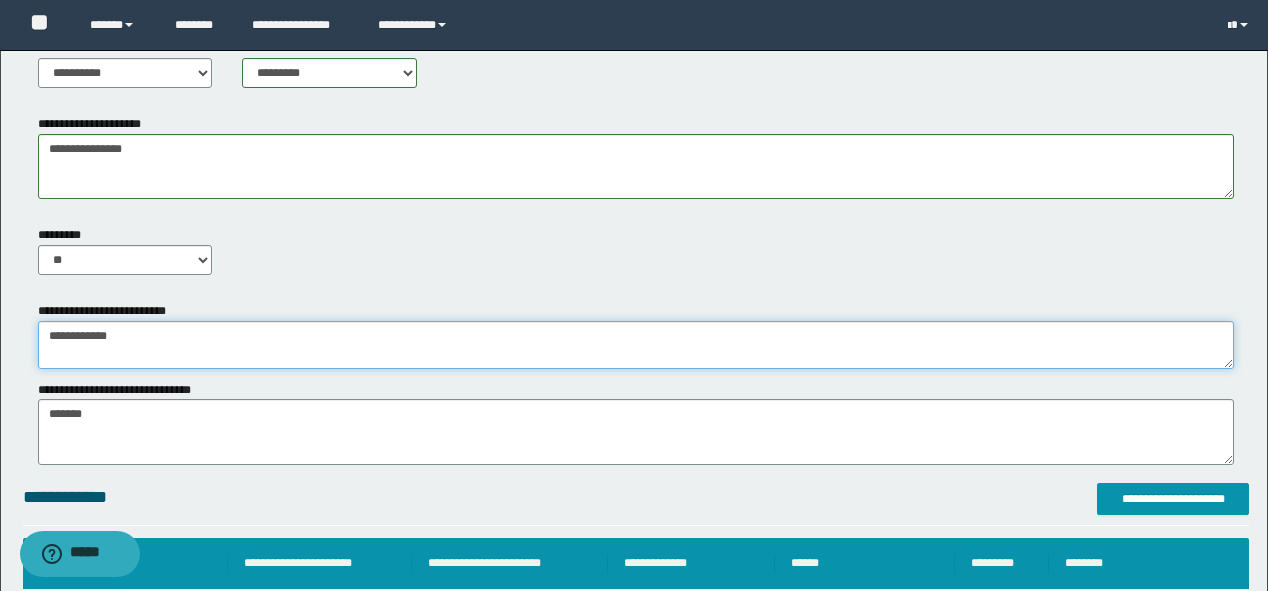 drag, startPoint x: 103, startPoint y: 336, endPoint x: 45, endPoint y: 344, distance: 58.549126 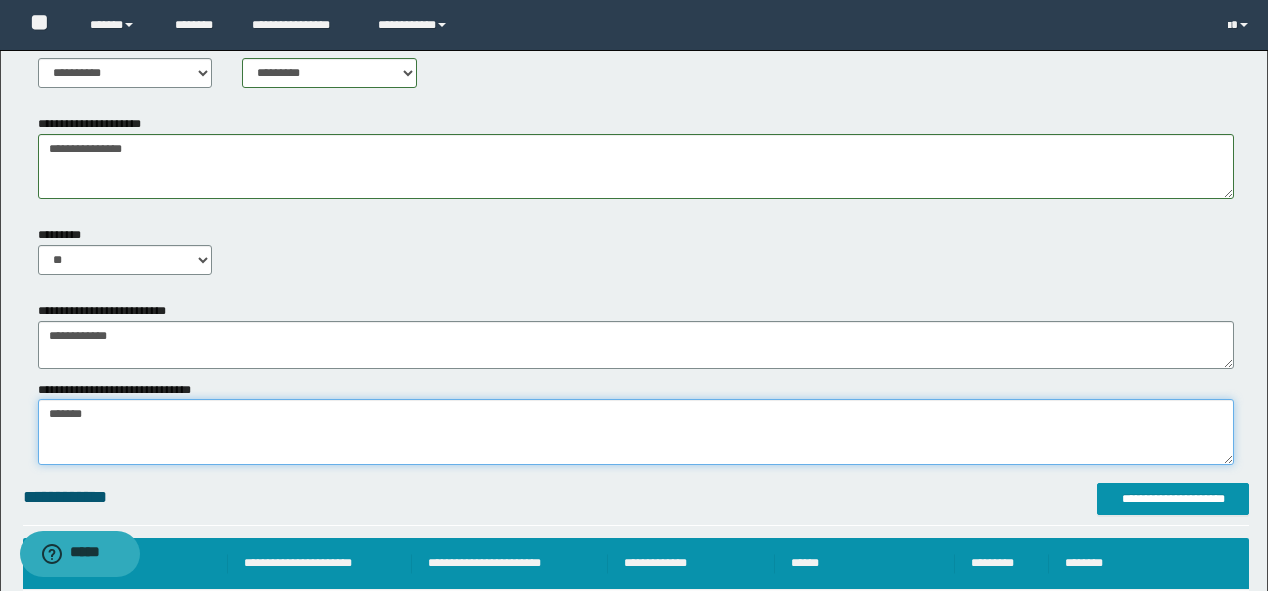 click on "*******" at bounding box center [636, 432] 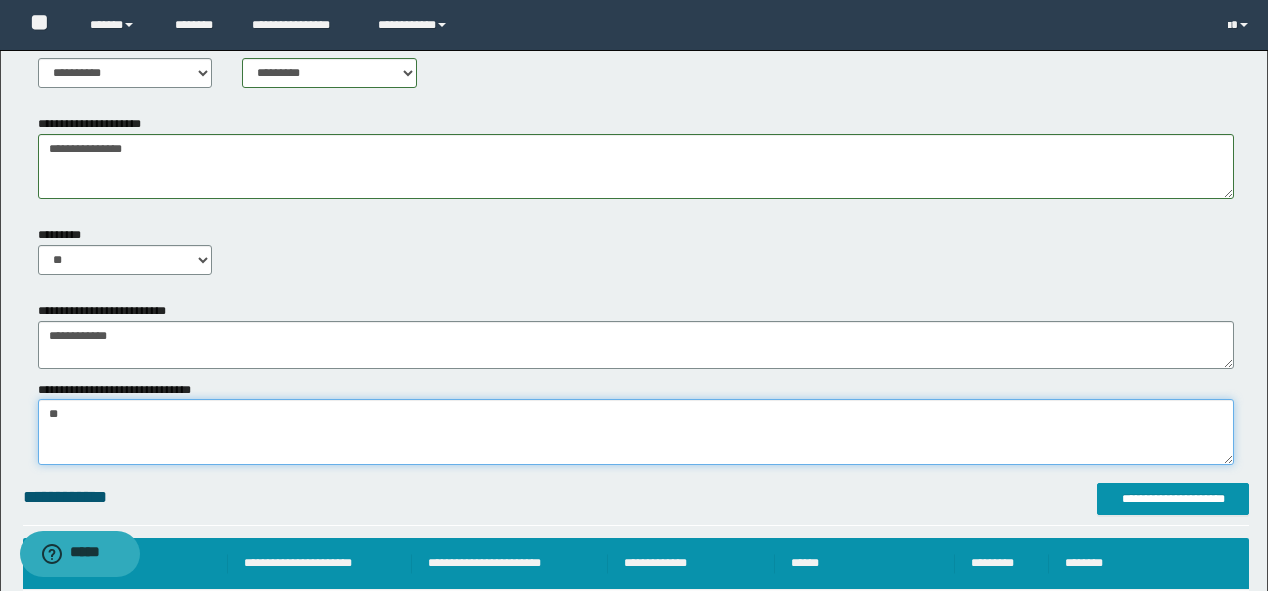 type on "*" 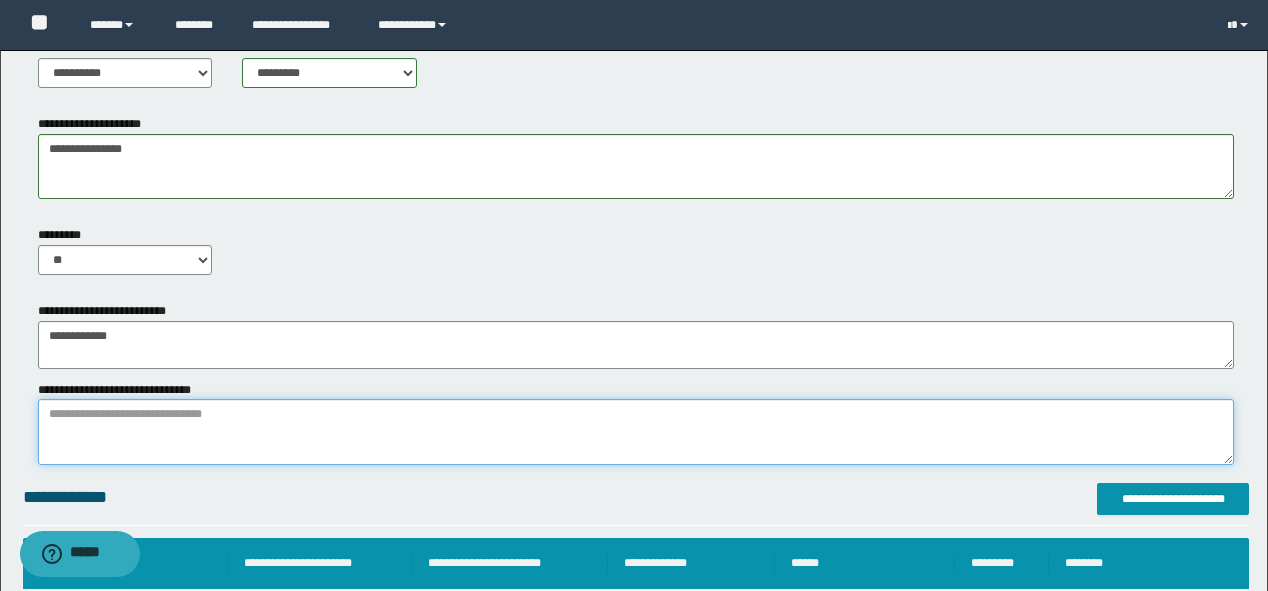 paste on "**********" 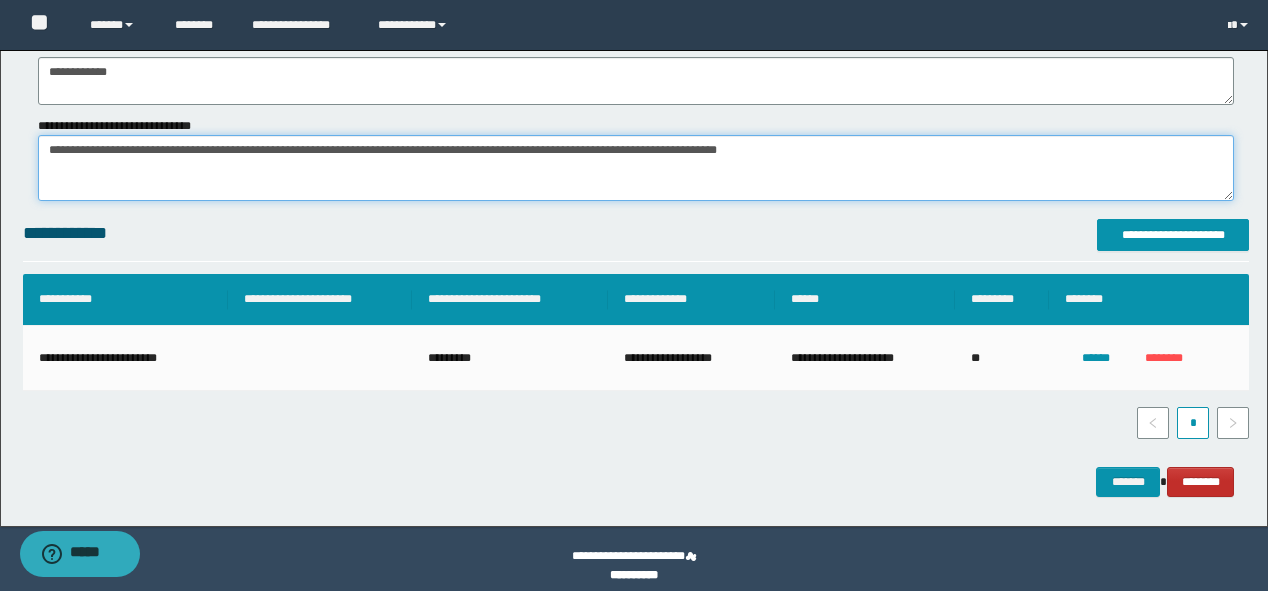 scroll, scrollTop: 1237, scrollLeft: 0, axis: vertical 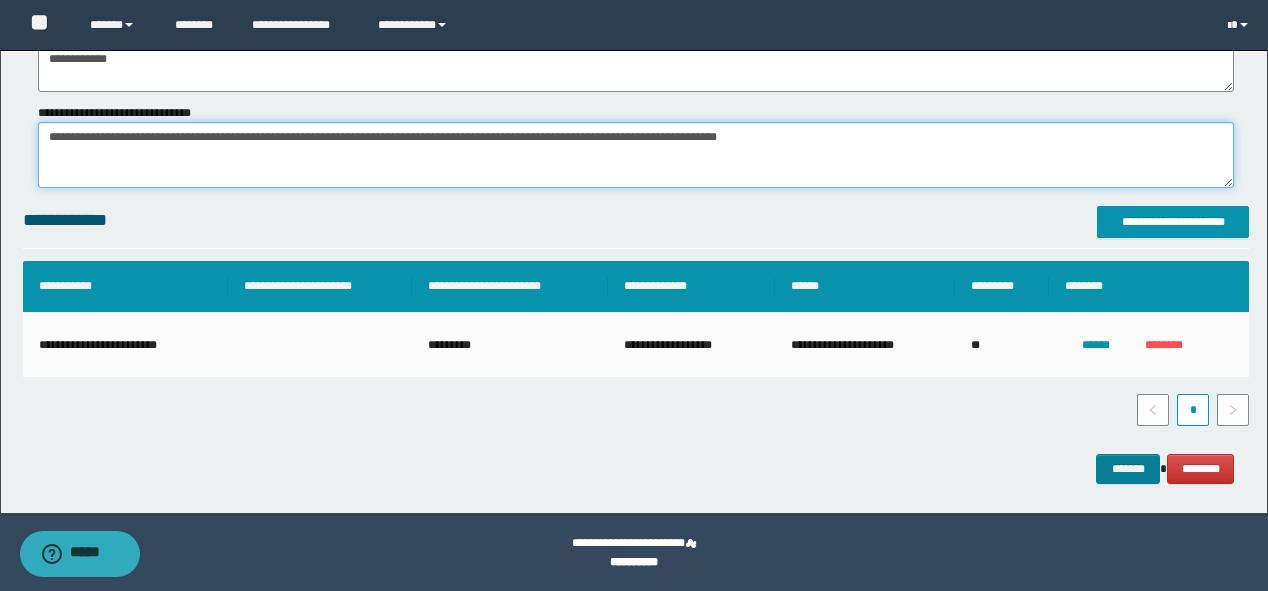 type on "**********" 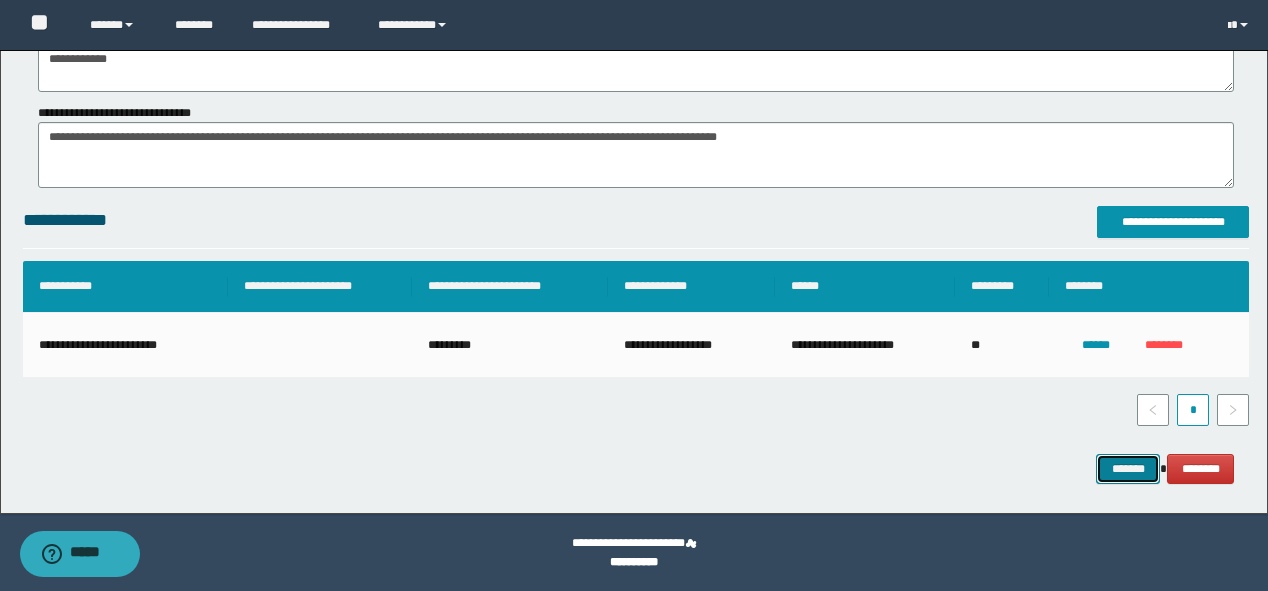 click on "*******" at bounding box center (1128, 469) 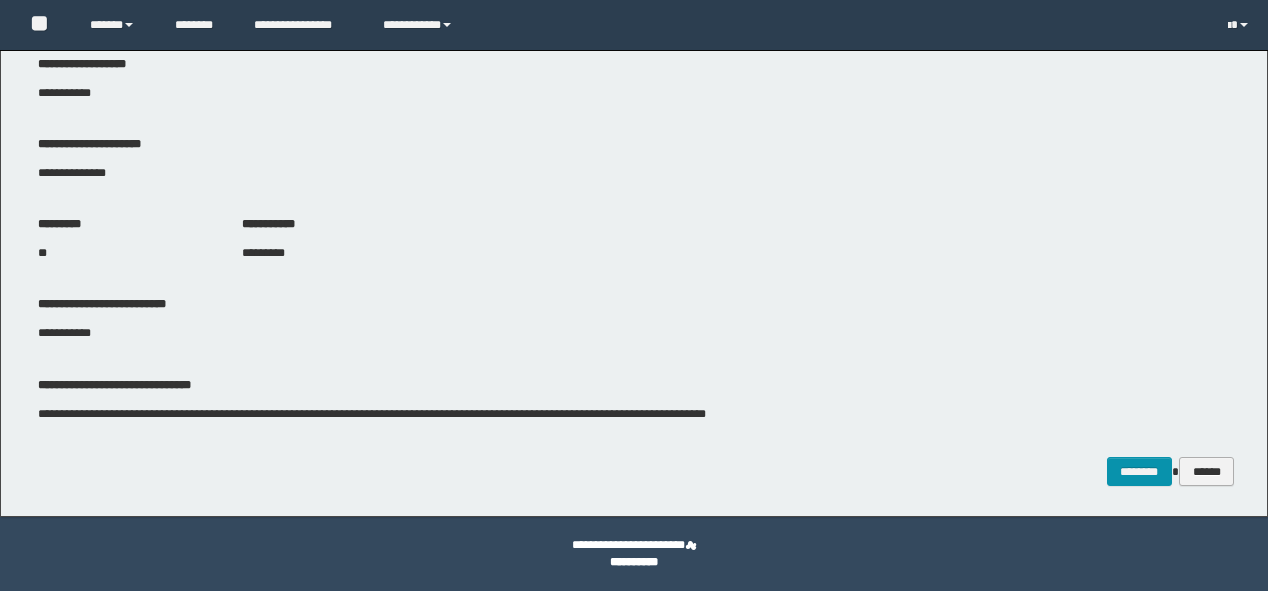 scroll, scrollTop: 941, scrollLeft: 0, axis: vertical 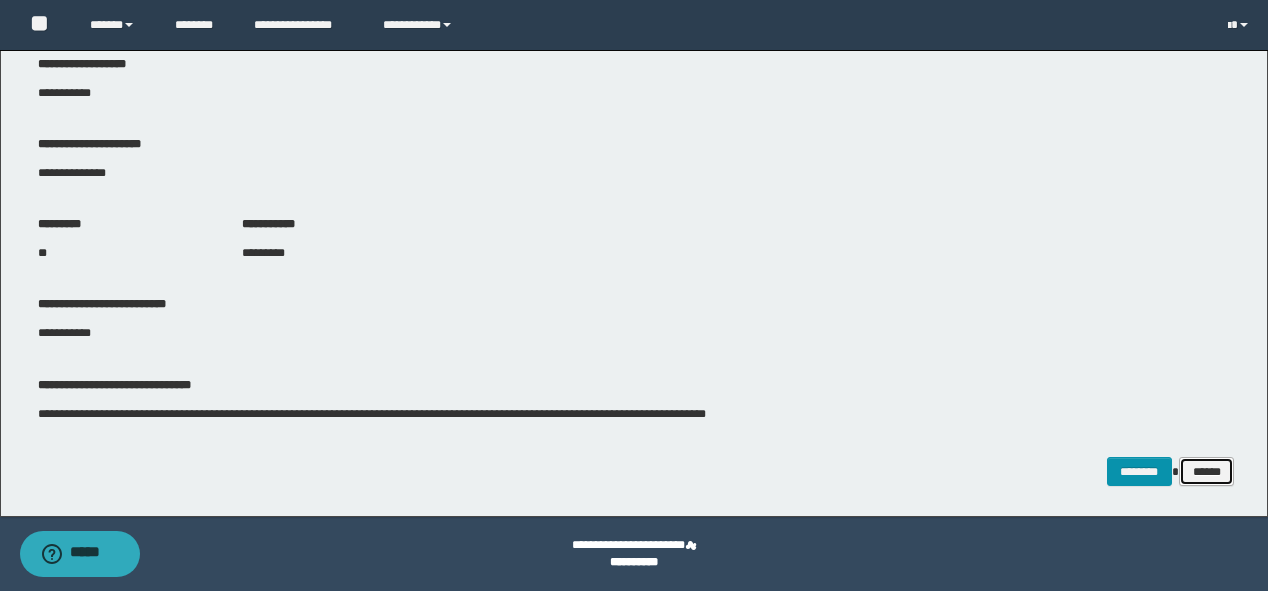click on "******" at bounding box center [1207, 472] 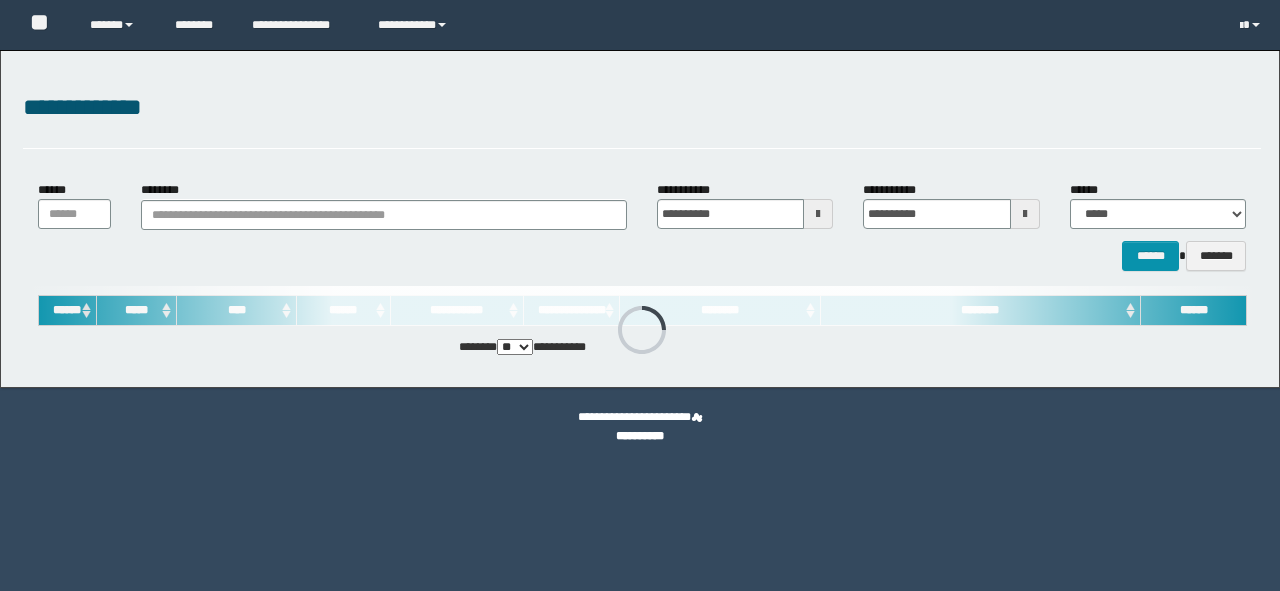scroll, scrollTop: 0, scrollLeft: 0, axis: both 